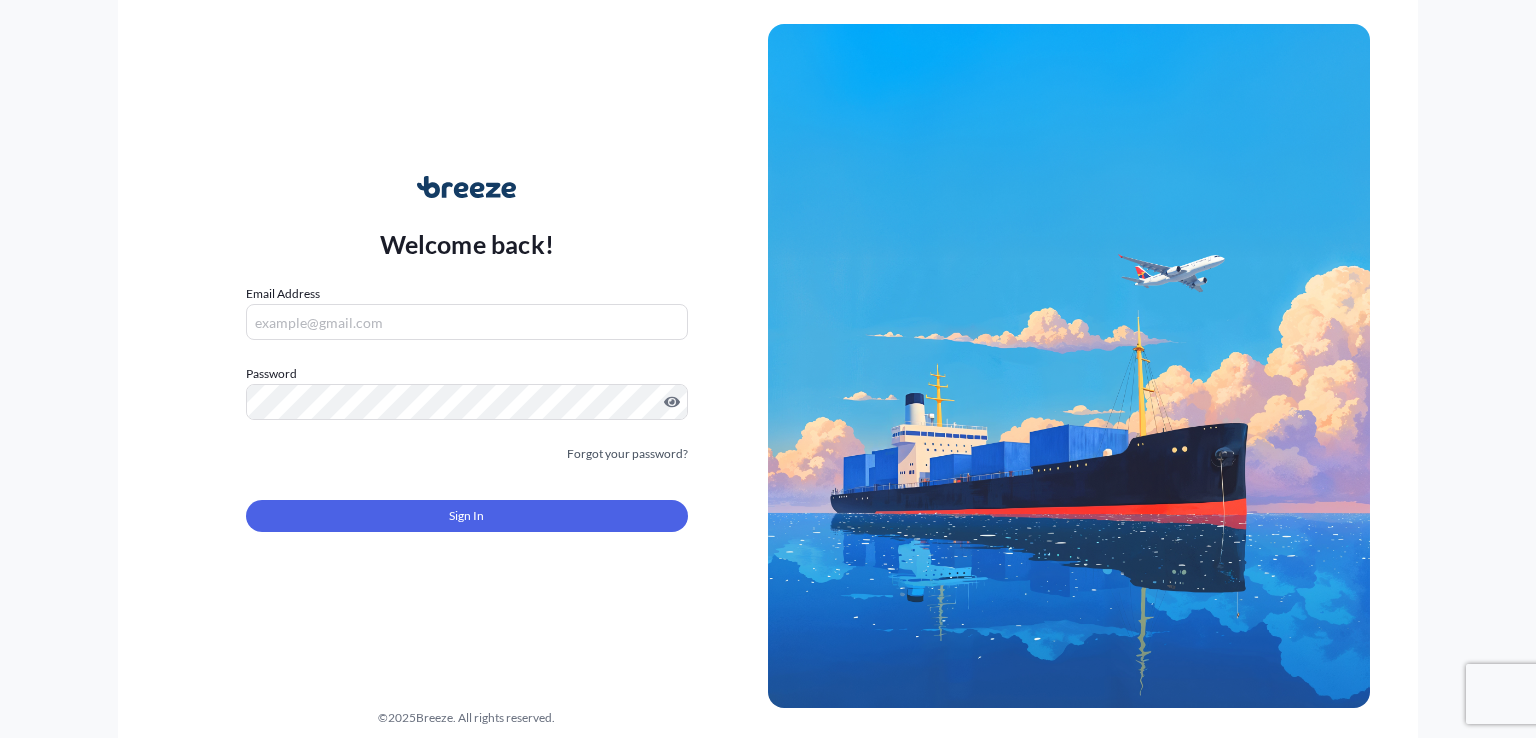 scroll, scrollTop: 0, scrollLeft: 0, axis: both 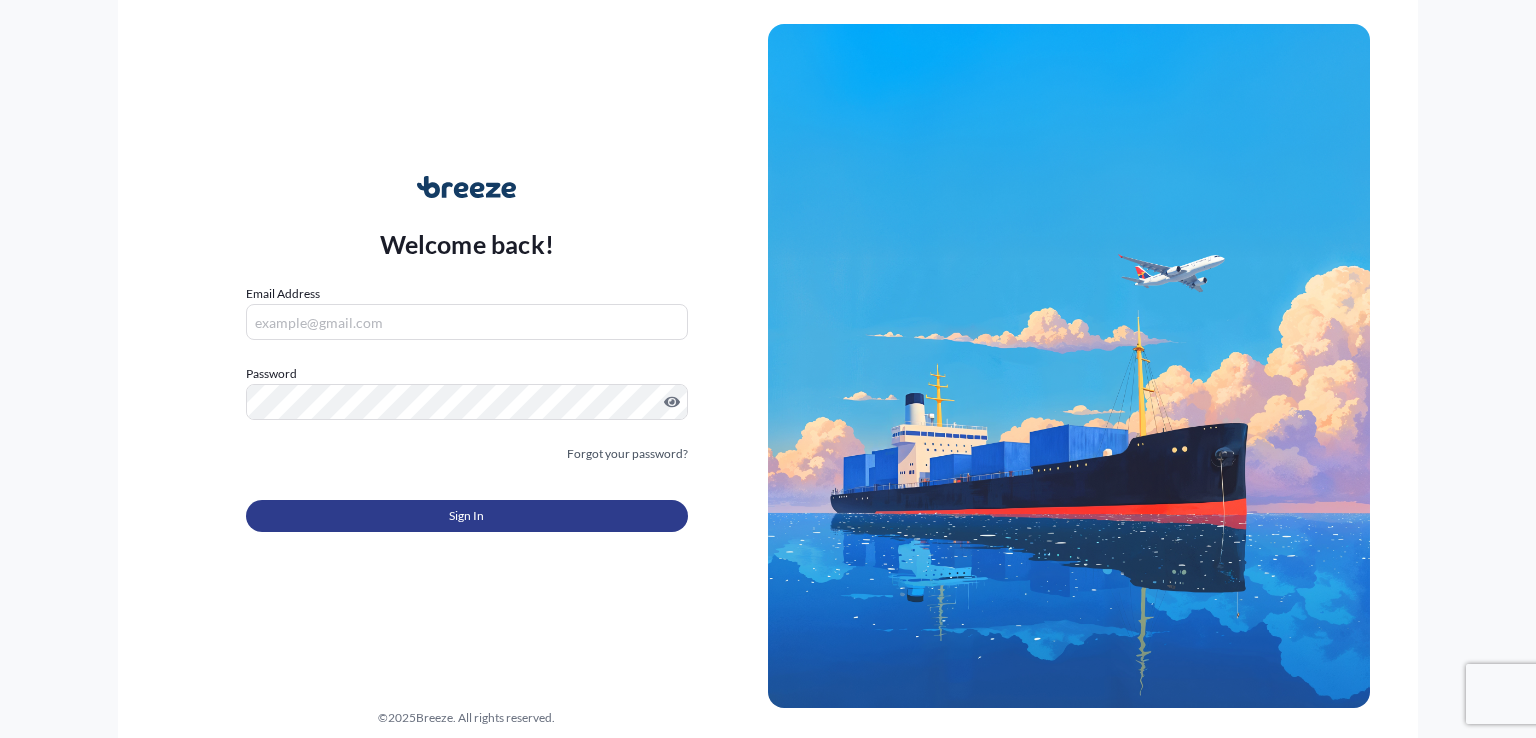 type on "[EMAIL]" 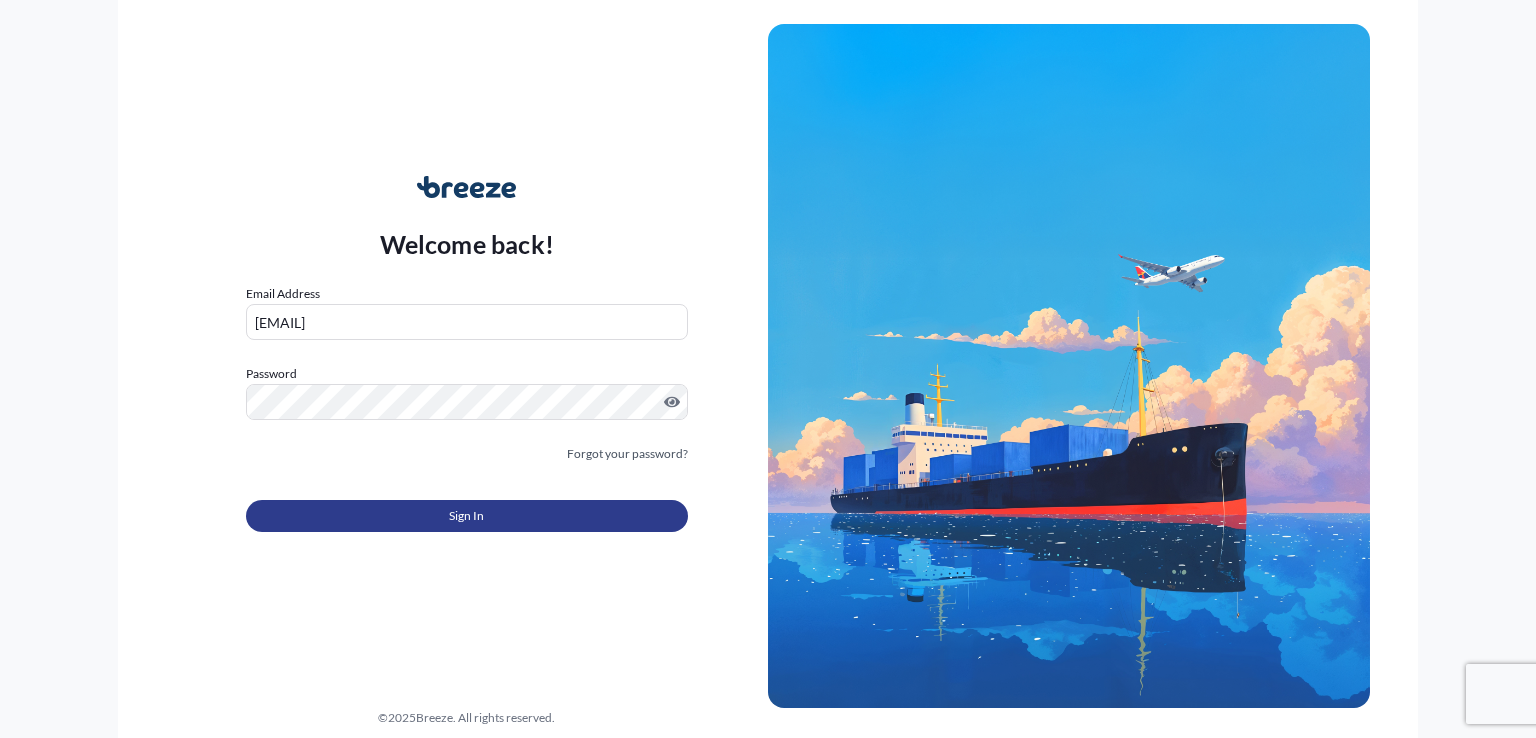 click on "Sign In" at bounding box center (467, 516) 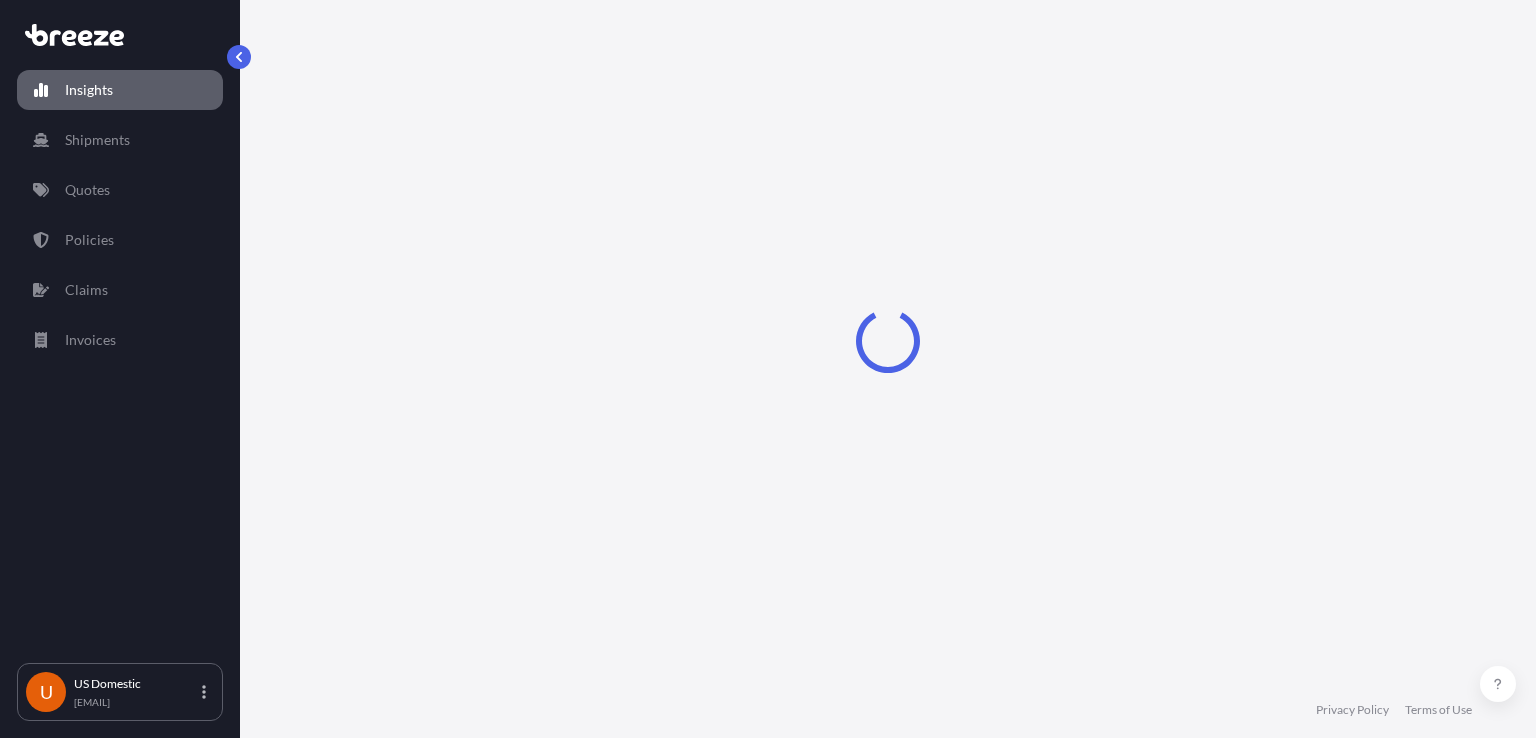 select on "2025" 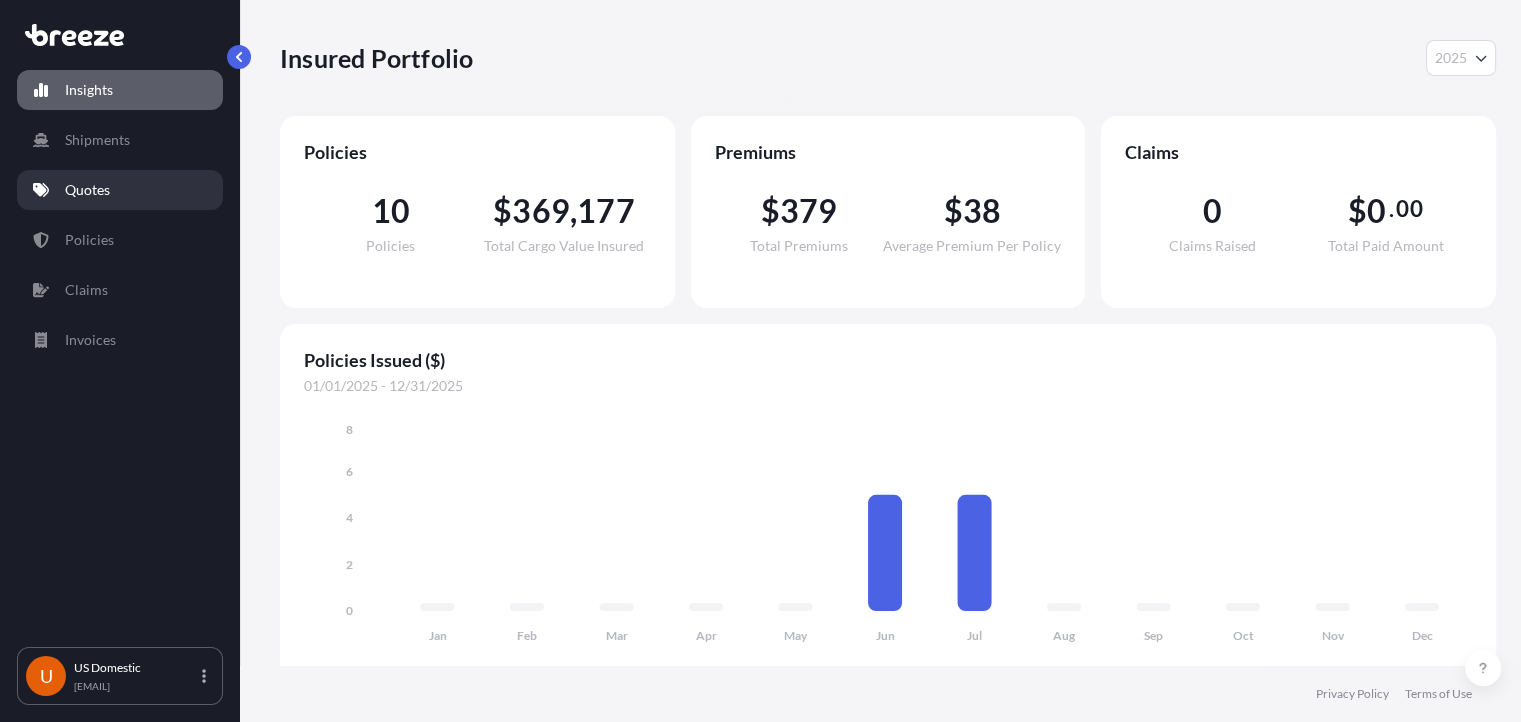 click on "Quotes" at bounding box center [120, 190] 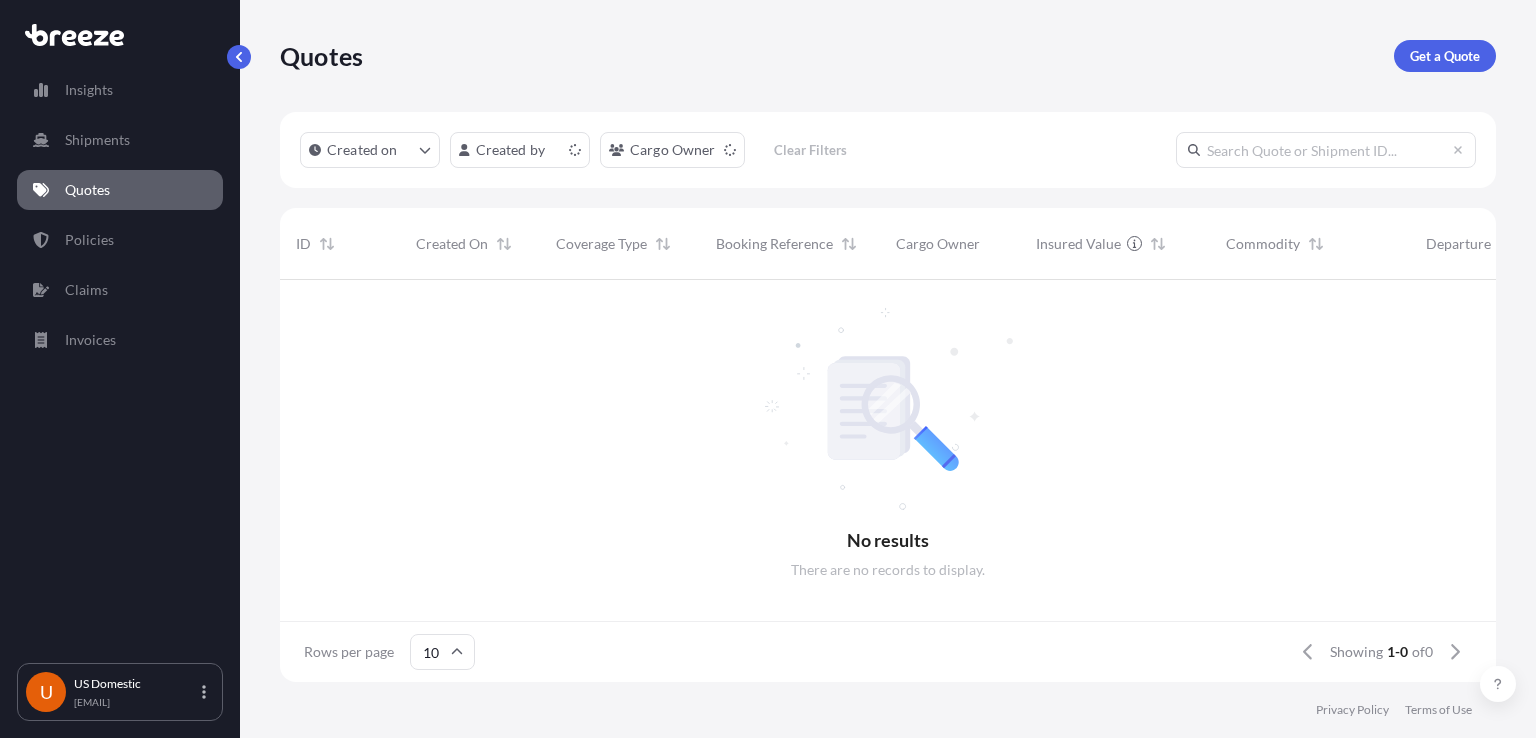 scroll, scrollTop: 397, scrollLeft: 1200, axis: both 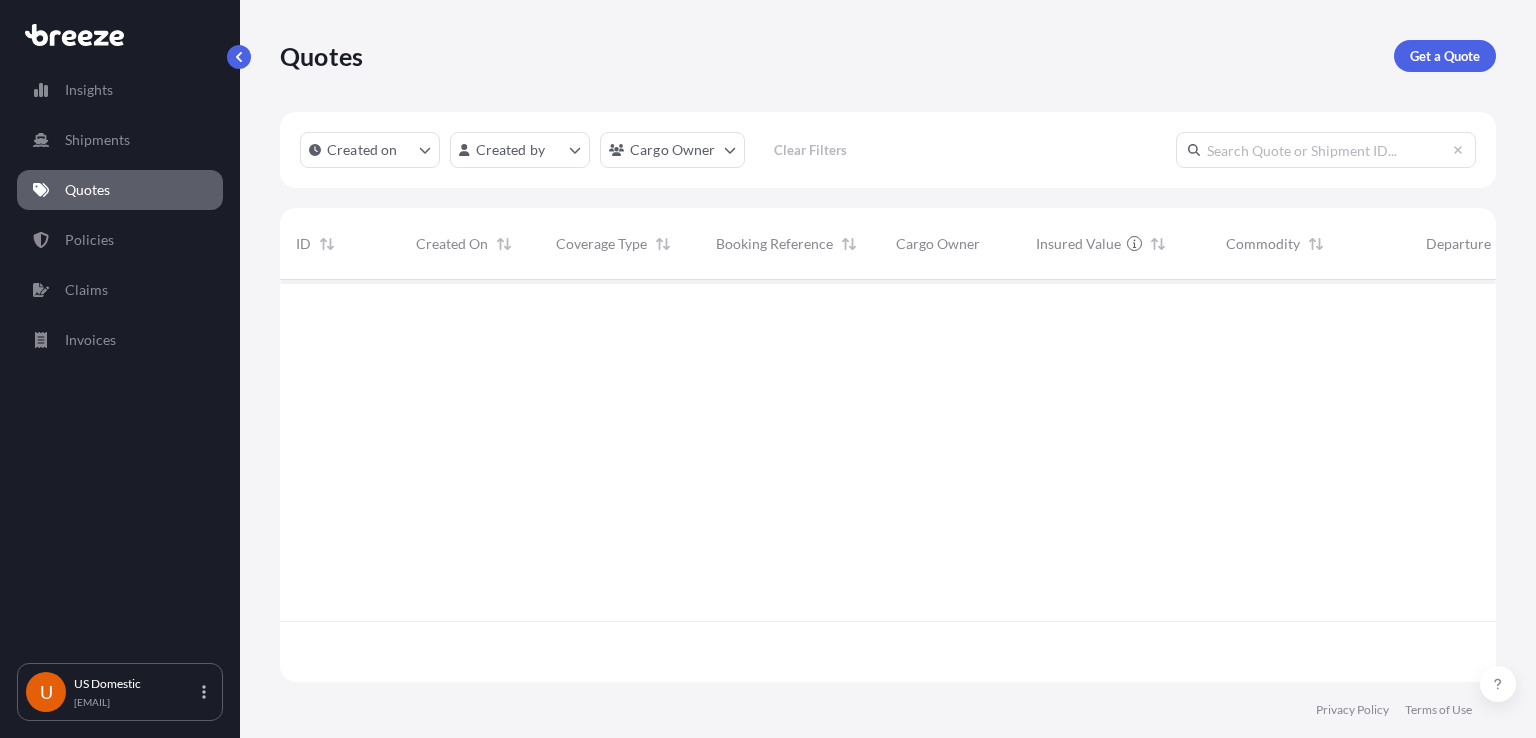 click on "Insights Shipments Quotes Policies Claims Invoices" at bounding box center (120, 357) 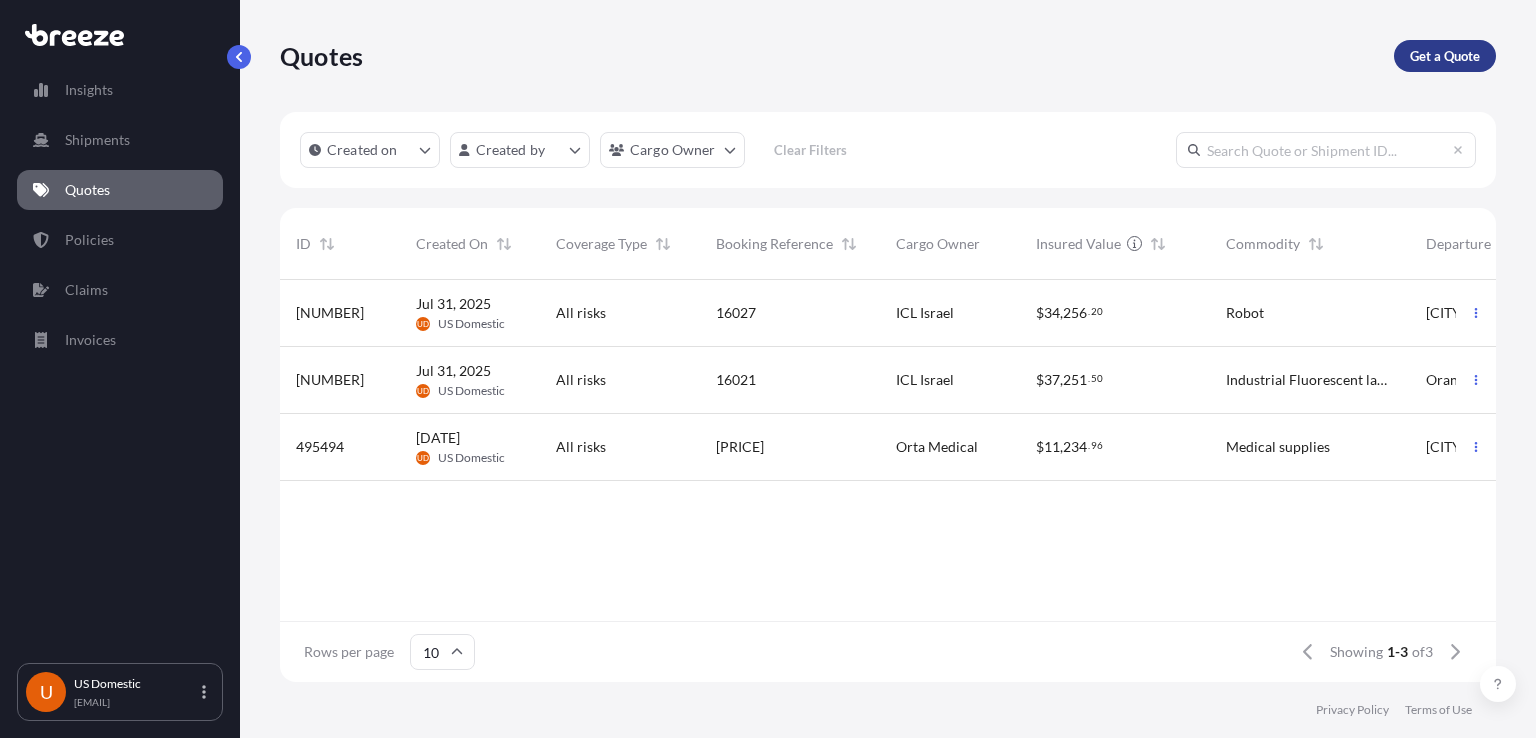click on "Get a Quote" at bounding box center (1445, 56) 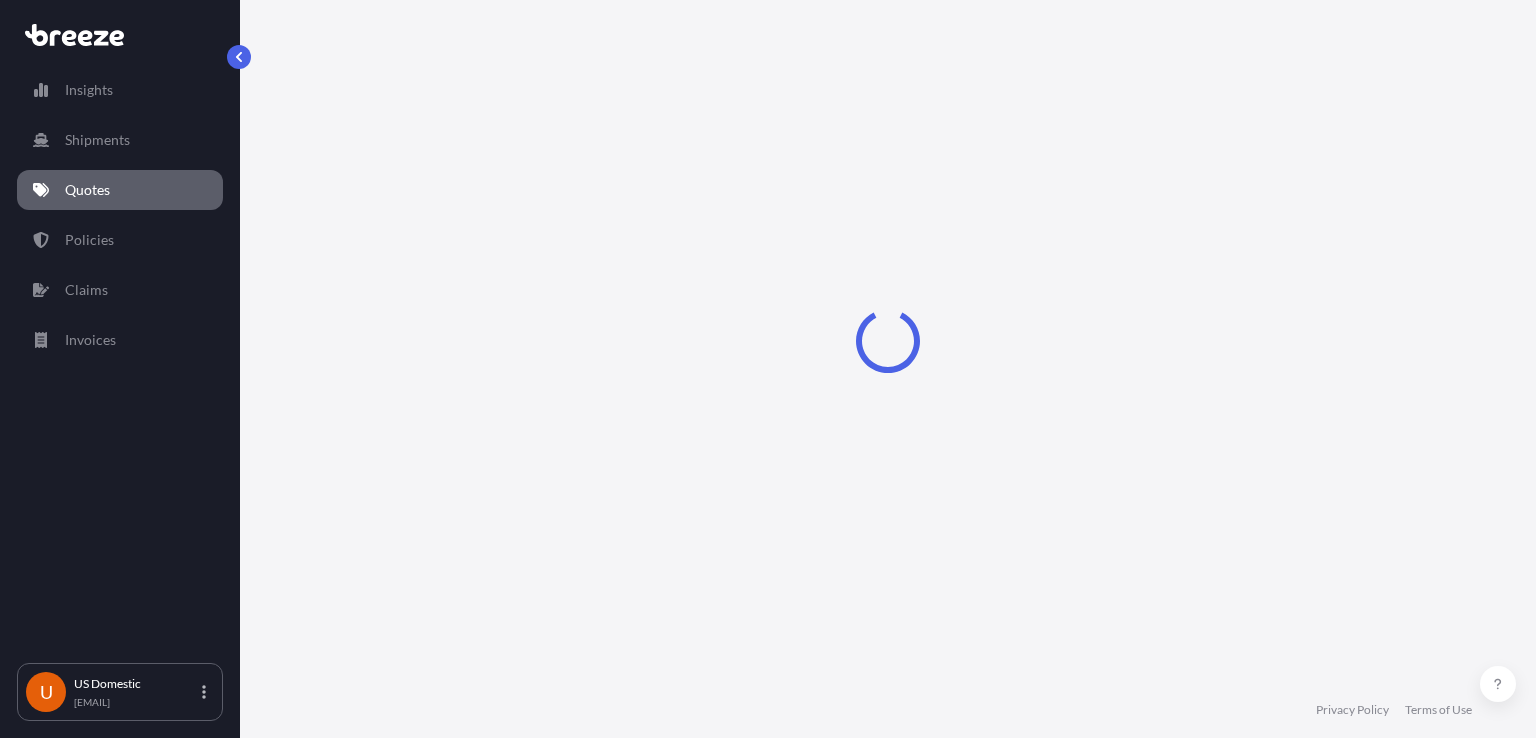 select on "Sea" 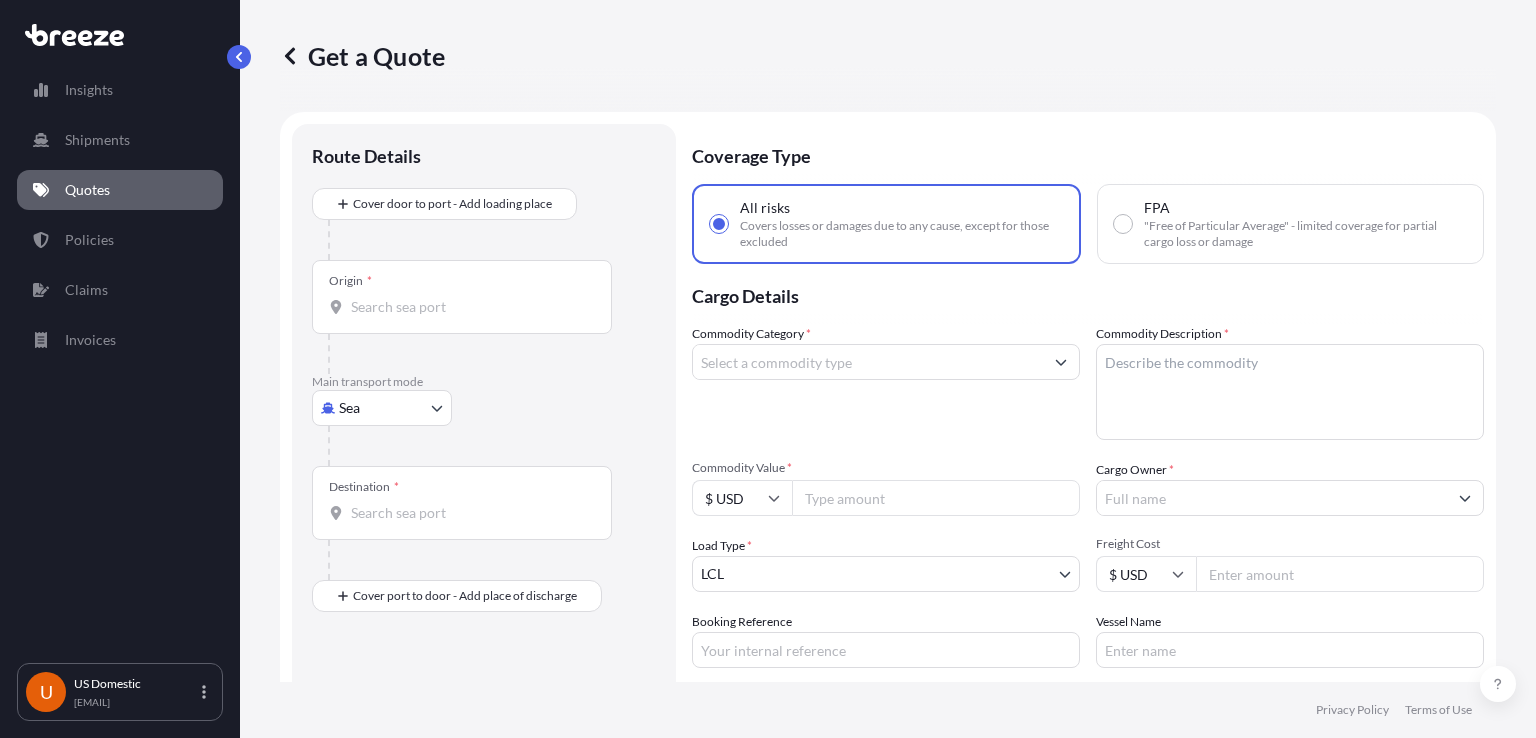 scroll, scrollTop: 32, scrollLeft: 0, axis: vertical 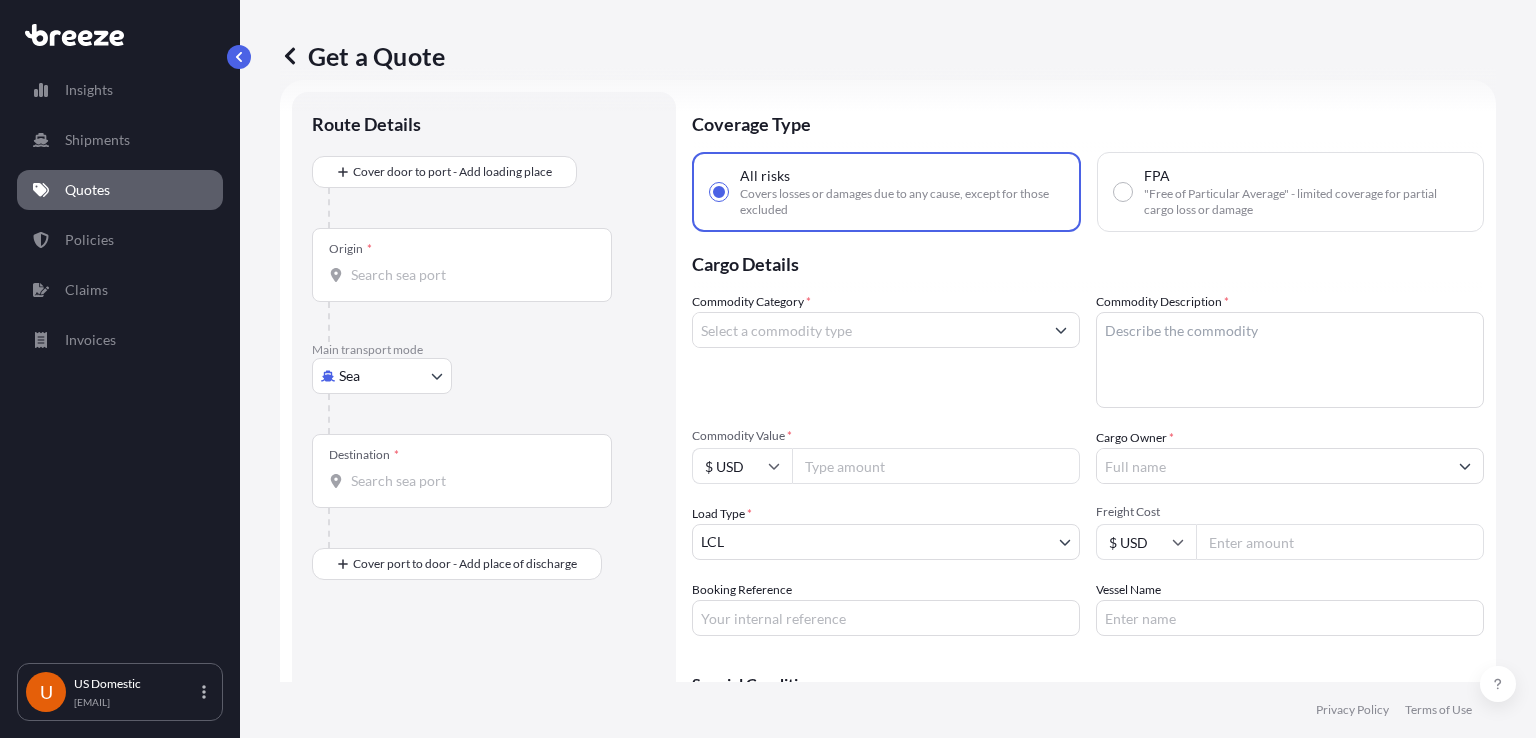 click on "Origin *" at bounding box center [469, 275] 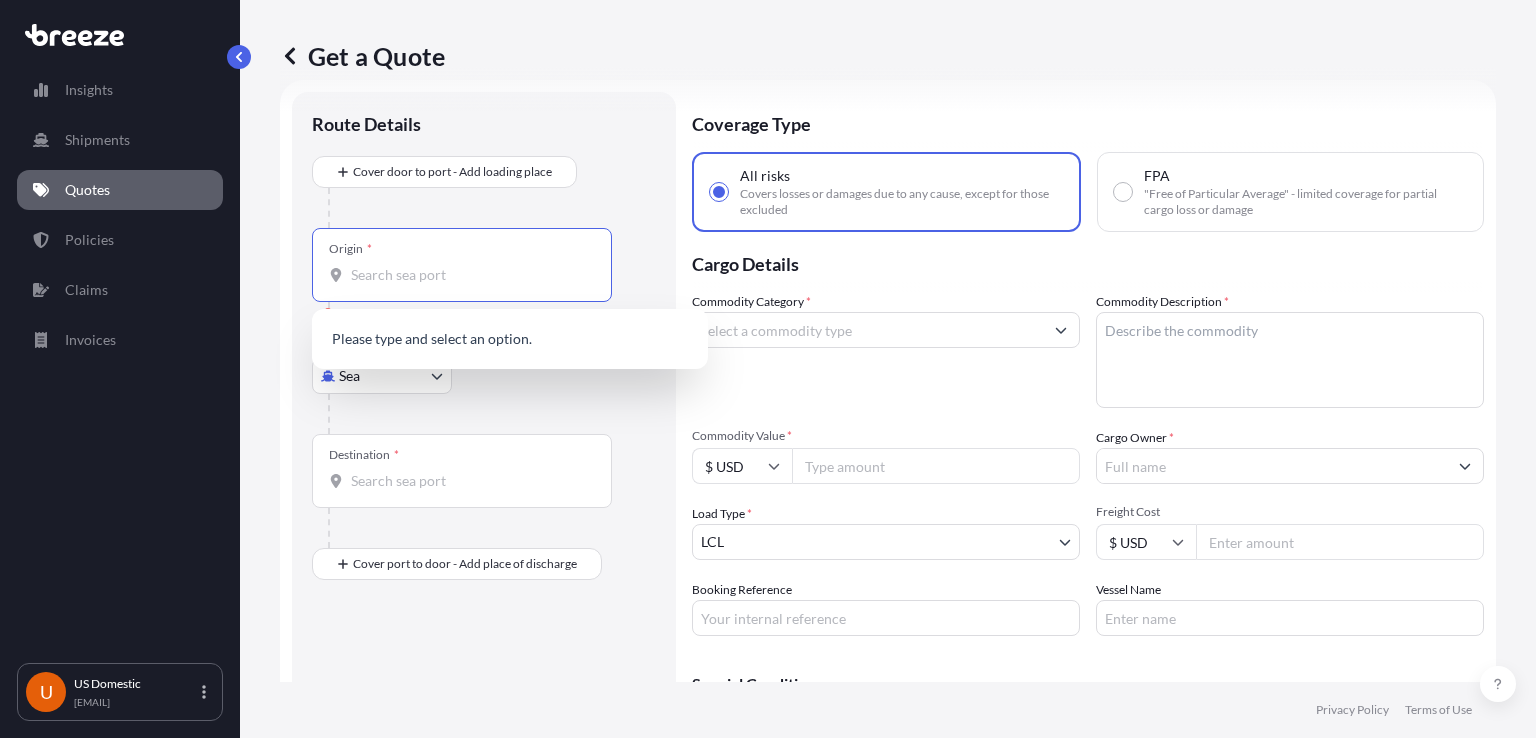 paste on "[CITY], [STATE], [POSTAL_CODE]" 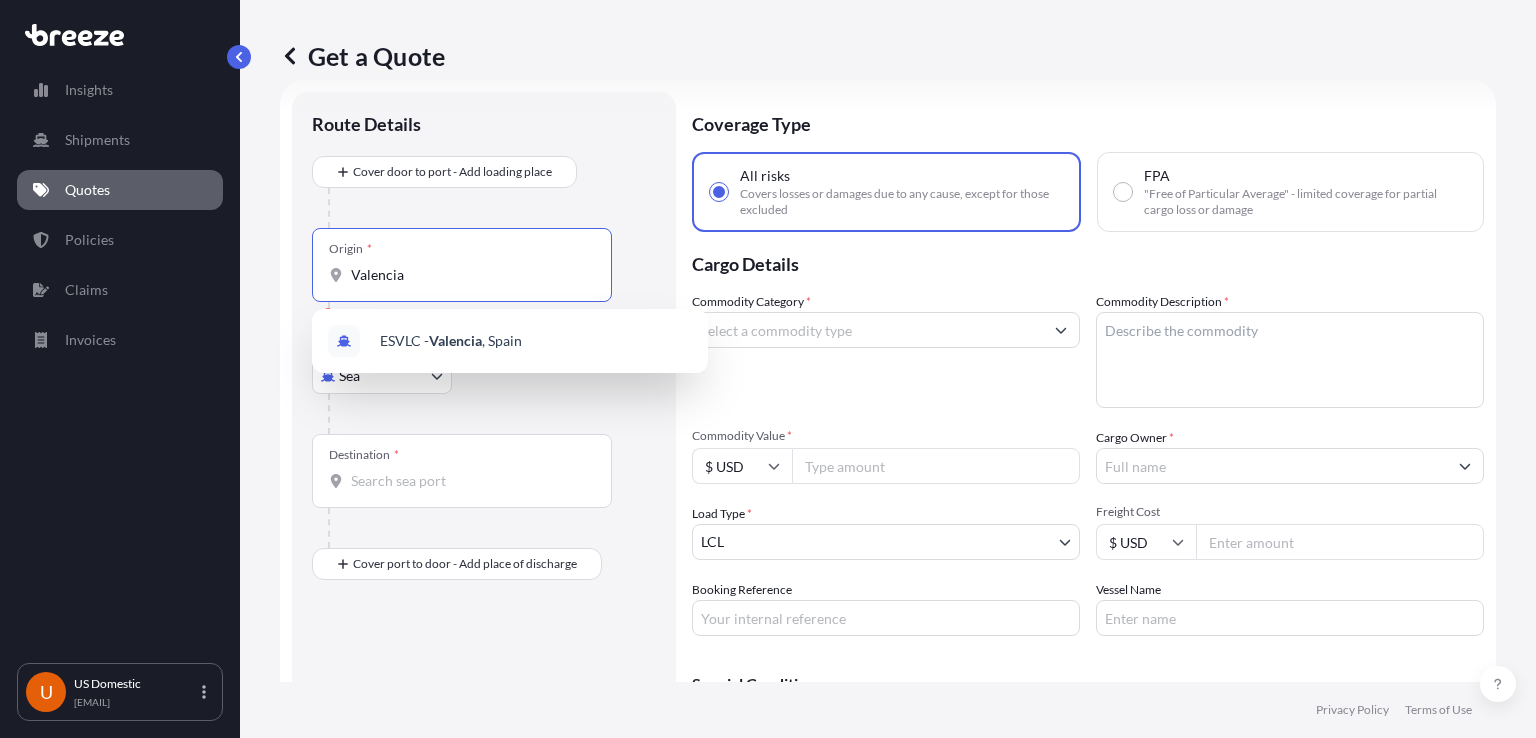 type on "Valencia" 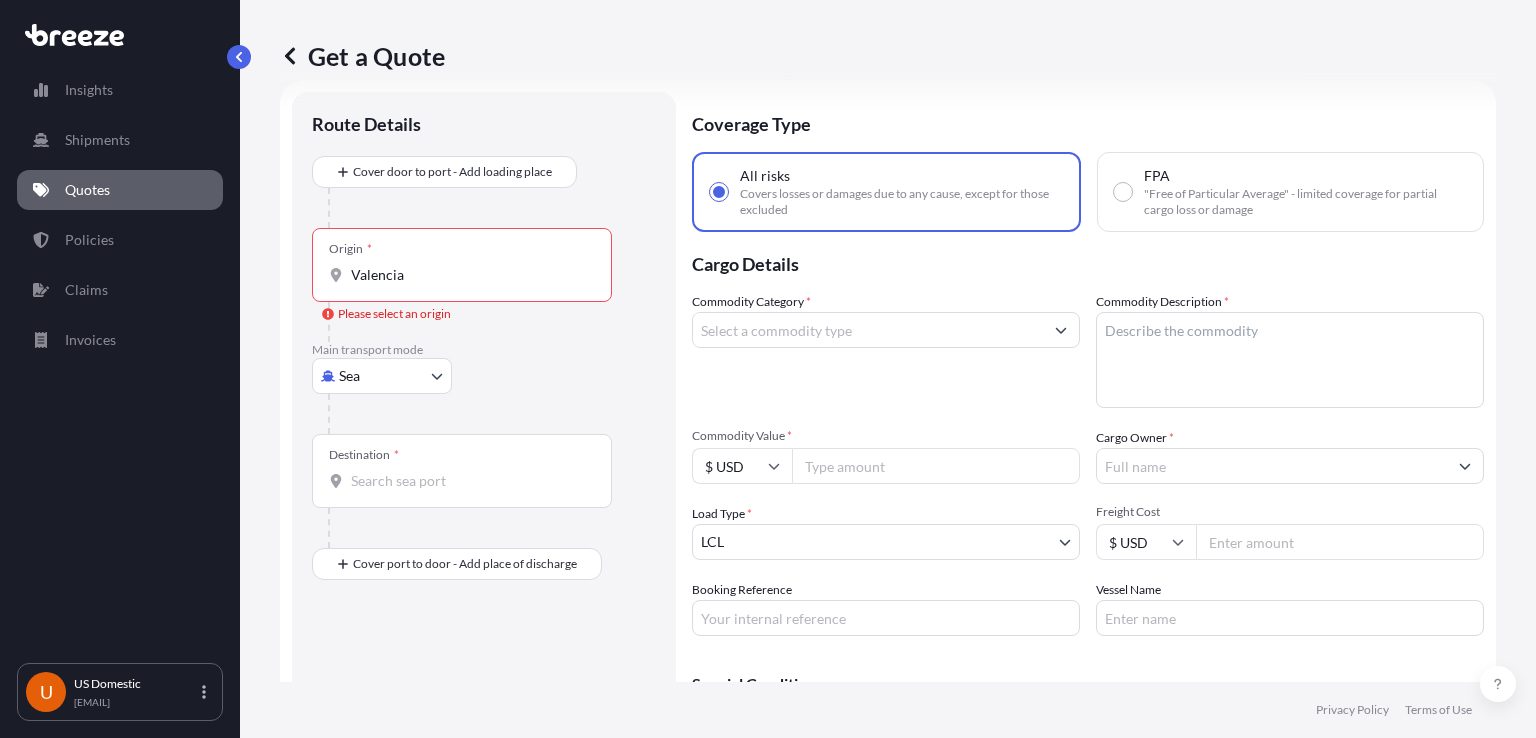 click on "1 option available. 0 options available. 1 option available.
Insights Shipments Quotes Policies Claims Invoices U US   Domestic [EMAIL] Get a Quote Route Details   Cover door to port - Add loading place Place of loading Road Road Rail Origin * [CITY] Please select an origin Main transport mode Sea Sea Air Road Rail Destination * Cover port to door - Add place of discharge Road Road Rail Place of Discharge Coverage Type All risks Covers losses or damages due to any cause, except for those excluded FPA "Free of Particular Average" - limited coverage for partial cargo loss or damage Cargo Details Commodity Category * Commodity Description * Commodity Value   * $ USD Cargo Owner * Load Type * LCL LCL FCL Freight Cost   $ USD Booking Reference Vessel Name Special Conditions Hazardous Temperature Controlled Fragile Livestock Bulk Cargo Bagged Goods Used Goods Get a Quote Privacy Policy Terms of Use
0" at bounding box center (768, 369) 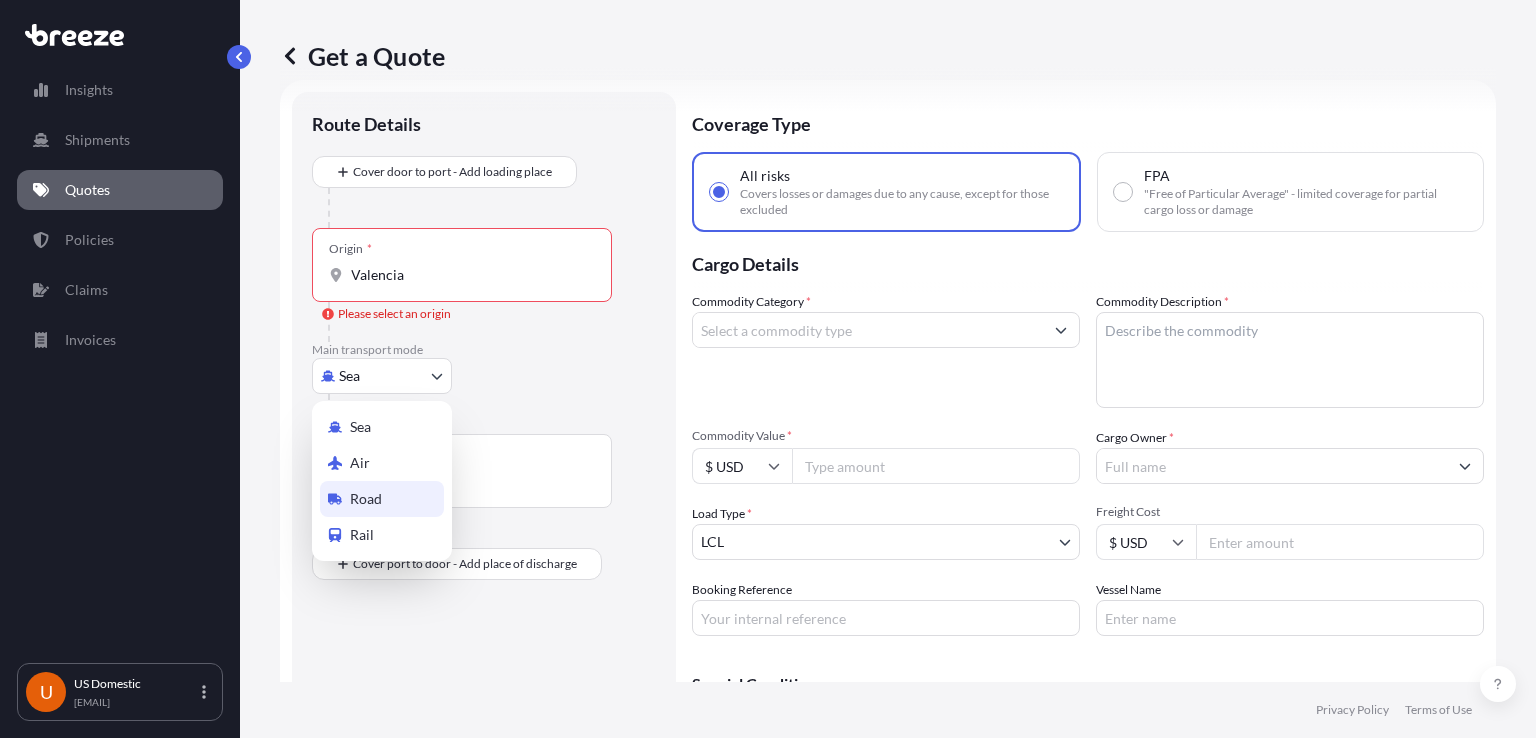 click on "Road" at bounding box center [366, 499] 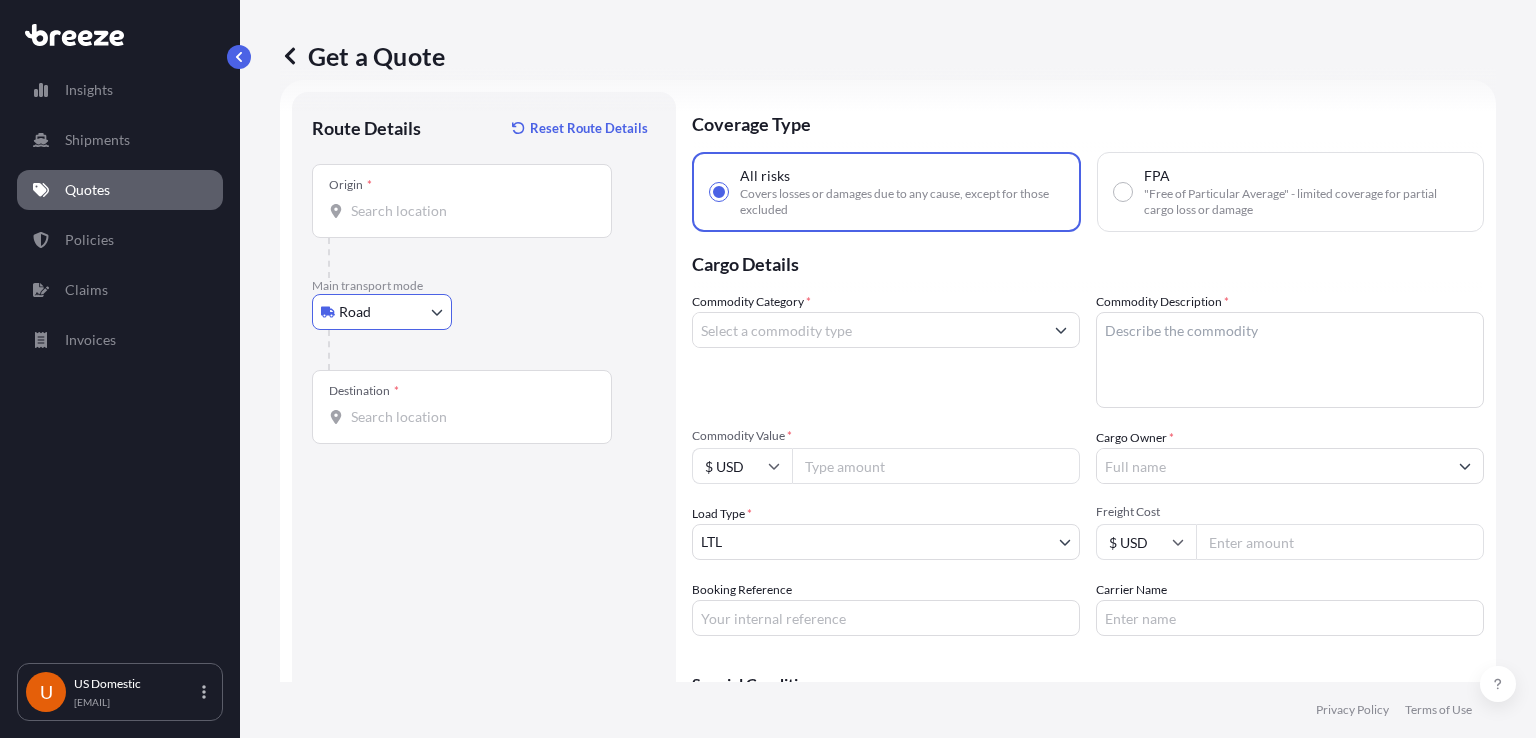 click on "Origin *" at bounding box center (469, 211) 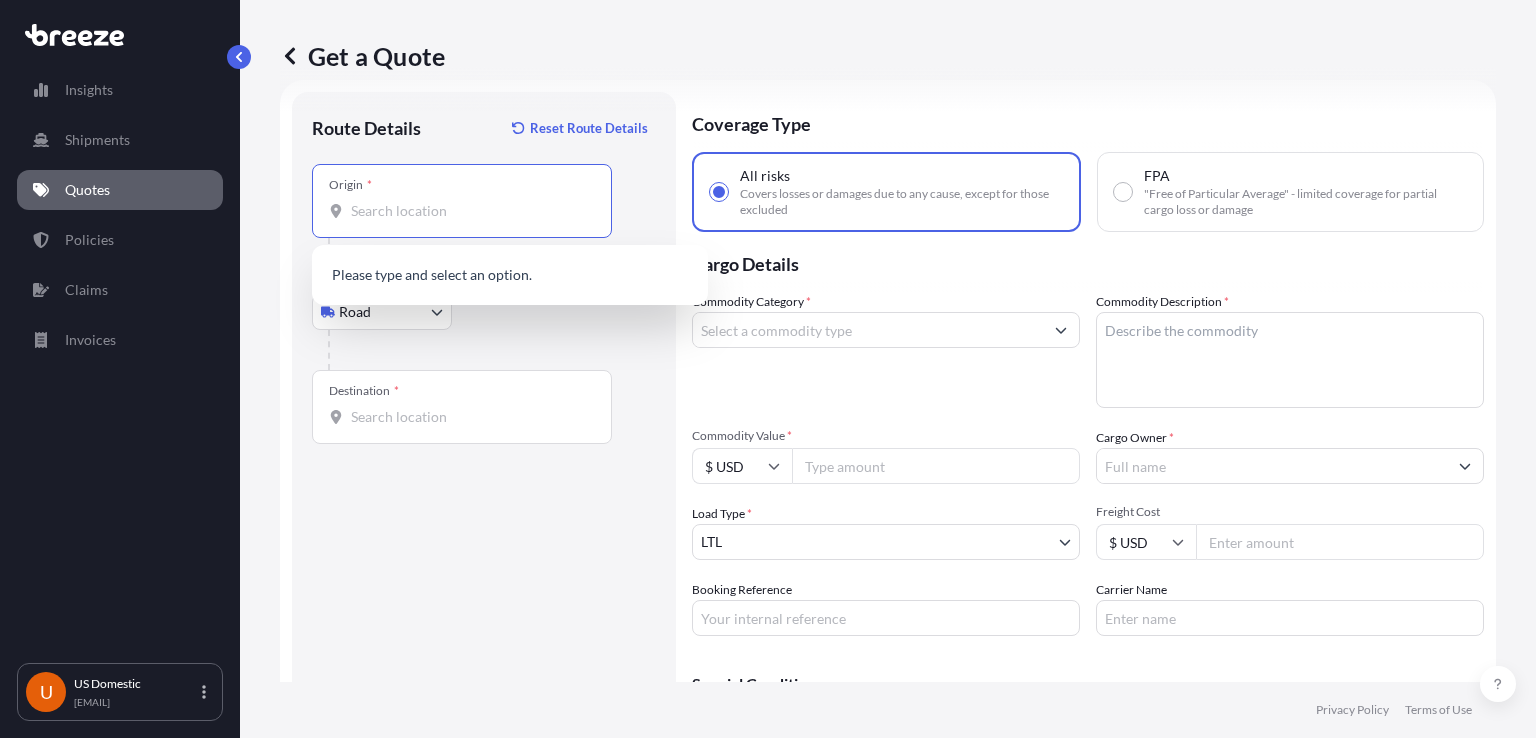 paste on "[CITY], [STATE], [POSTAL_CODE]" 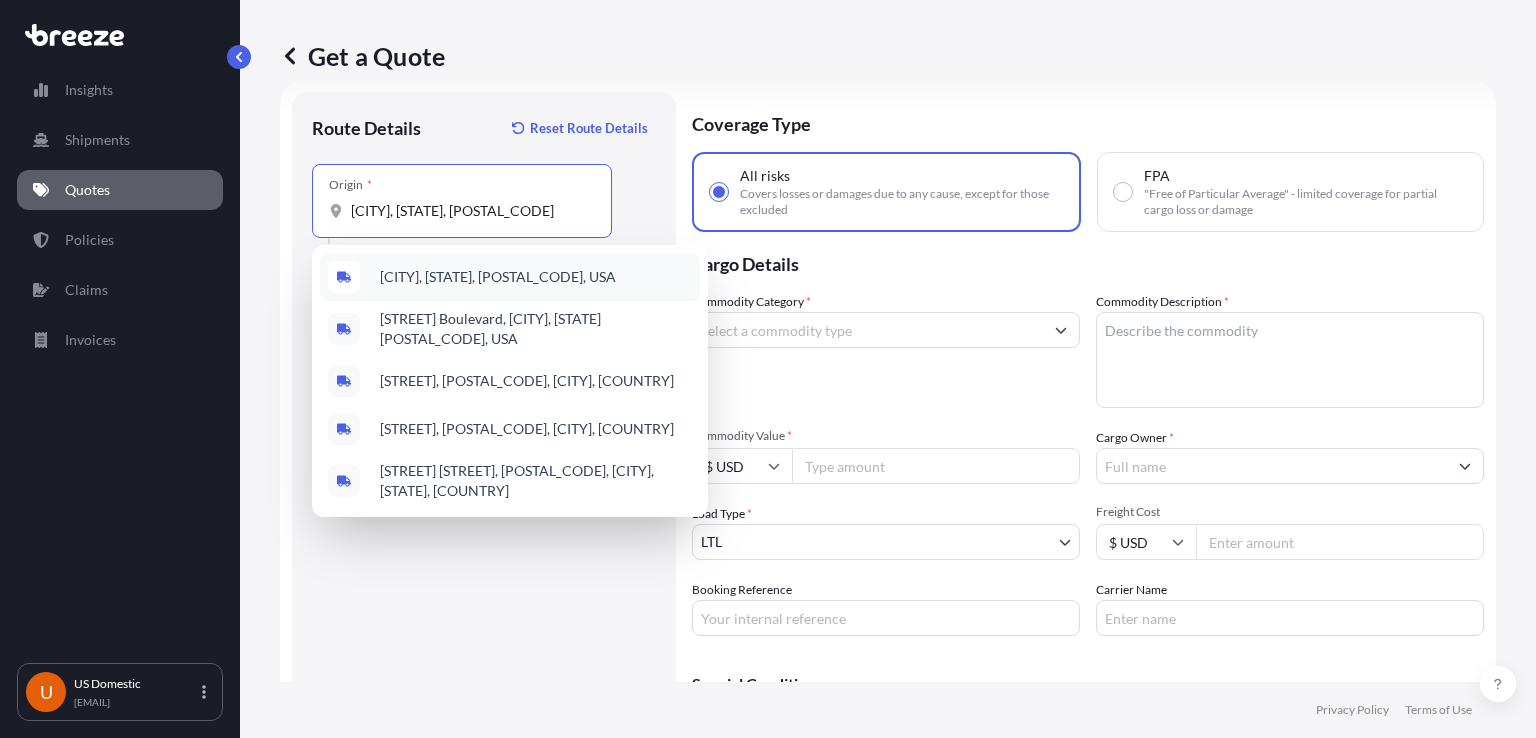 click on "[CITY], [STATE], [POSTAL_CODE], USA" at bounding box center (498, 277) 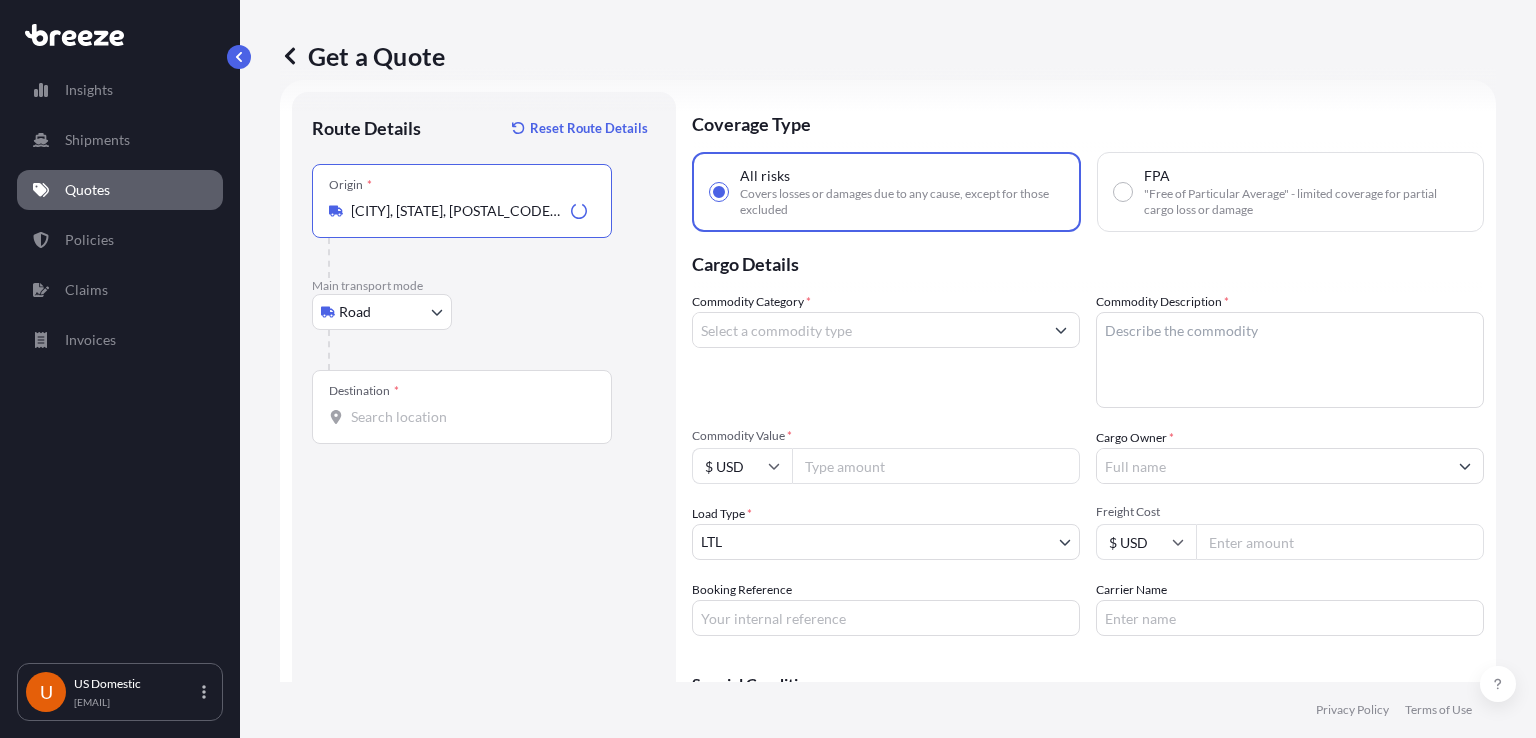 type on "[CITY], [STATE], [POSTAL_CODE], USA" 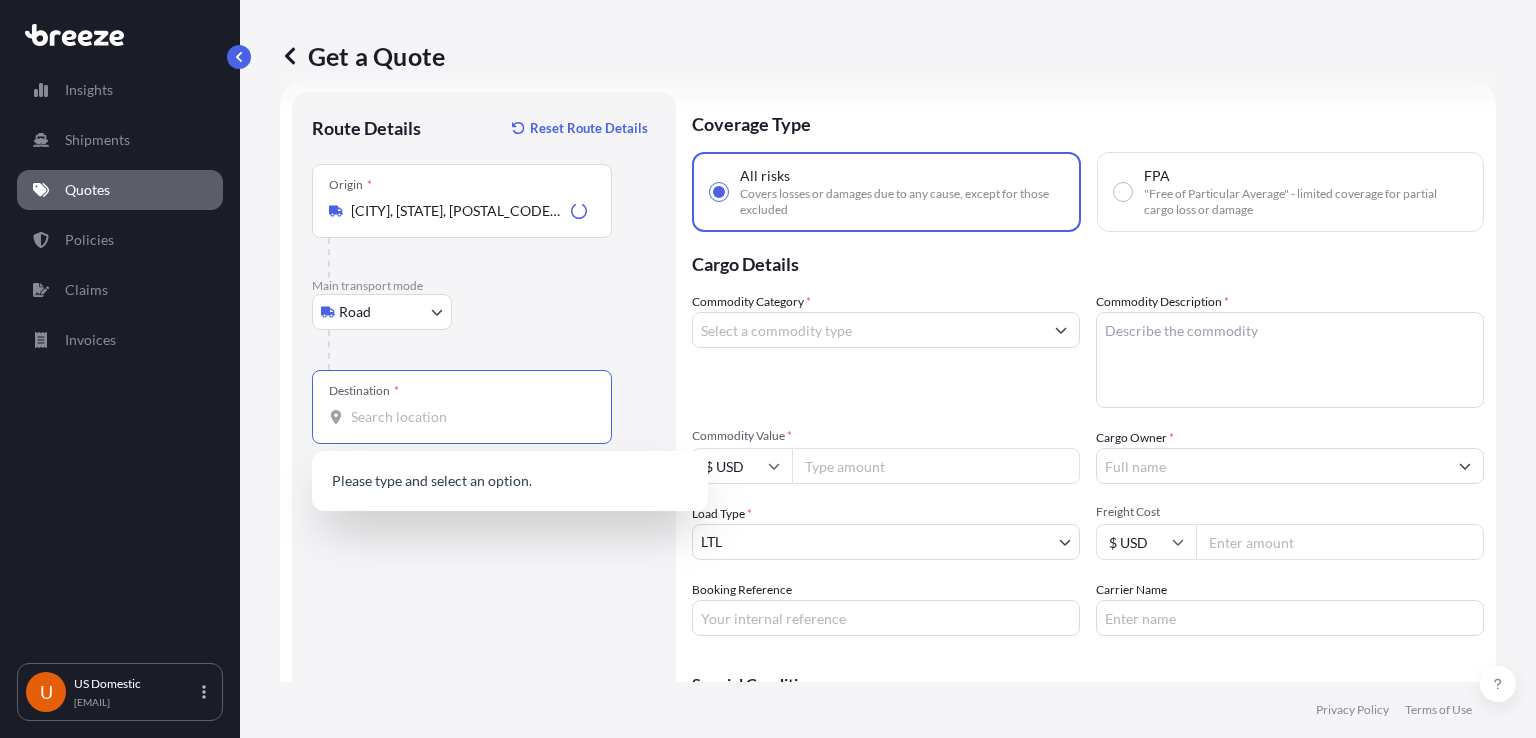 click on "Destination *" at bounding box center (469, 417) 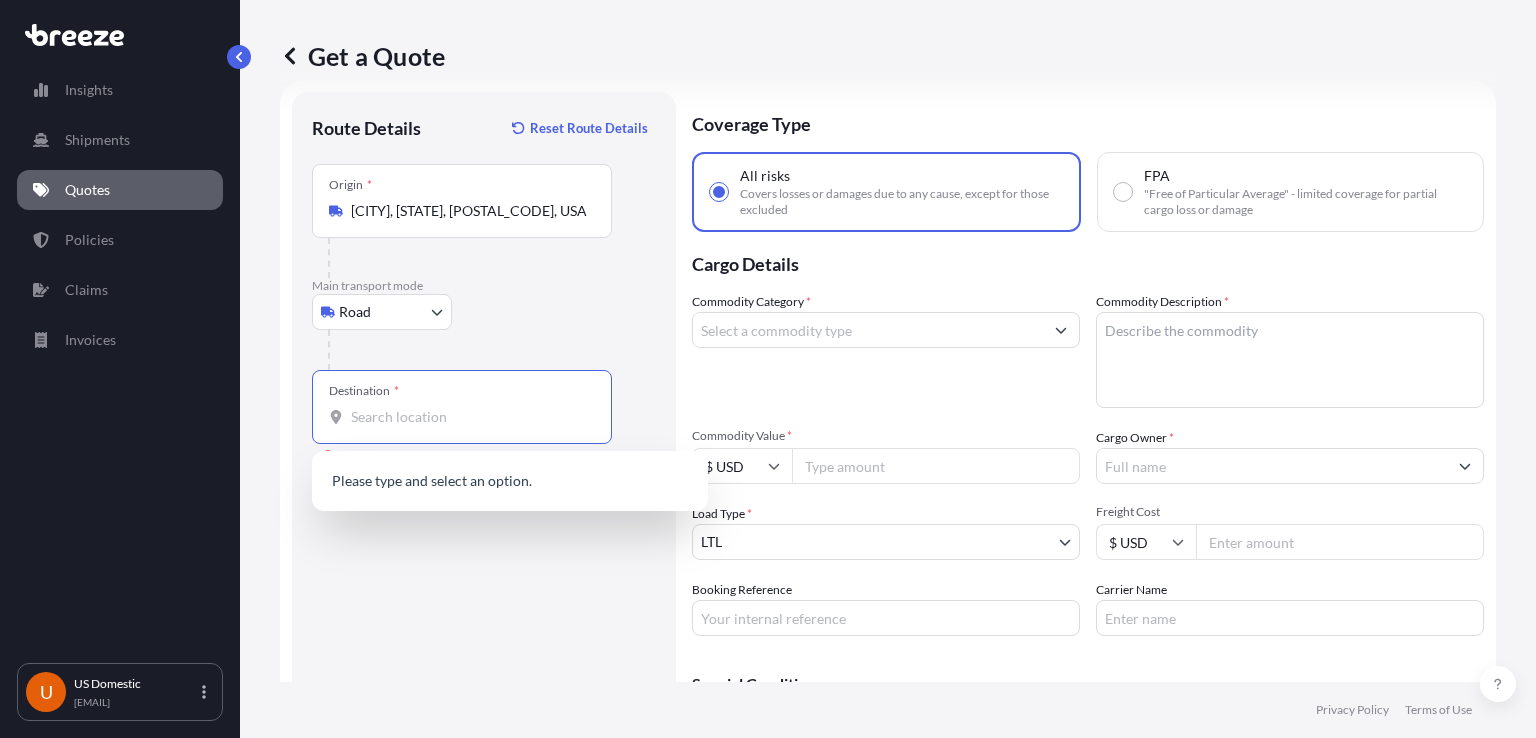 paste on "[NUMBER] North [STREET] Rd Ste N - 3 [CITY], [STATE], [POSTAL_CODE]" 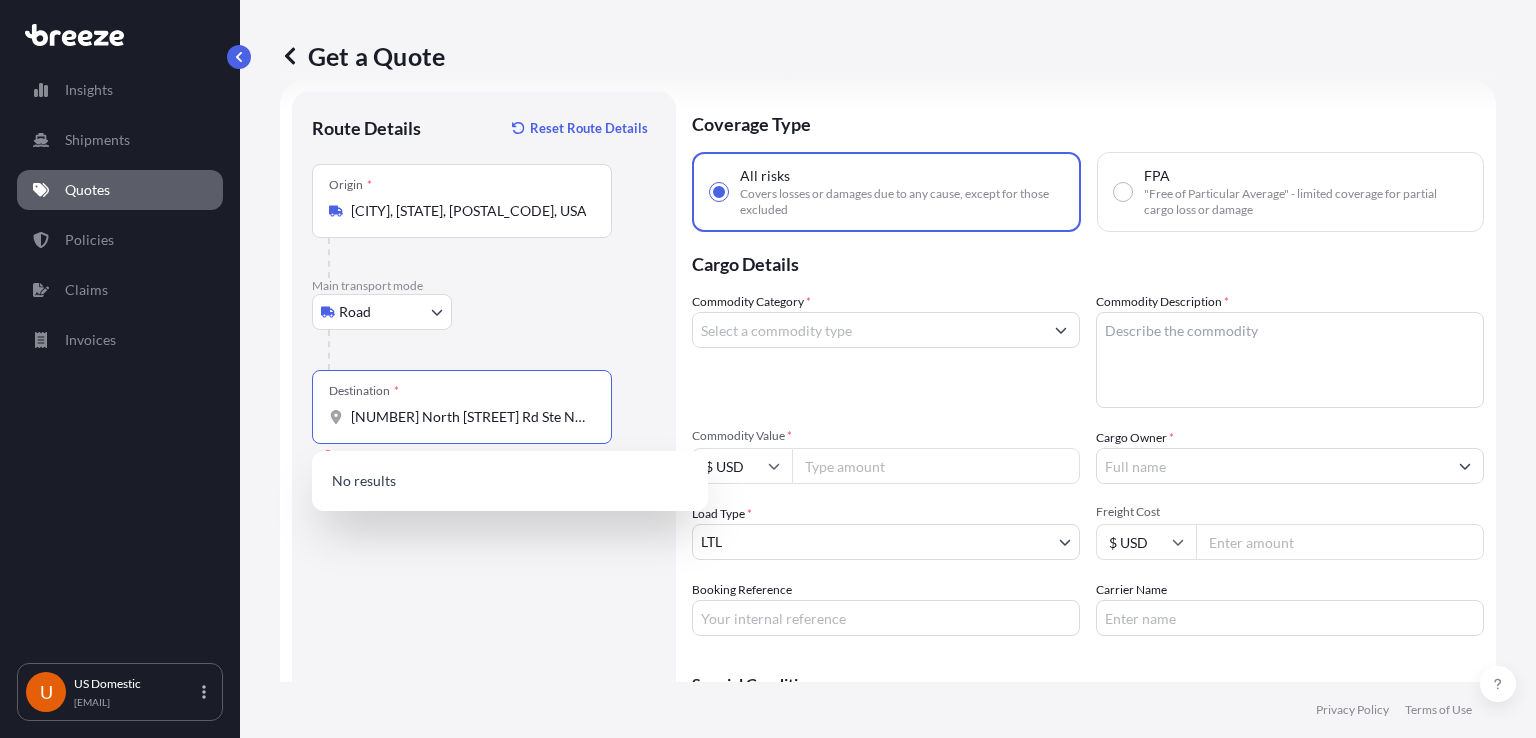 scroll, scrollTop: 0, scrollLeft: 136, axis: horizontal 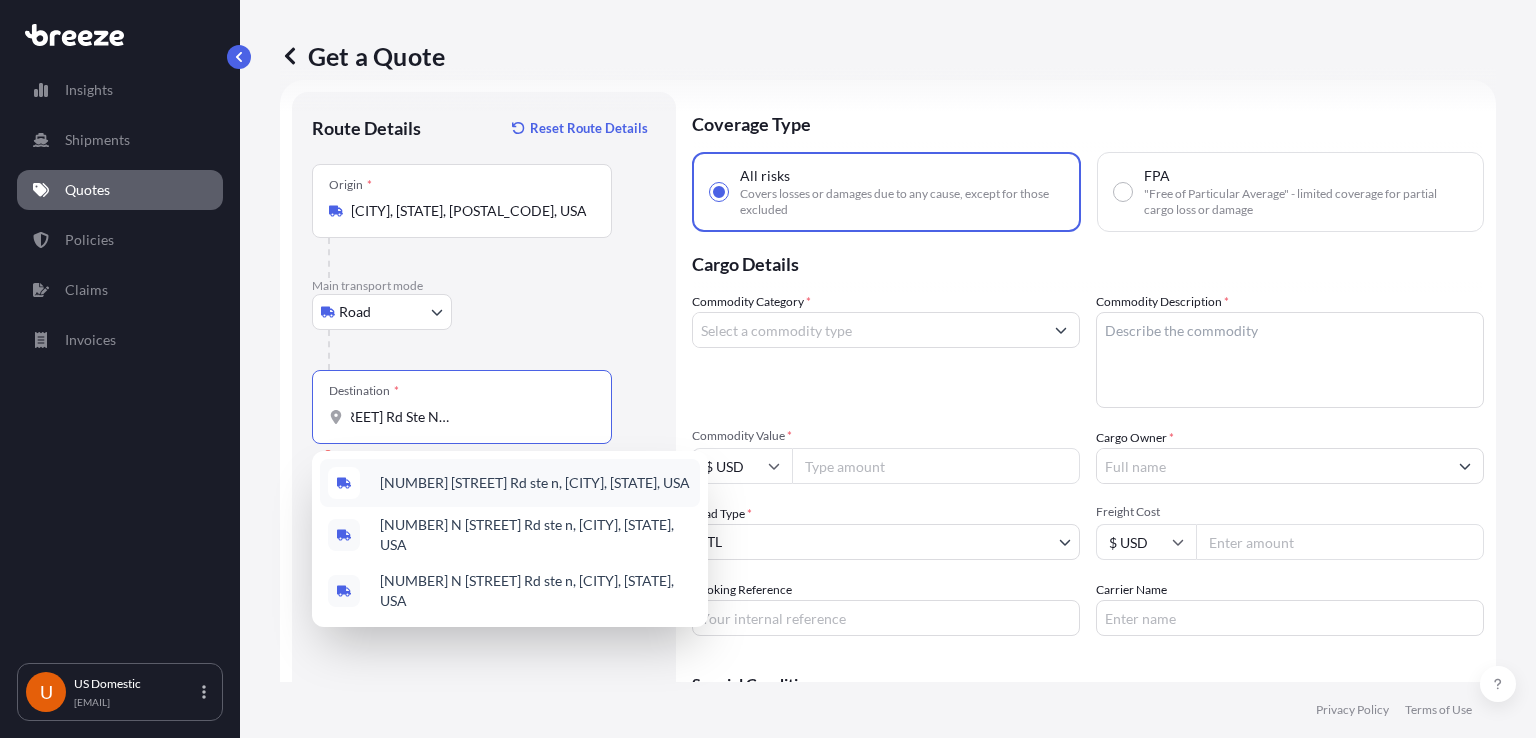 click on "[NUMBER] [STREET] Rd ste n, [CITY], [STATE], USA" at bounding box center [535, 483] 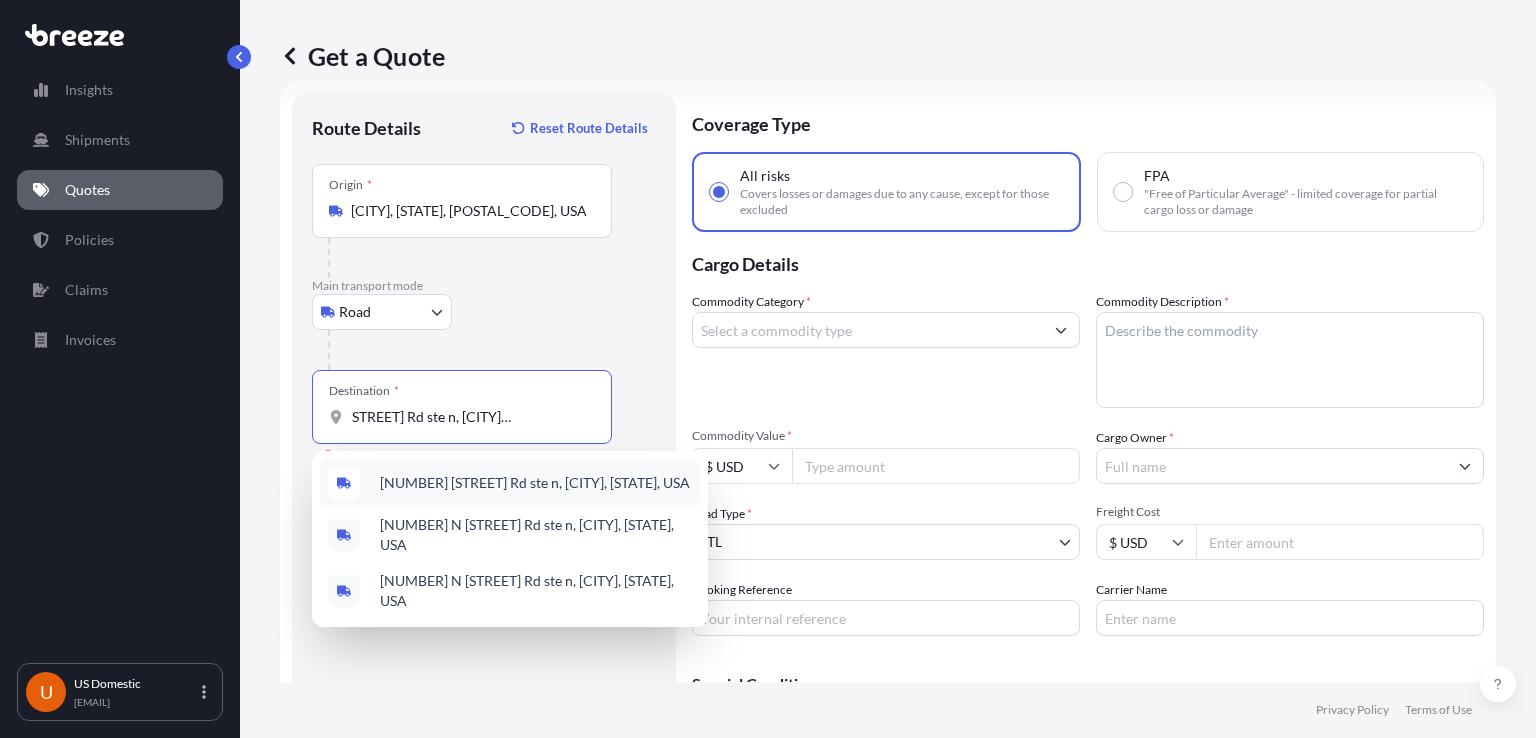 scroll, scrollTop: 0, scrollLeft: 124, axis: horizontal 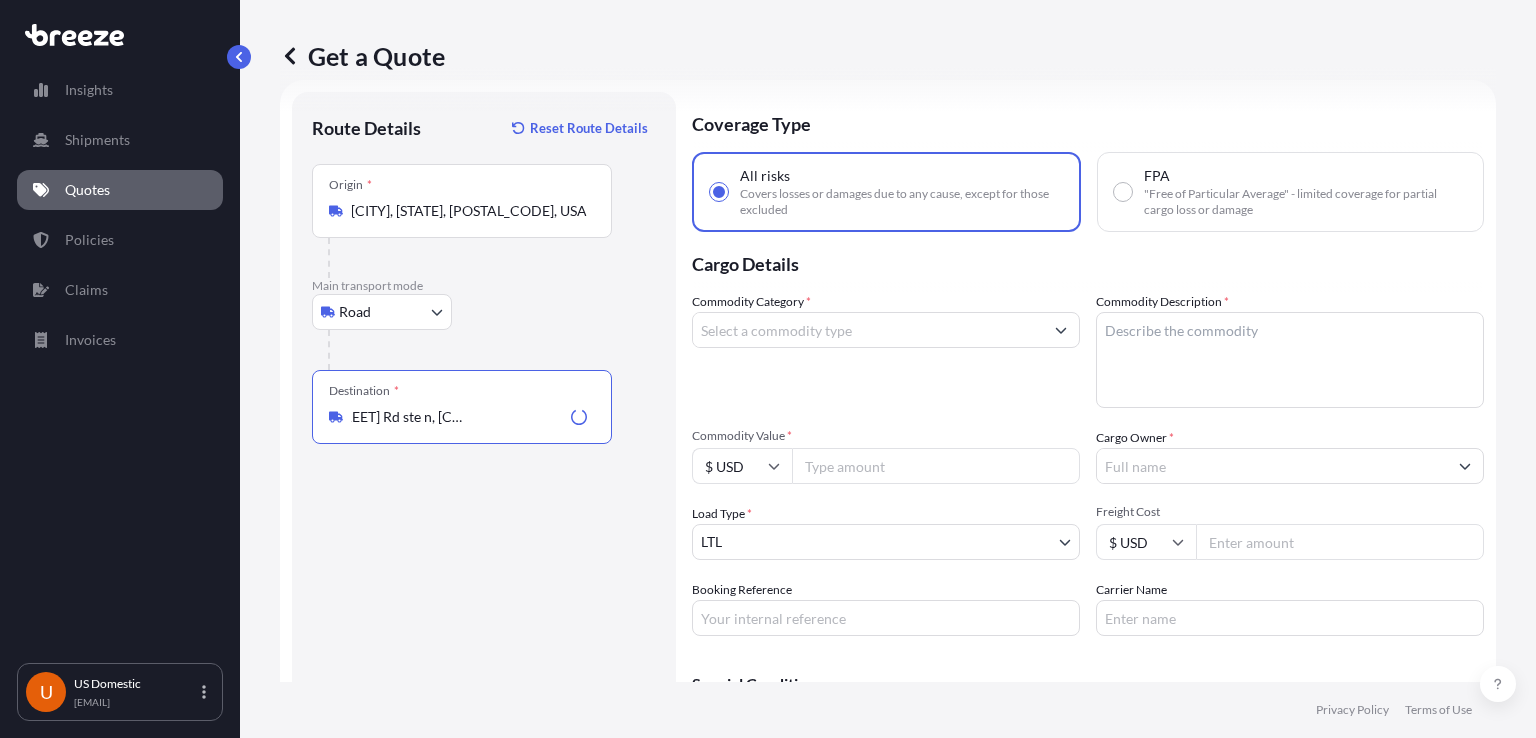 type on "[NUMBER] [STREET] Rd ste n, [CITY], [STATE], USA" 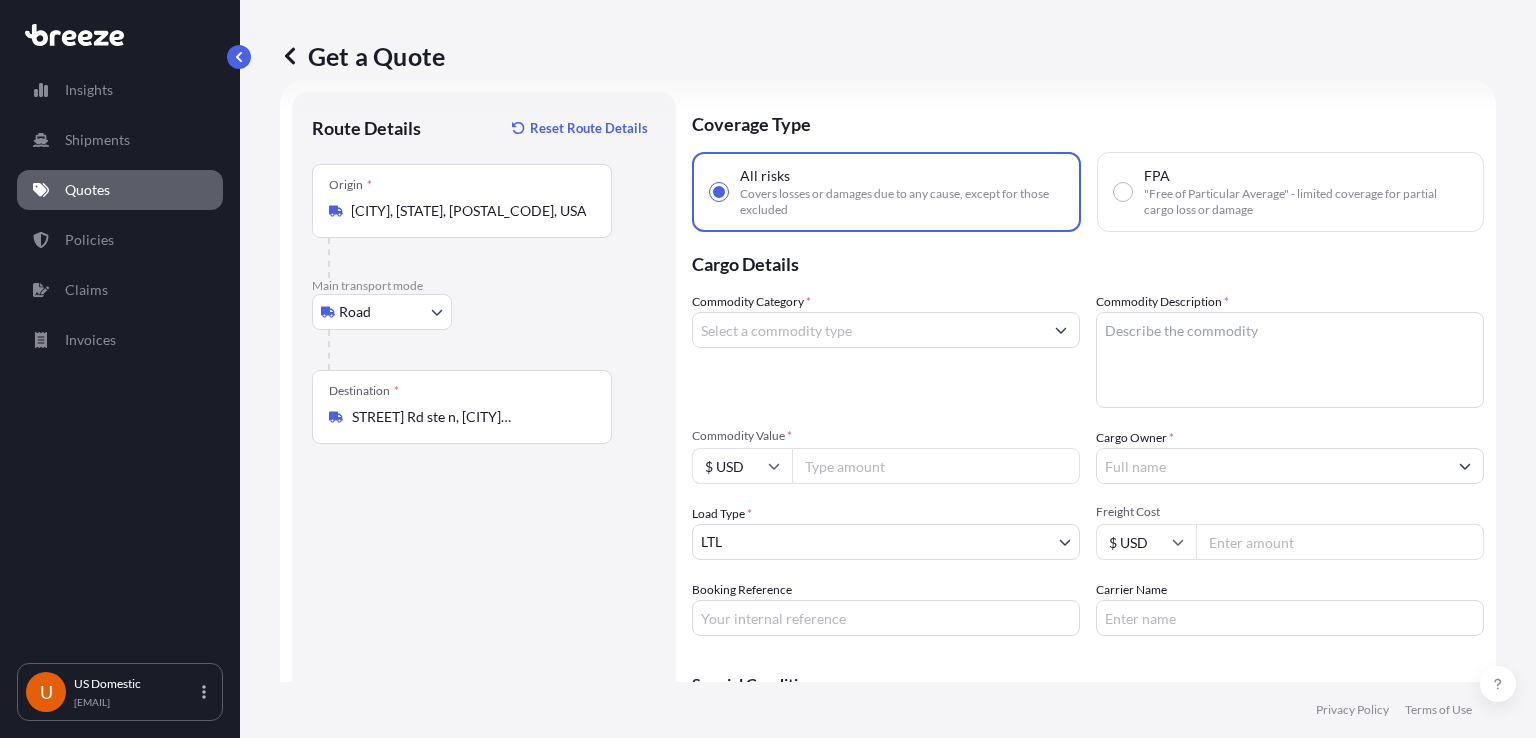 scroll, scrollTop: 0, scrollLeft: 0, axis: both 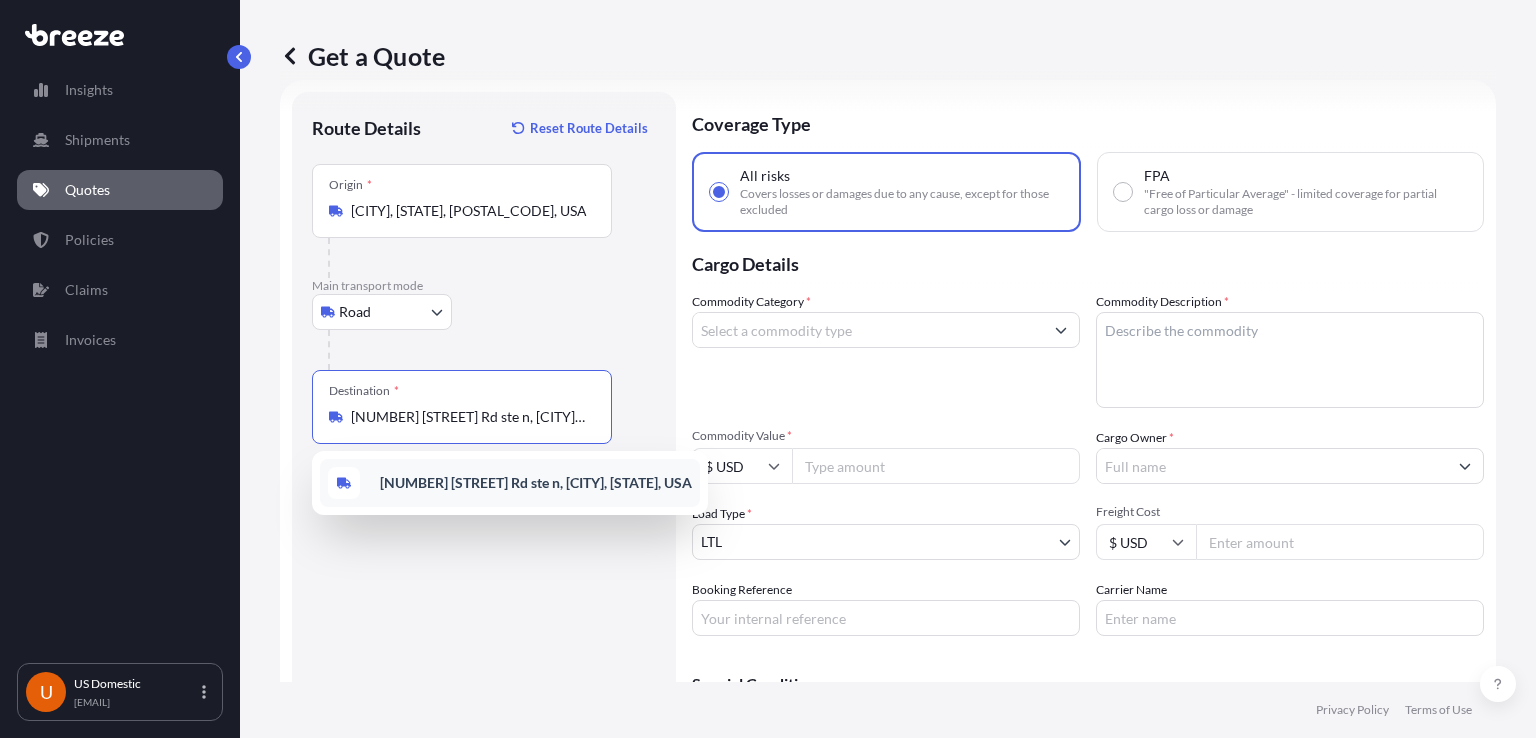 click on "[NUMBER] [STREET] Rd ste n, [CITY], [STATE], USA" at bounding box center (536, 482) 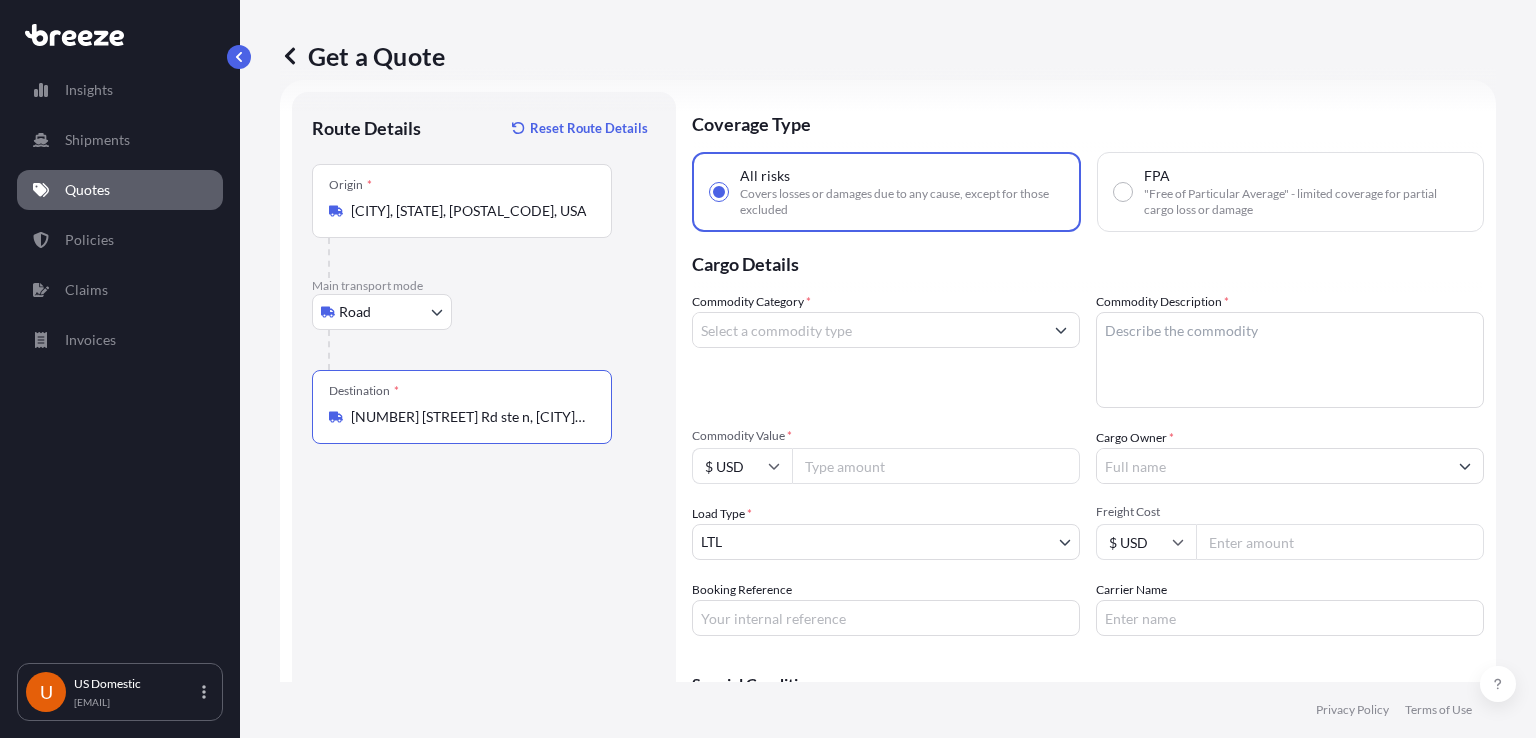 click on "[CITY], [STATE], [POSTAL_CODE], USA" at bounding box center [469, 211] 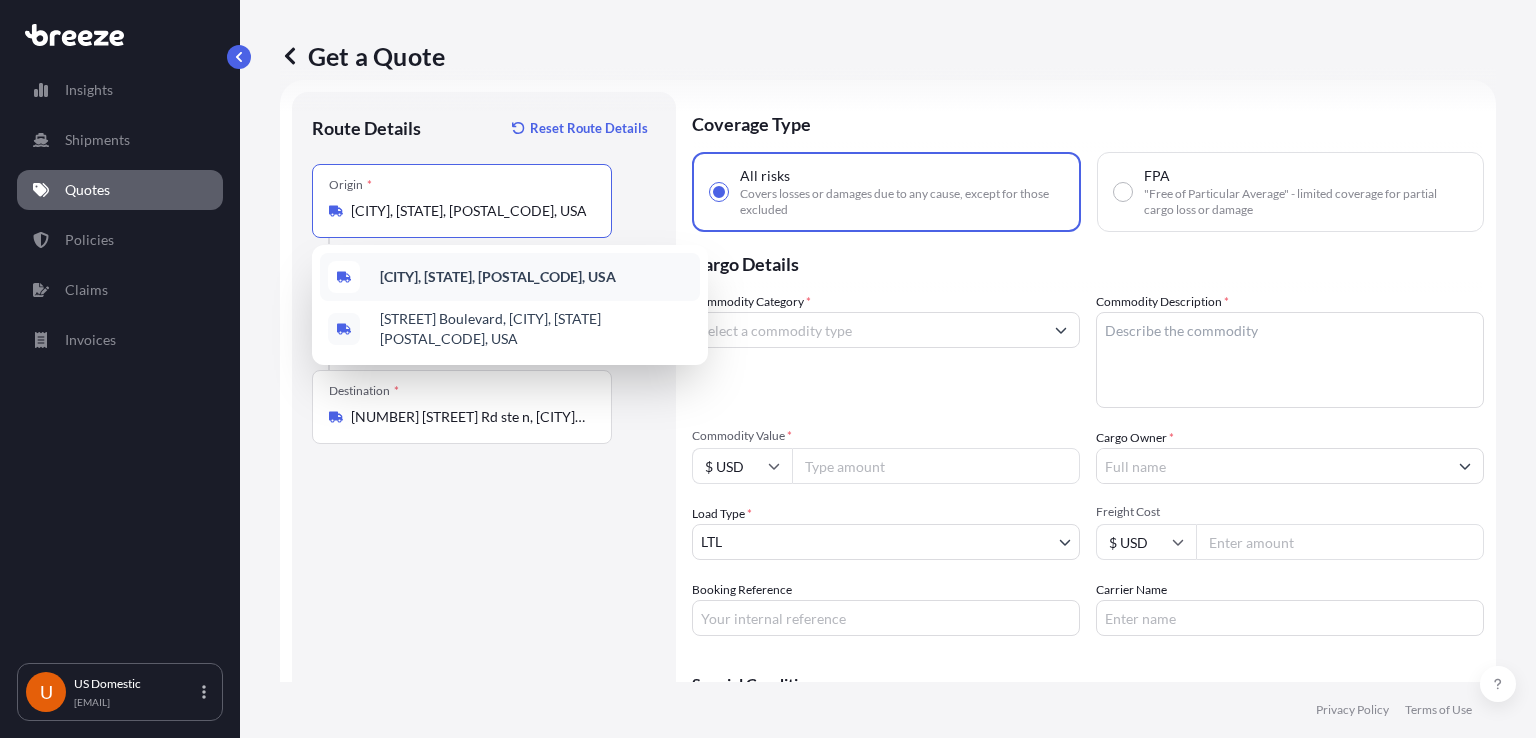 paste on "[NUMBER] [STREET] [STREET], [CITY], [STATE], [POSTAL_CODE]" 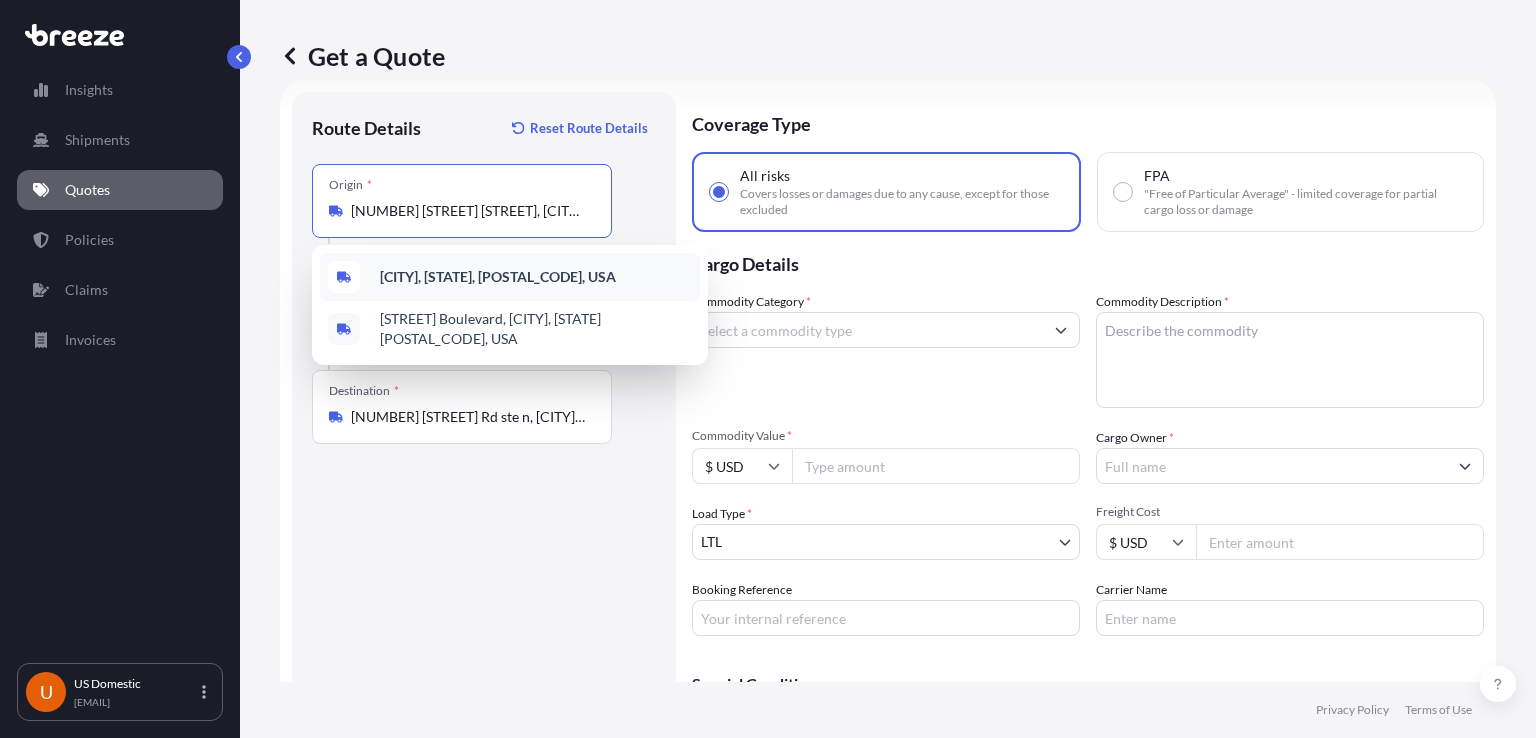 scroll, scrollTop: 0, scrollLeft: 68, axis: horizontal 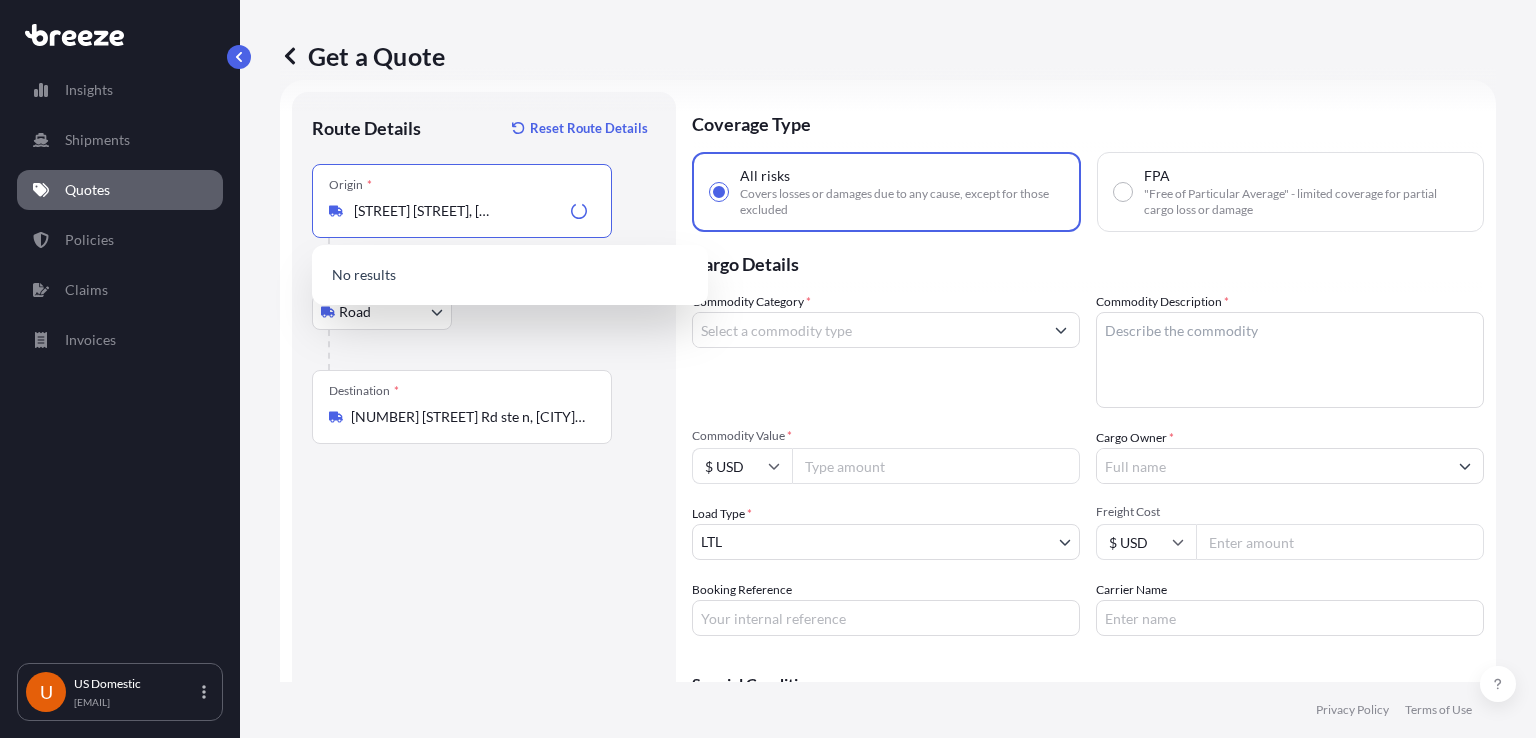 paste on ", [CITY], [STATE], [POSTAL_CODE], USA" 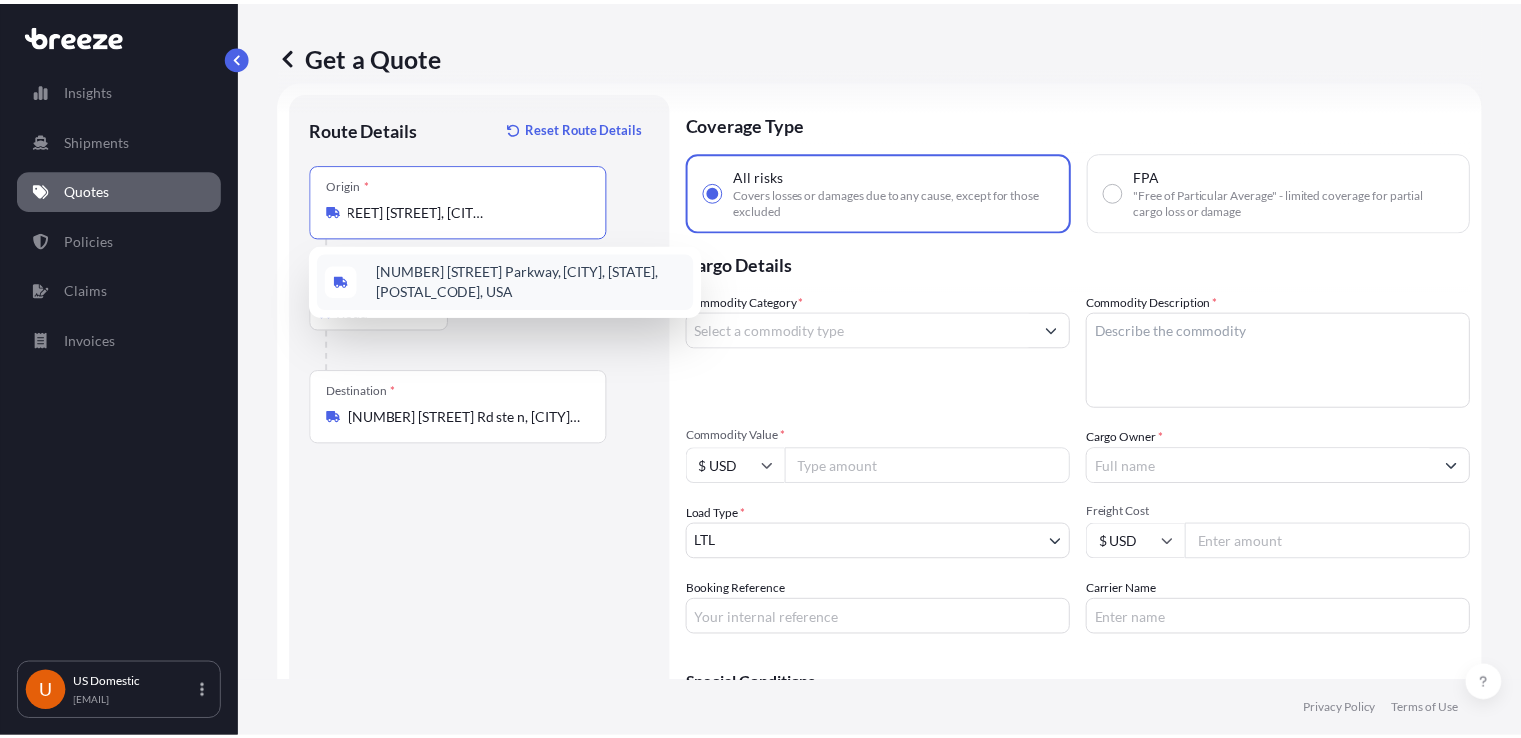 scroll, scrollTop: 0, scrollLeft: 68, axis: horizontal 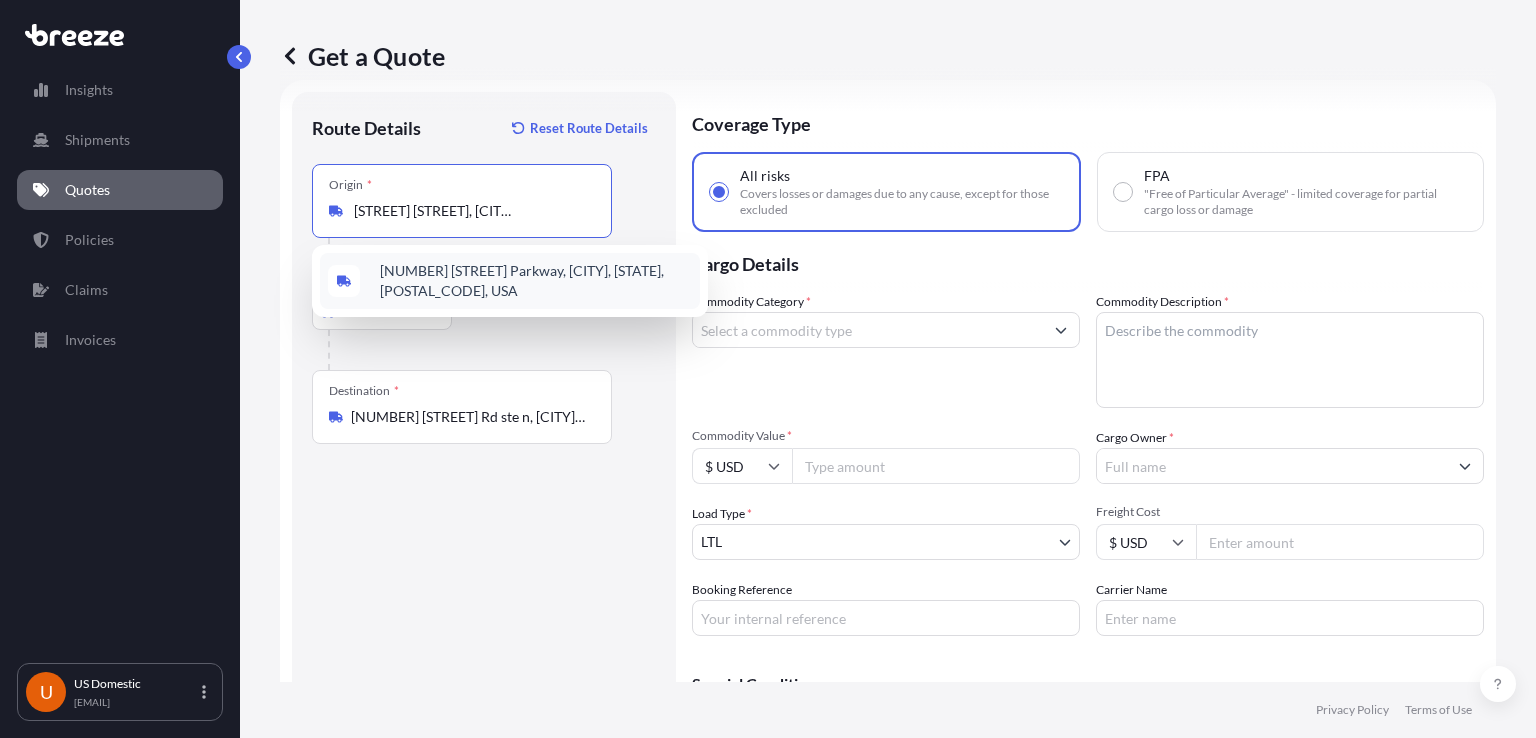 click on "[NUMBER] [STREET] Parkway, [CITY], [STATE], [POSTAL_CODE], USA" at bounding box center (536, 281) 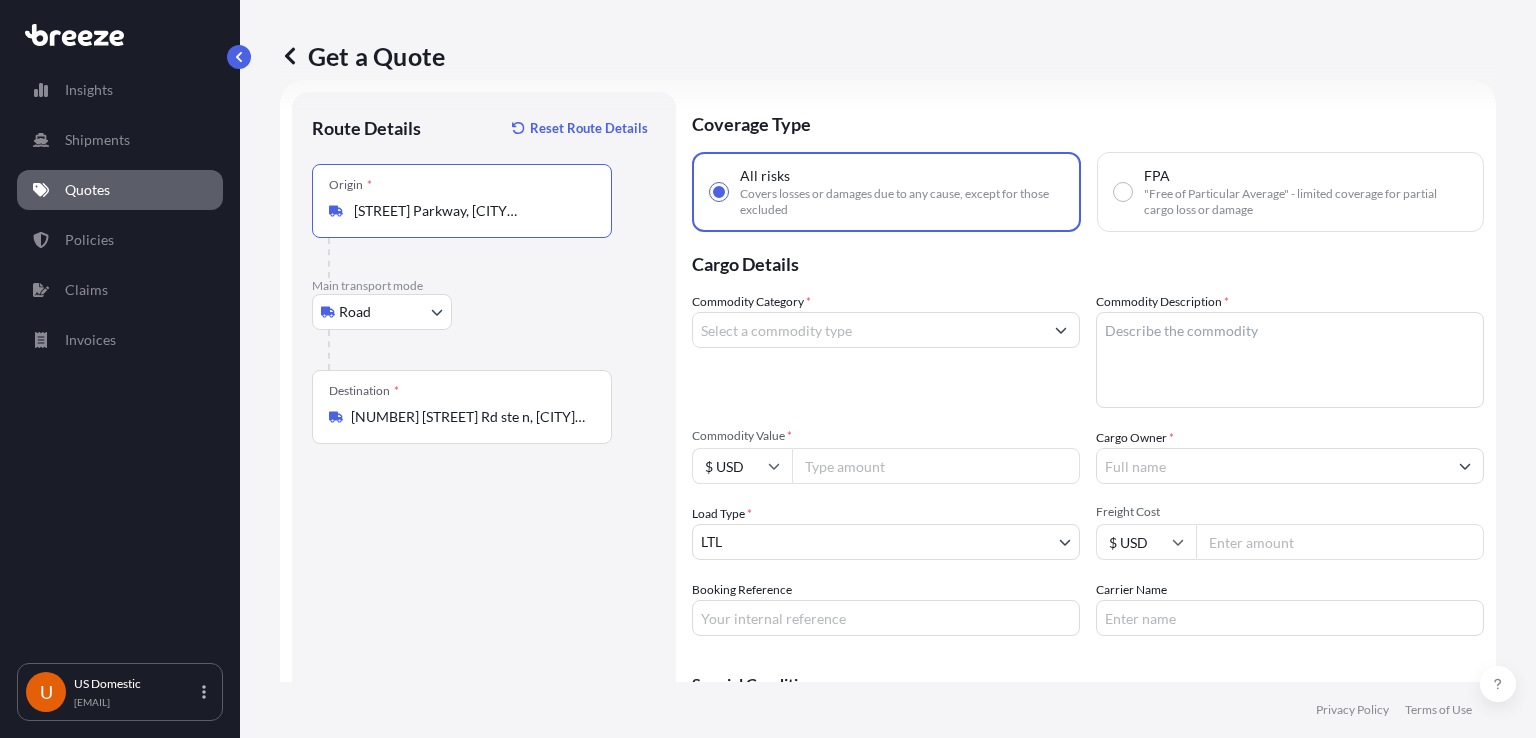 type on "[NUMBER] [STREET] Parkway, [CITY], [STATE], [POSTAL_CODE], USA" 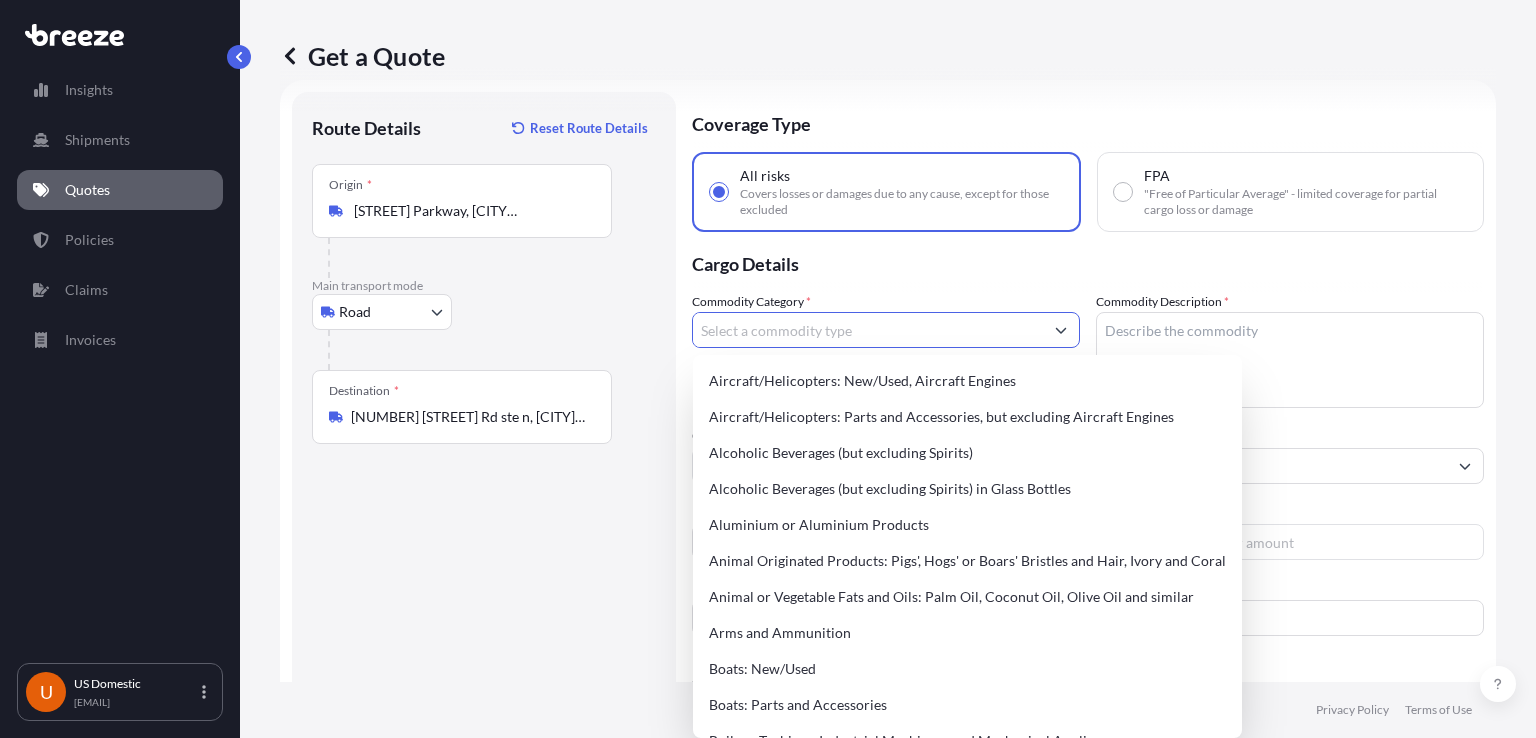 scroll, scrollTop: 0, scrollLeft: 0, axis: both 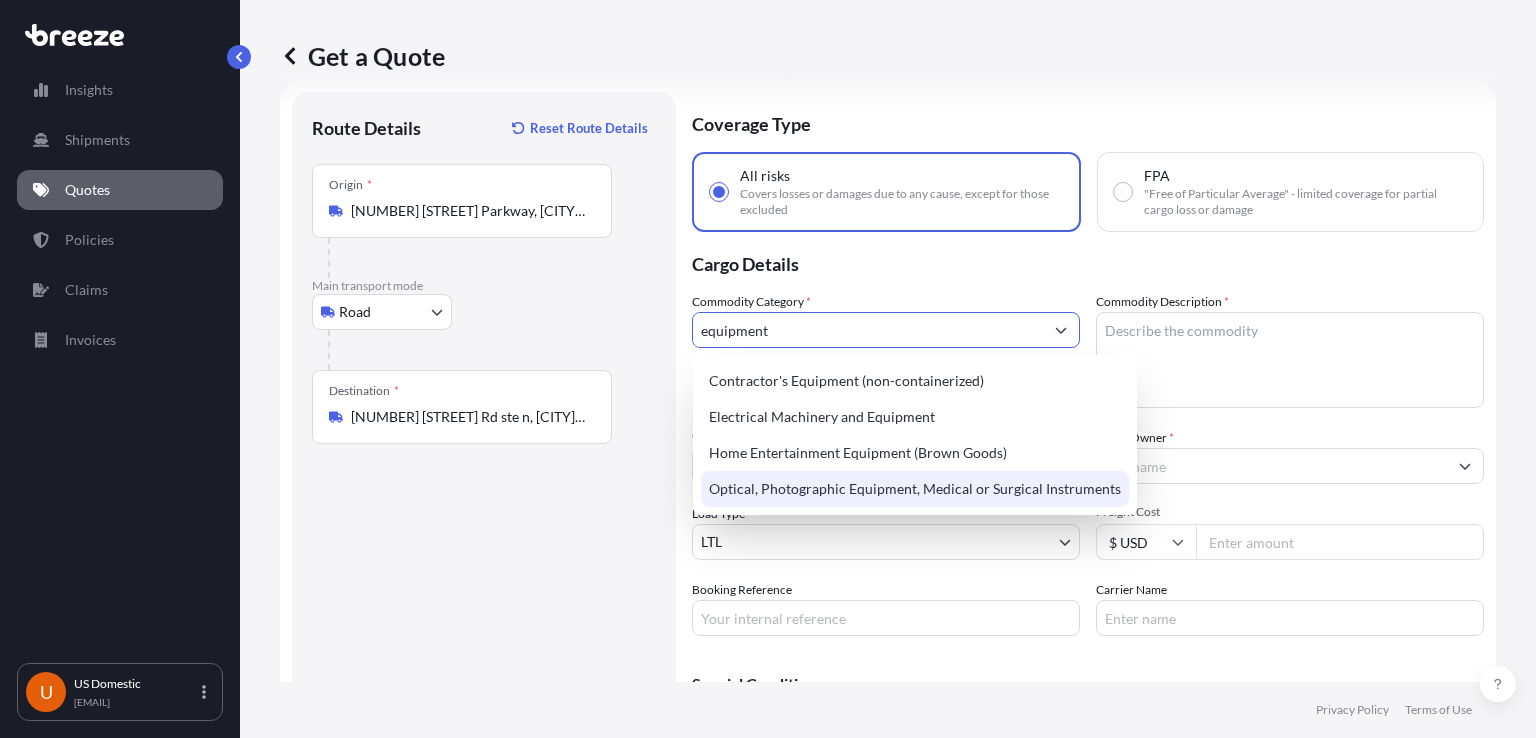 click on "Optical, Photographic Equipment, Medical or Surgical Instruments" at bounding box center [915, 489] 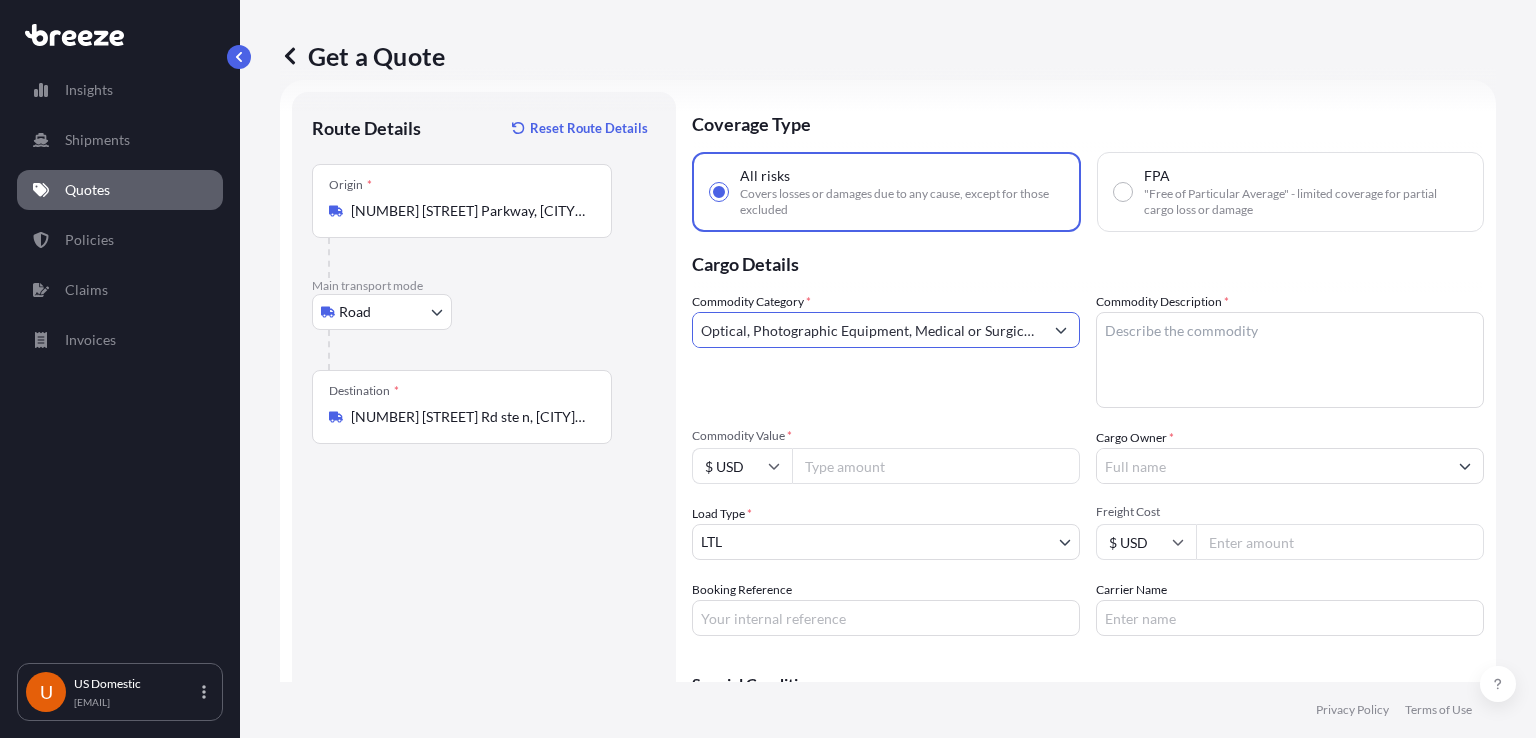 type on "Optical, Photographic Equipment, Medical or Surgical Instruments" 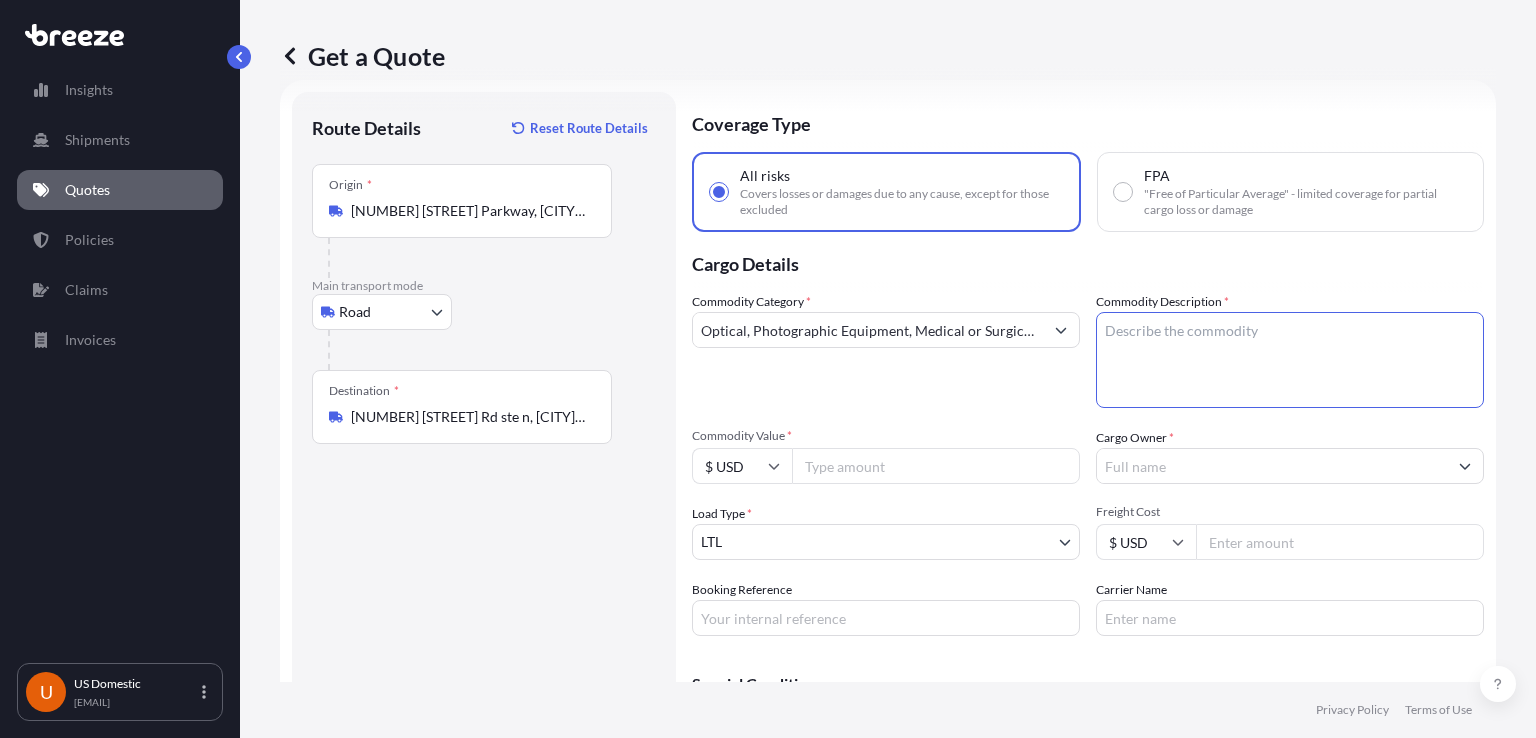 click on "Commodity Description *" at bounding box center [1290, 360] 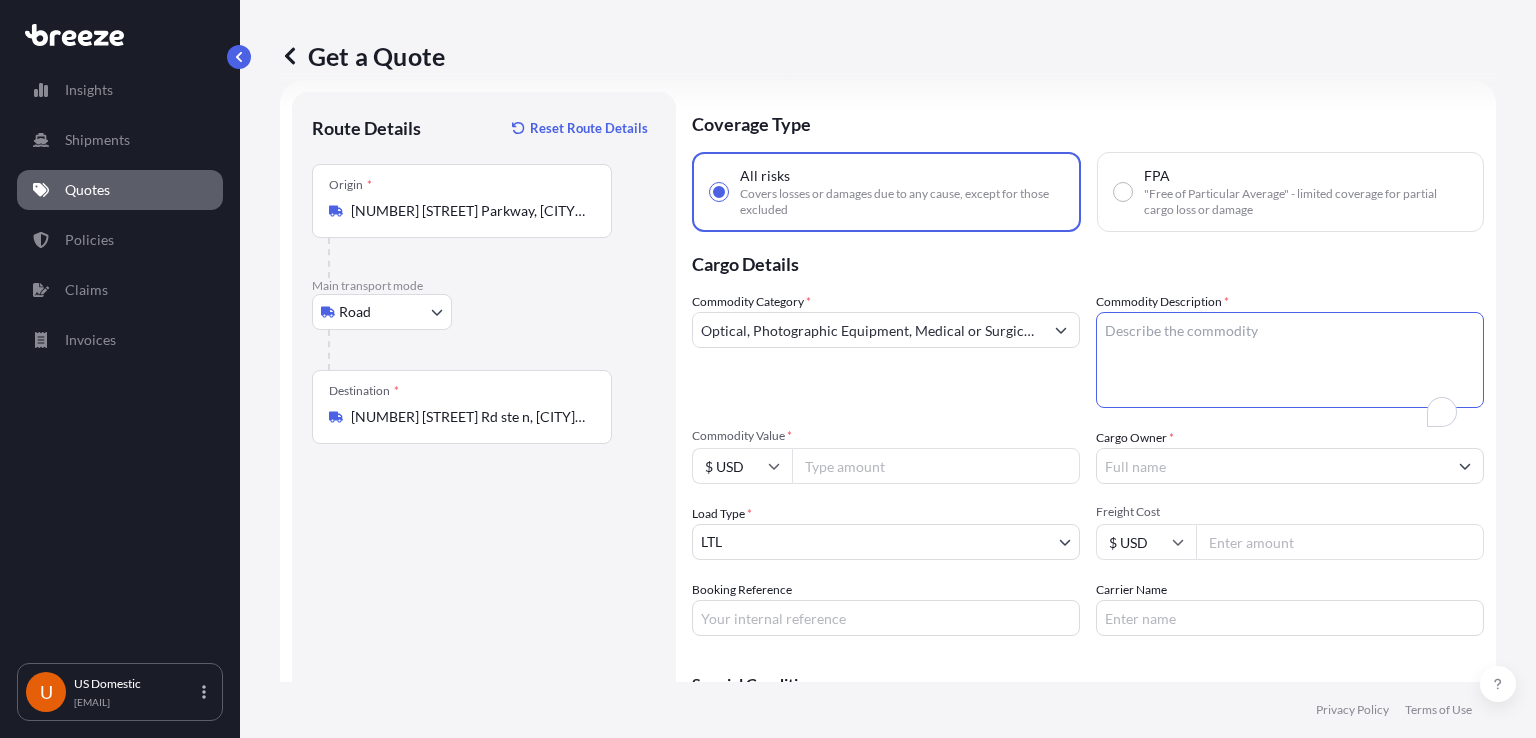 scroll, scrollTop: 32, scrollLeft: 0, axis: vertical 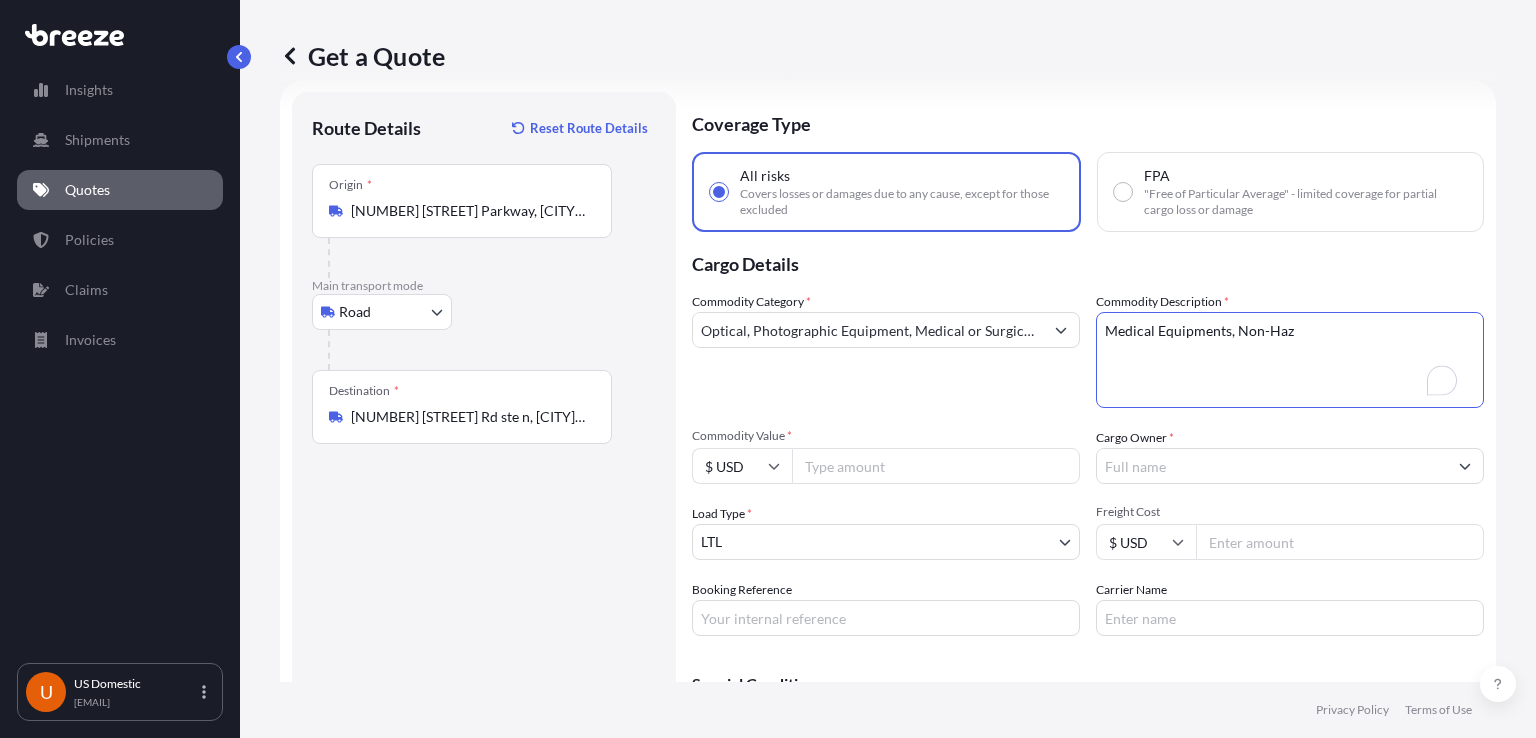 type on "Medical Equipments, Non-Haz" 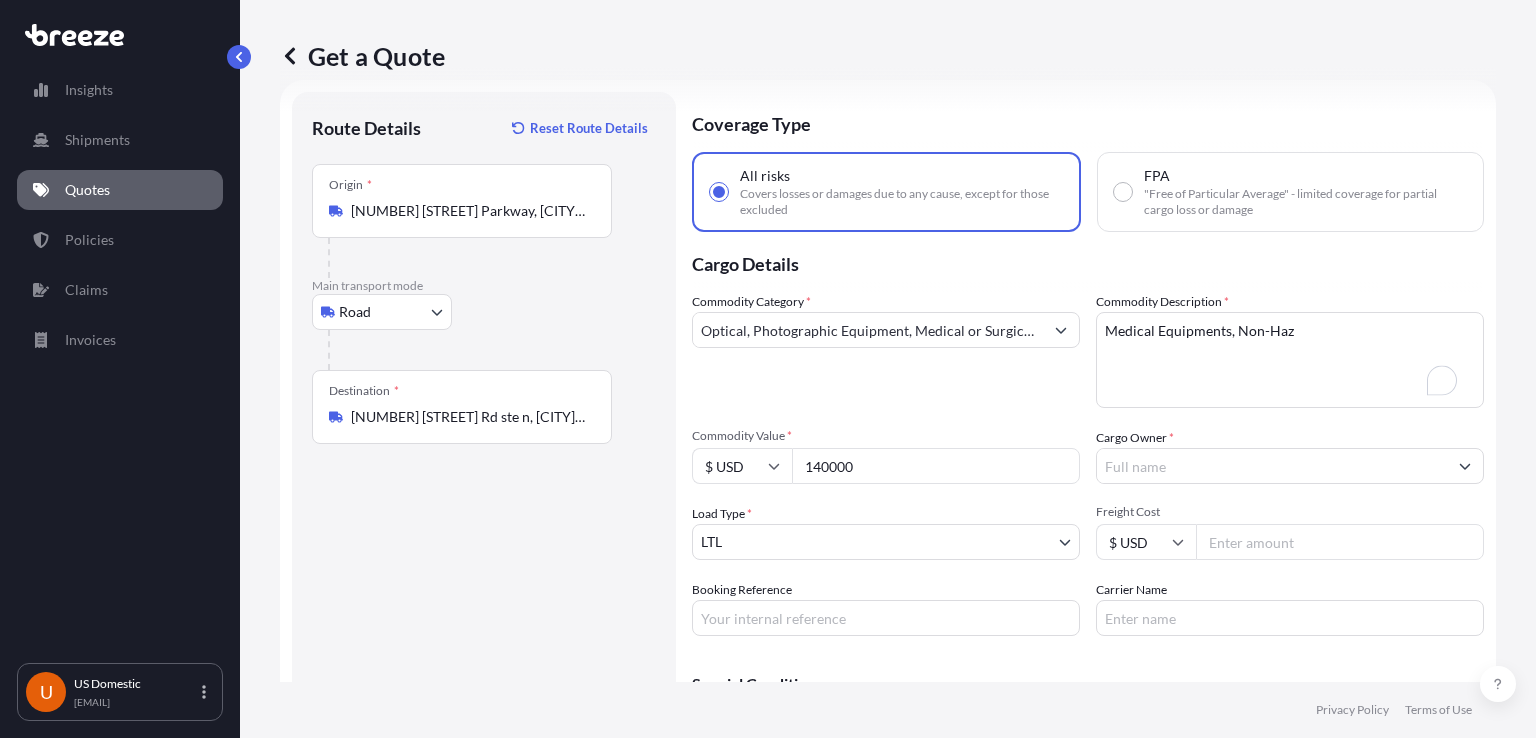 type on "140000" 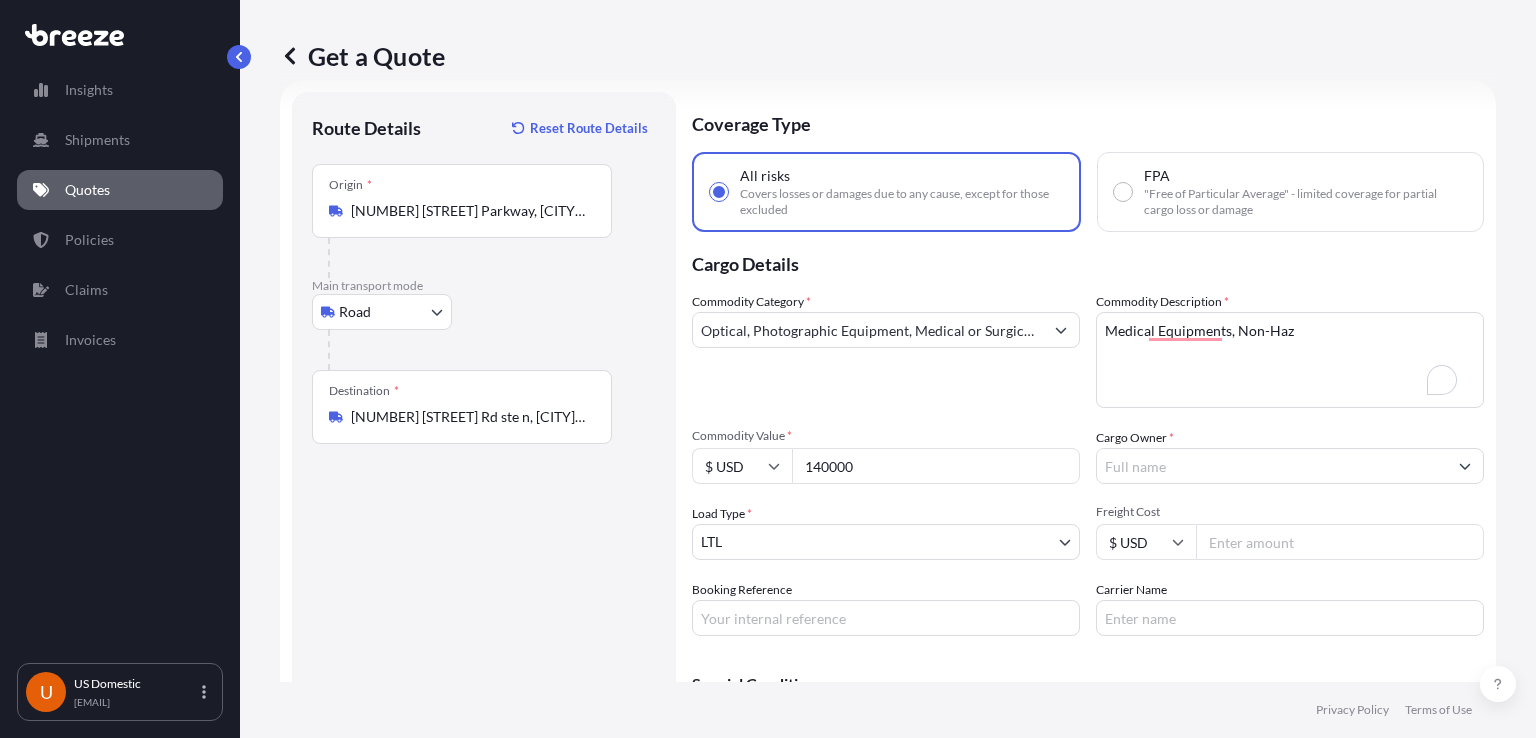 click on "Cargo Owner *" at bounding box center [1272, 466] 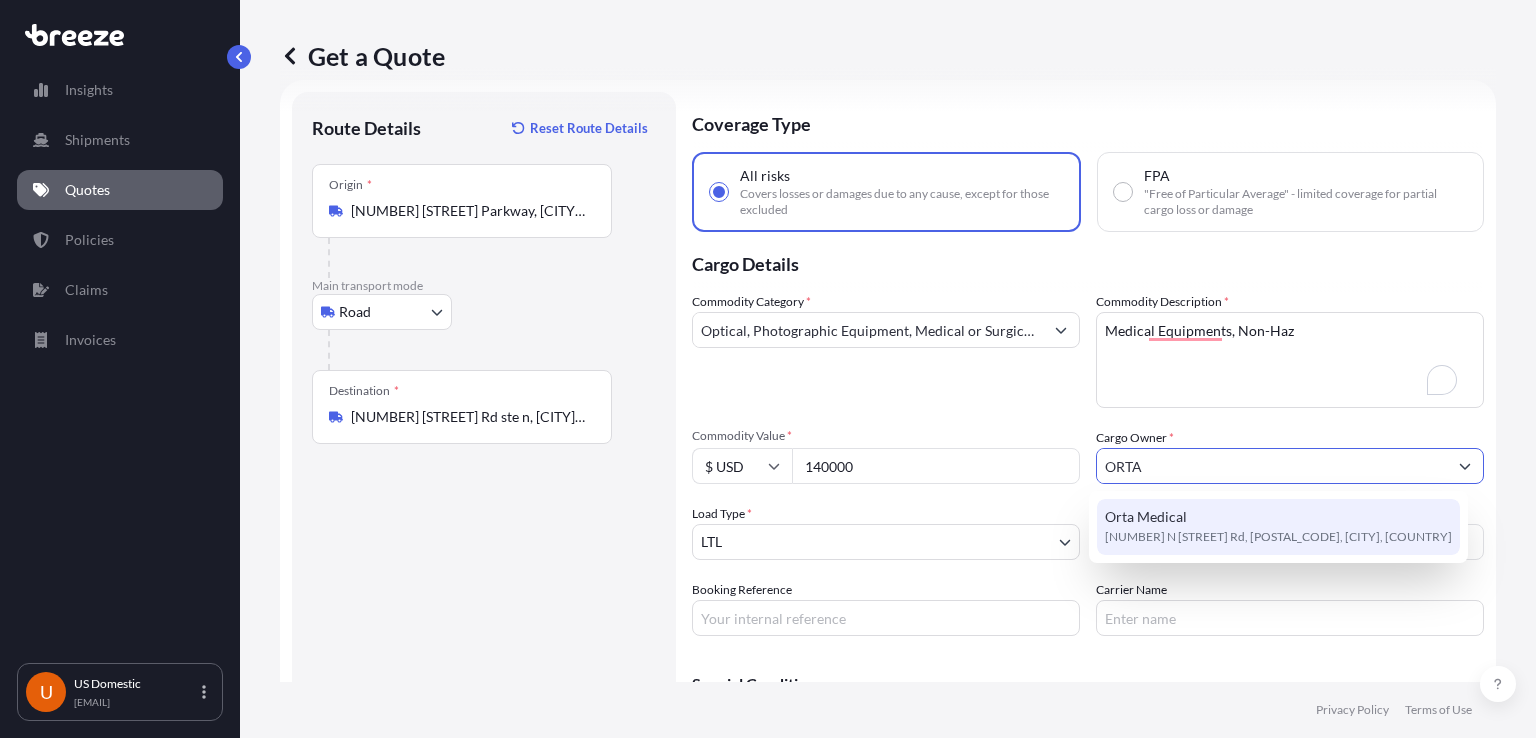 click on "[NUMBER] N [STREET] Rd, [POSTAL_CODE], [CITY], [COUNTRY]" at bounding box center (1278, 537) 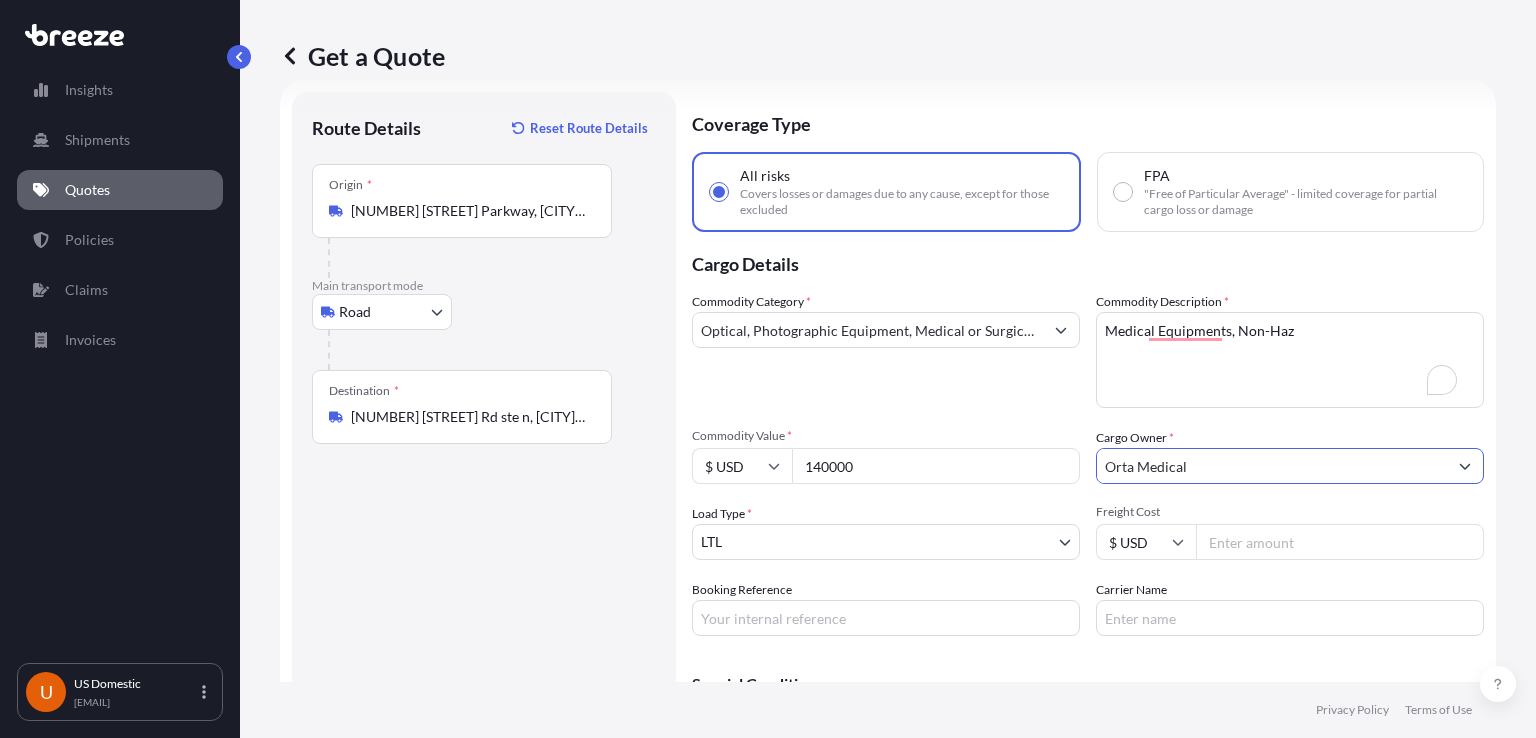 type on "Orta Medical" 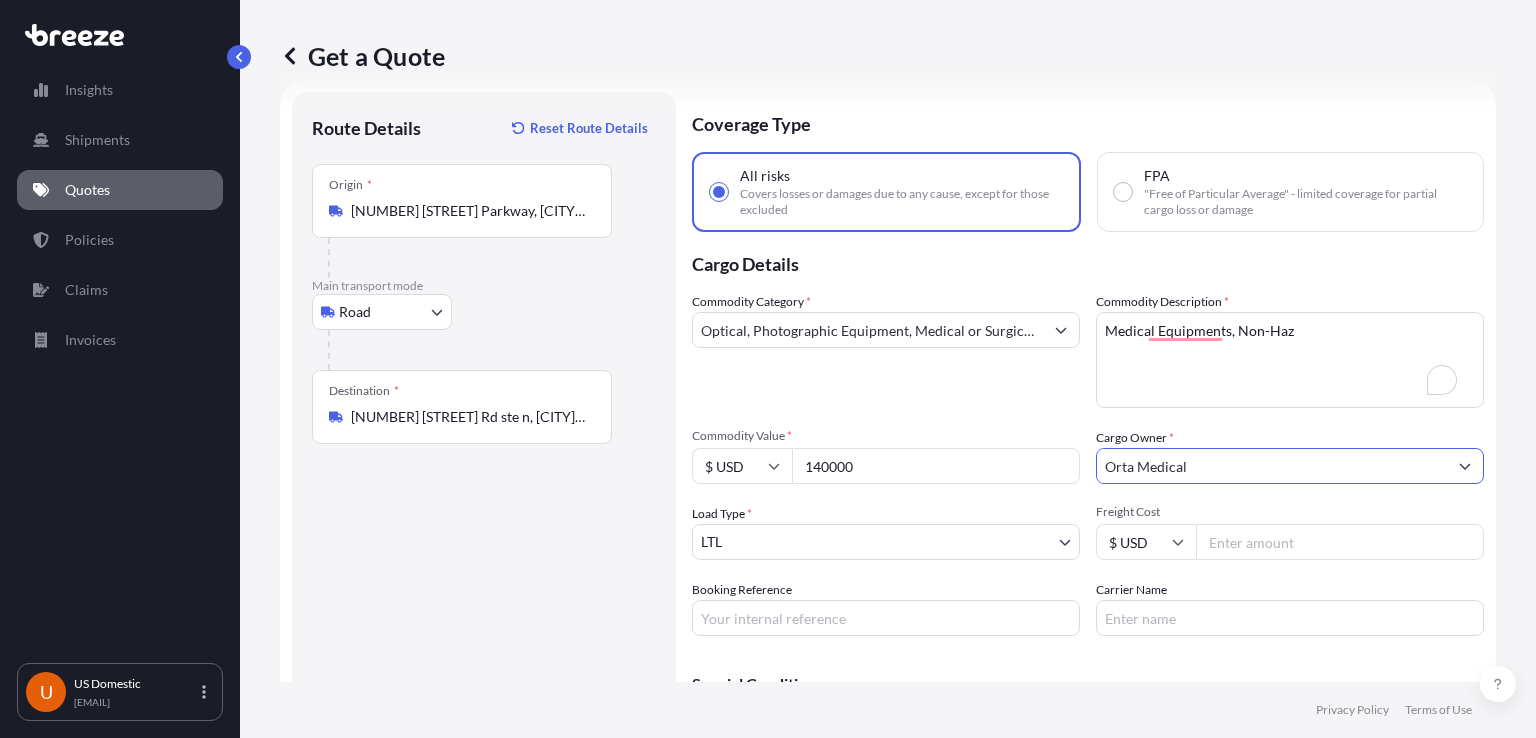 click on "13 options available. 9 options available. 2 options available. 1 option available.
Insights Shipments Quotes Policies Claims Invoices U US   Domestic [EMAIL] Get a Quote Route Details Reset Route Details Place of loading Road Road Rail Origin * [NUMBER] [STREET], [CITY], [STATE], [COUNTRY] Main transport mode Road Sea Air Road Rail Destination * [NUMBER] [STREET] ste n, [CITY], [STATE], USA Road Road Rail Place of Discharge Coverage Type All risks Covers losses or damages due to any cause, except for those excluded FPA "Free of Particular Average" - limited coverage for partial cargo loss or damage Cargo Details Commodity Category * Optical, Photographic Equipment, Medical or Surgical Instruments Commodity Description * Medical Equipments, Non-Haz Commodity Value   * $ USD [PRICE] Cargo Owner * Orta Medical Load Type * LTL LTL FTL Freight Cost   $ USD Booking Reference Carrier Name Special Conditions Hazardous Temperature Controlled Fragile Livestock Bulk Cargo Used Goods" at bounding box center (768, 369) 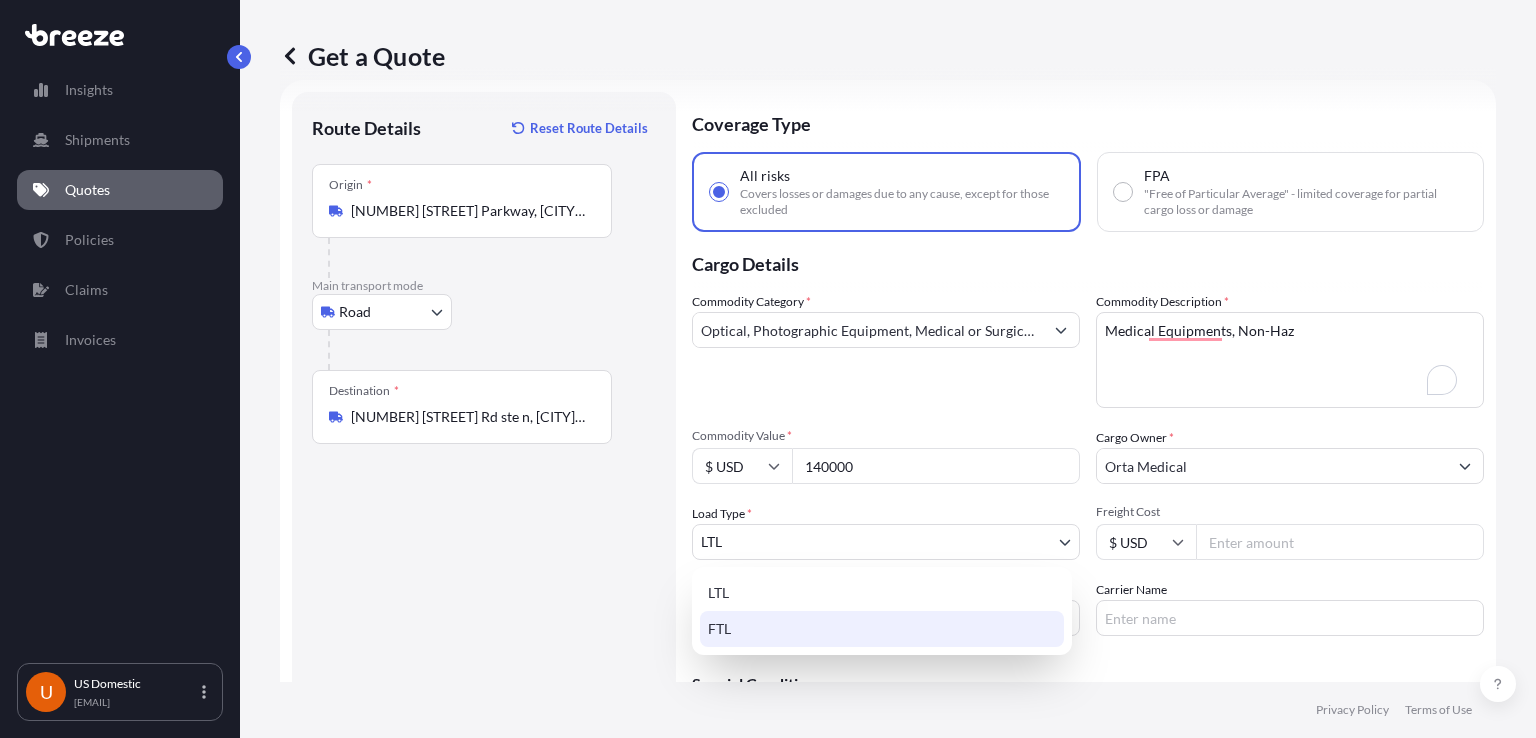 click on "FTL" at bounding box center (882, 629) 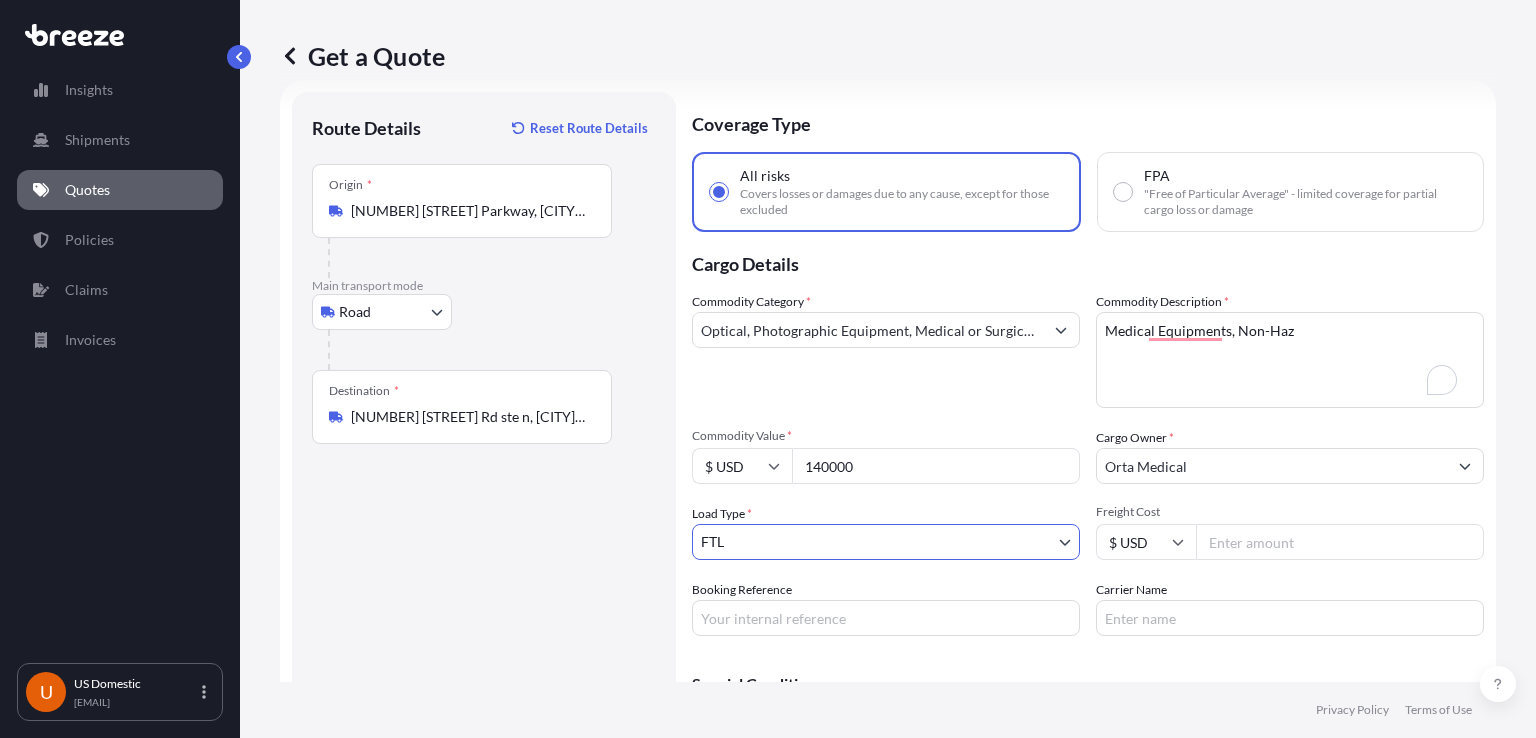 click on "Freight Cost" at bounding box center (1340, 542) 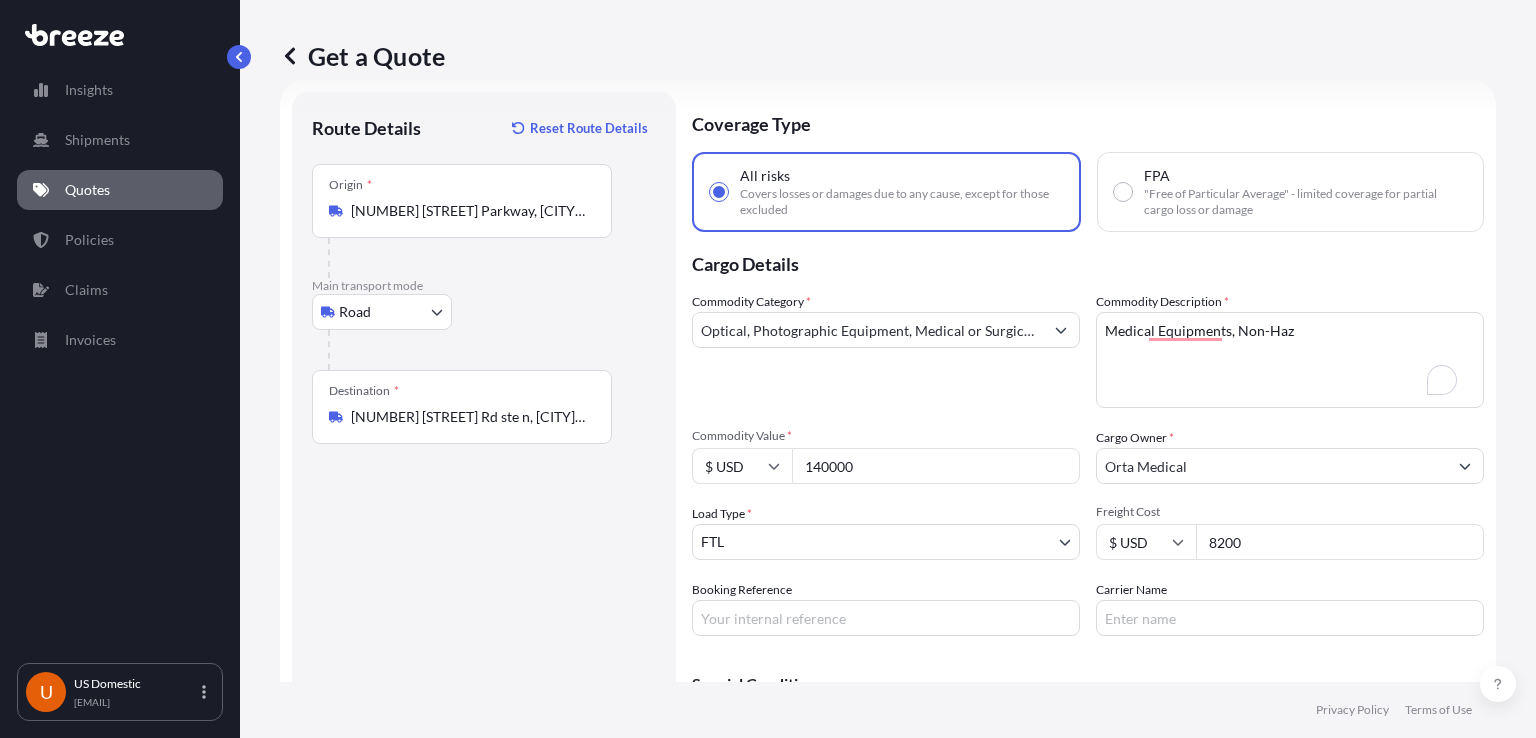 type on "8200" 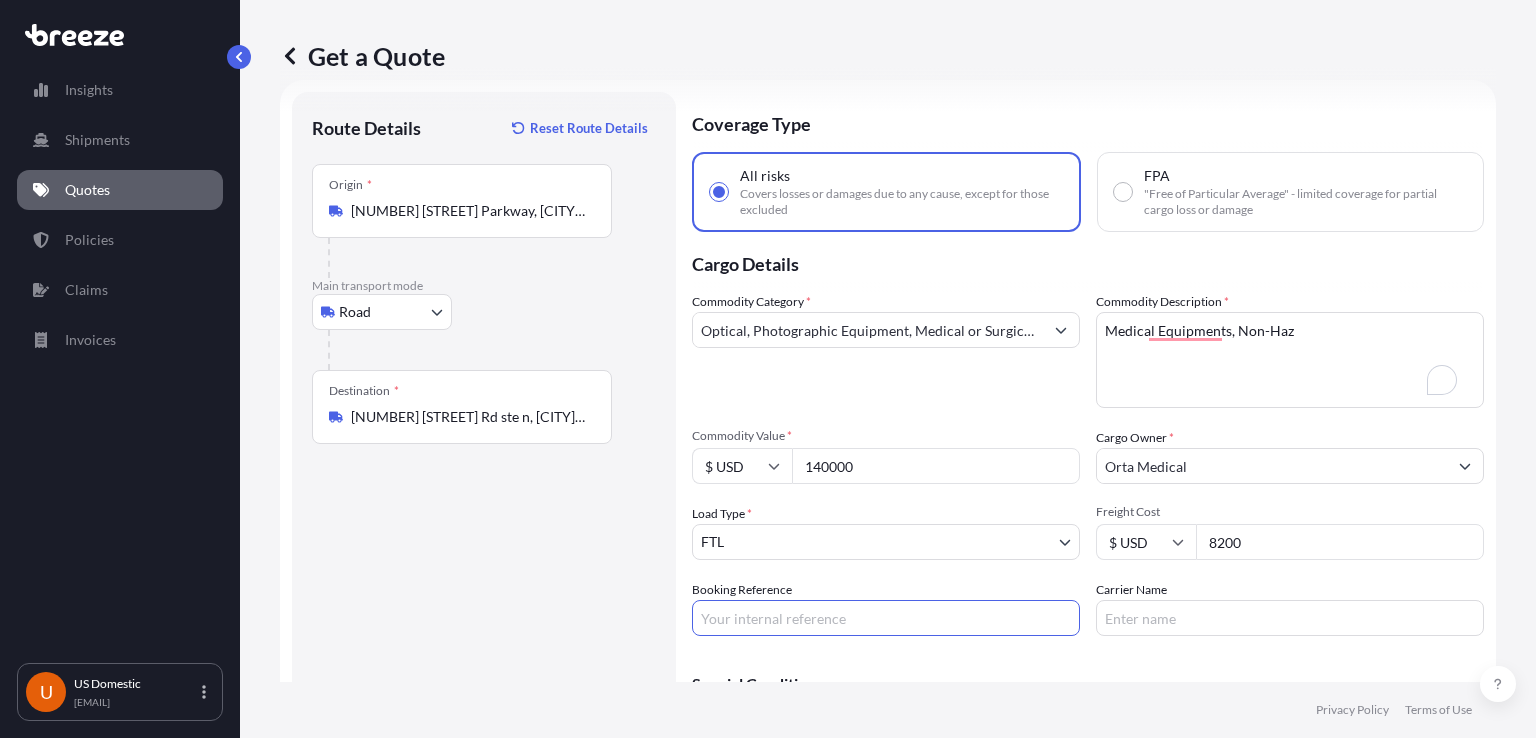 scroll, scrollTop: 164, scrollLeft: 0, axis: vertical 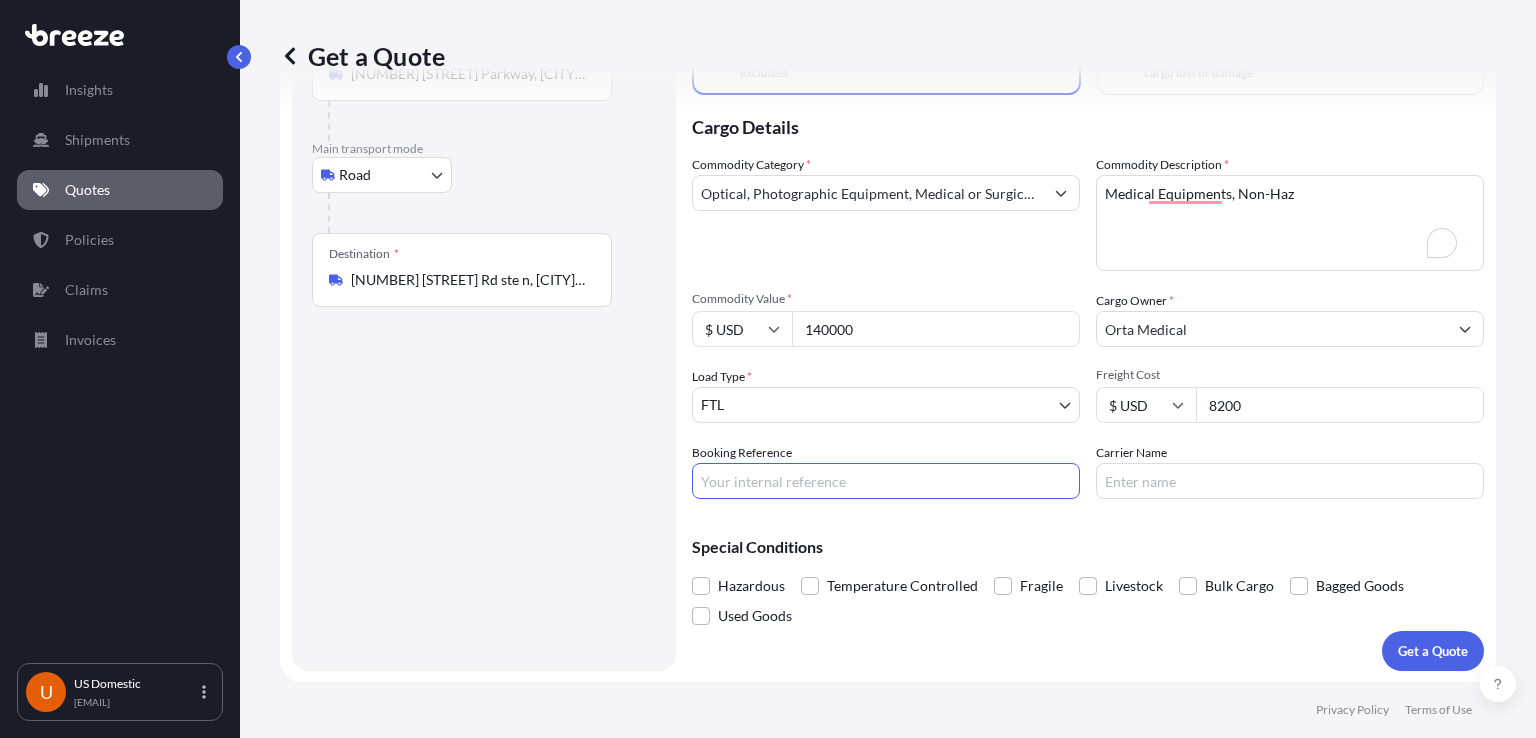 click on "Carrier Name" at bounding box center (1290, 481) 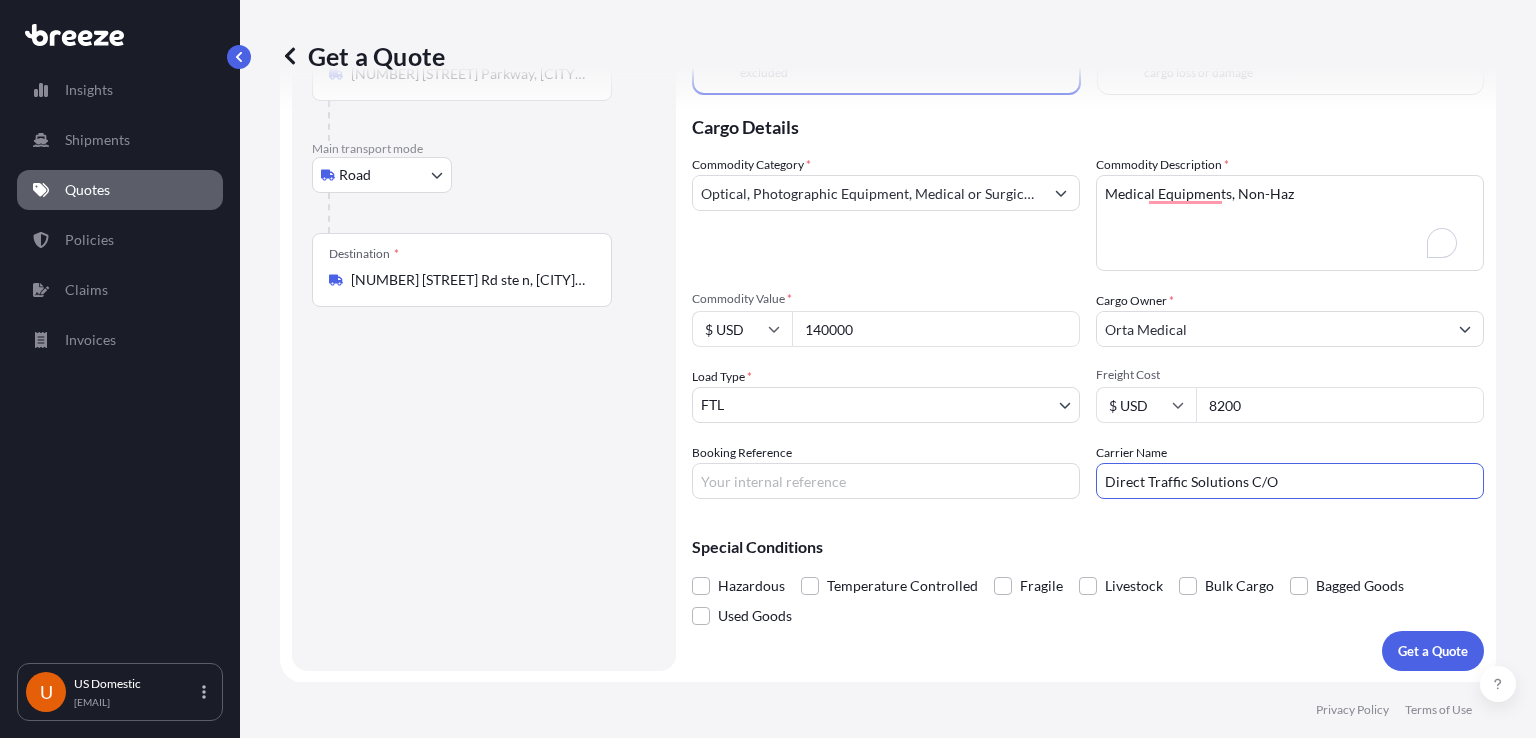 paste on "Casta Transport & Logistics" 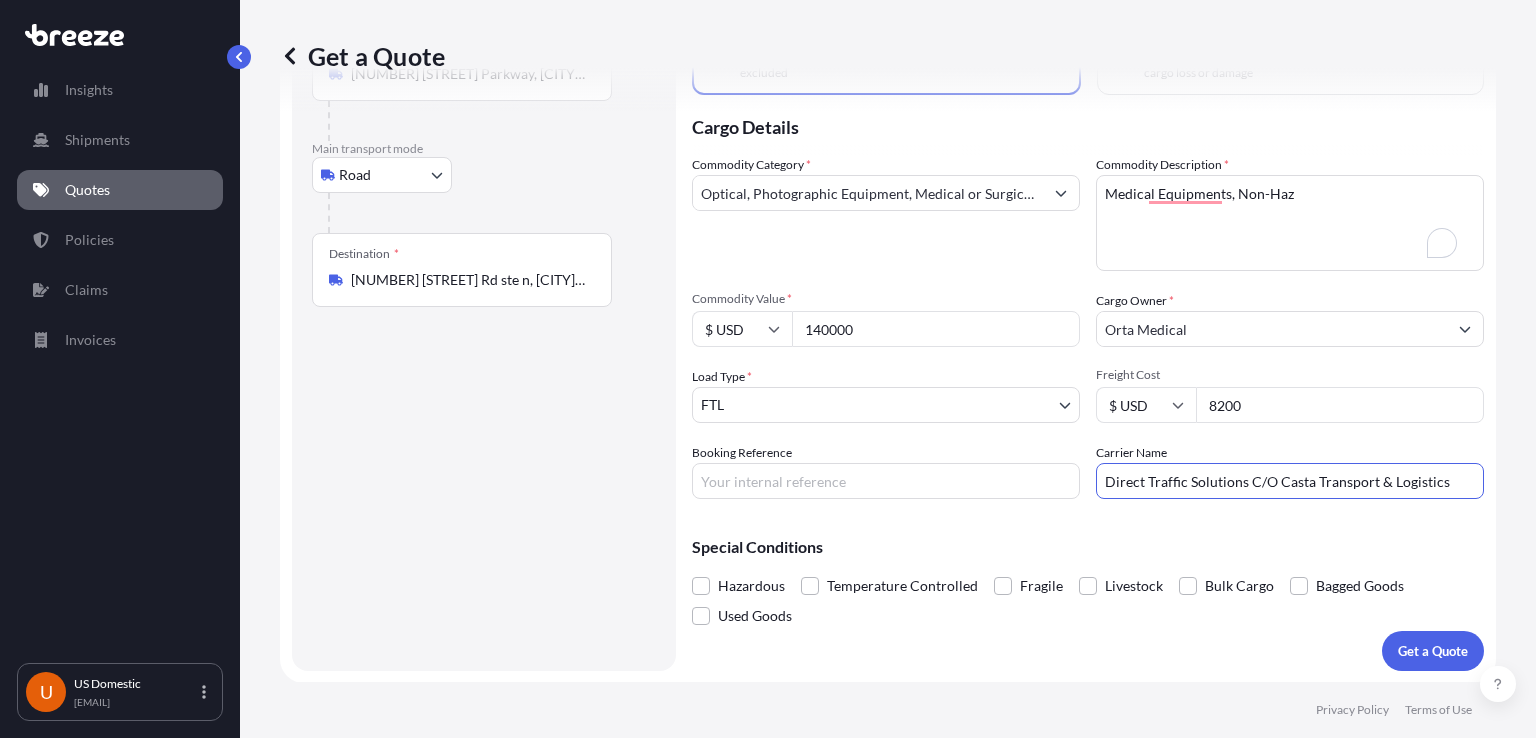 type on "Direct Traffic Solutions C/O Casta Transport & Logistics" 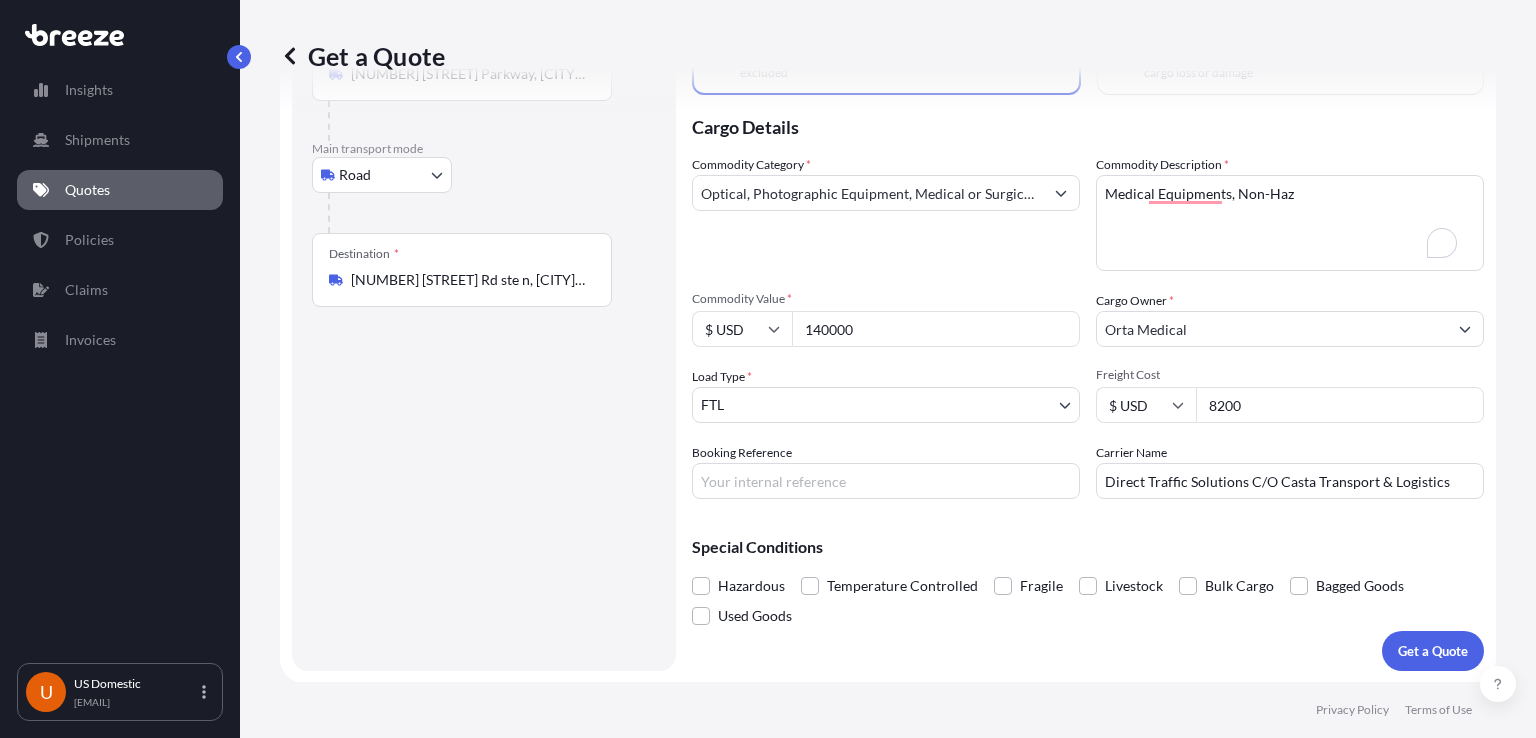 click on "Booking Reference" at bounding box center (886, 481) 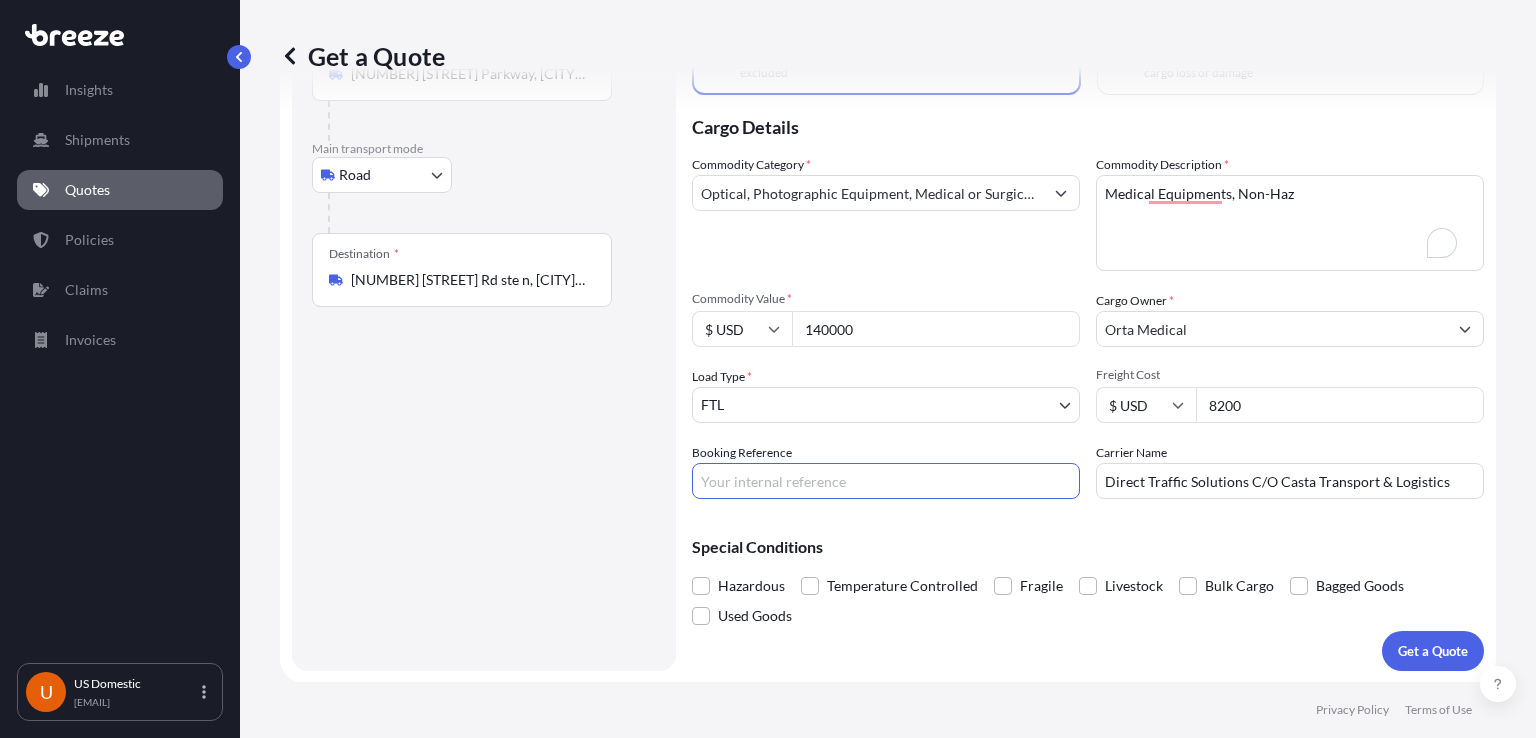 paste on "[BOOKING_REF]" 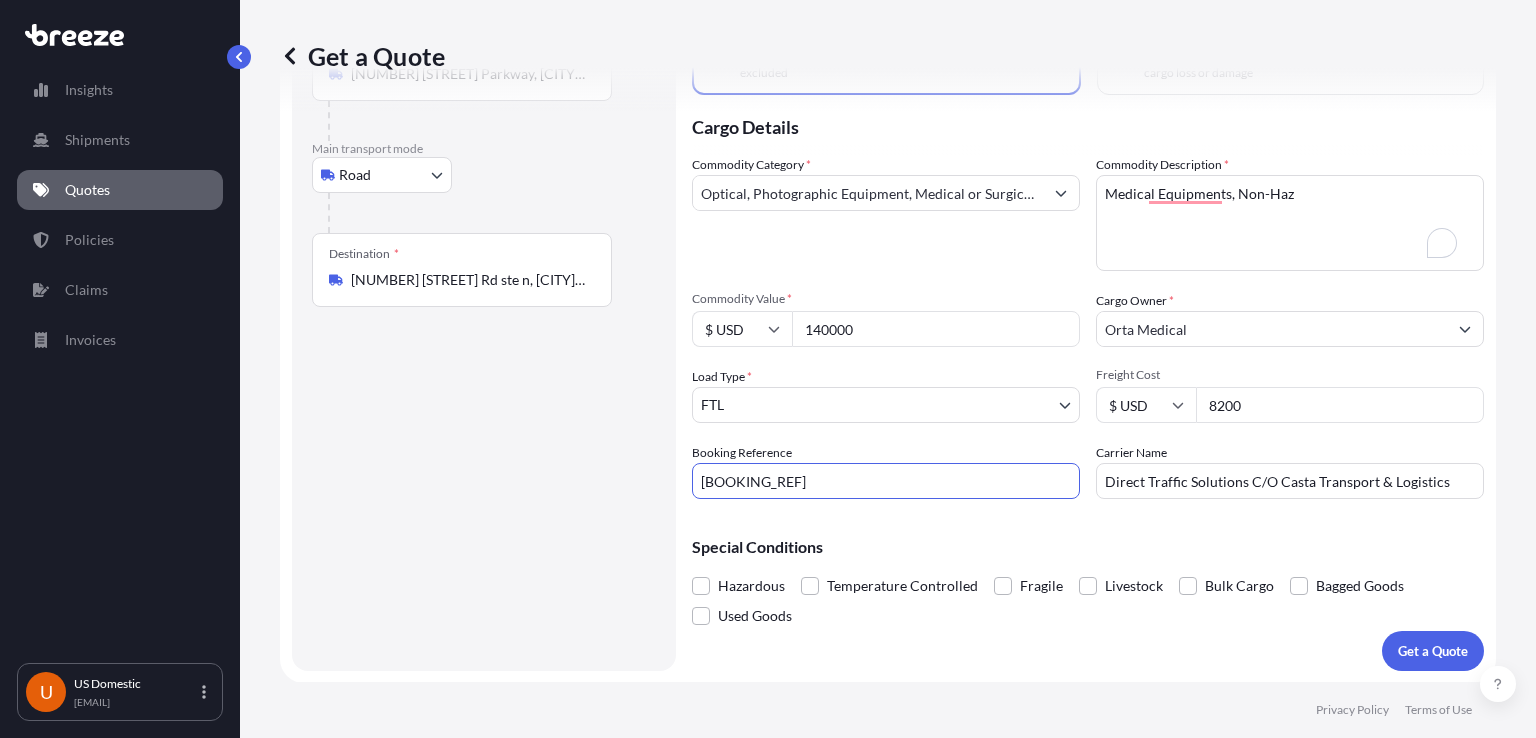 type on "[BOOKING_REF]" 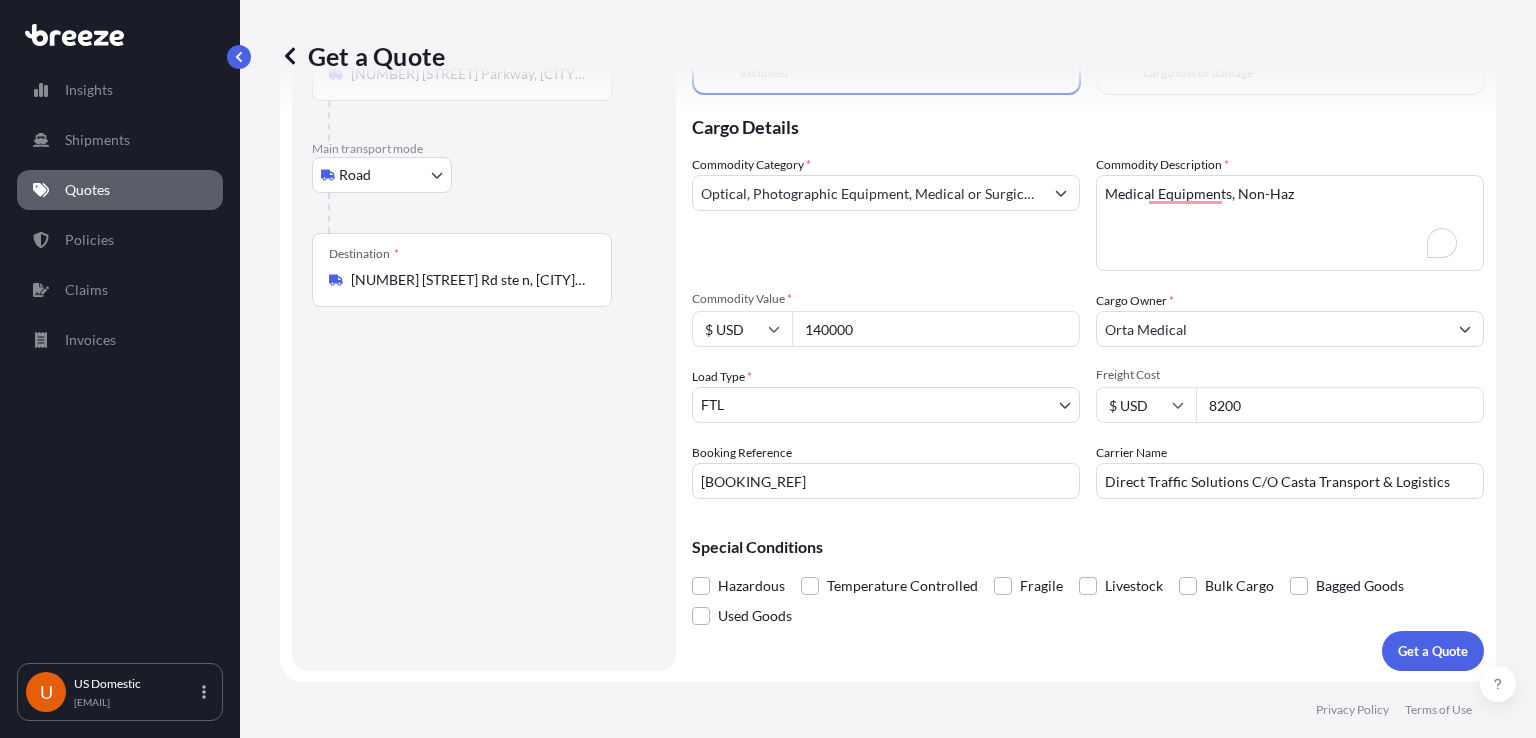 scroll, scrollTop: 80, scrollLeft: 0, axis: vertical 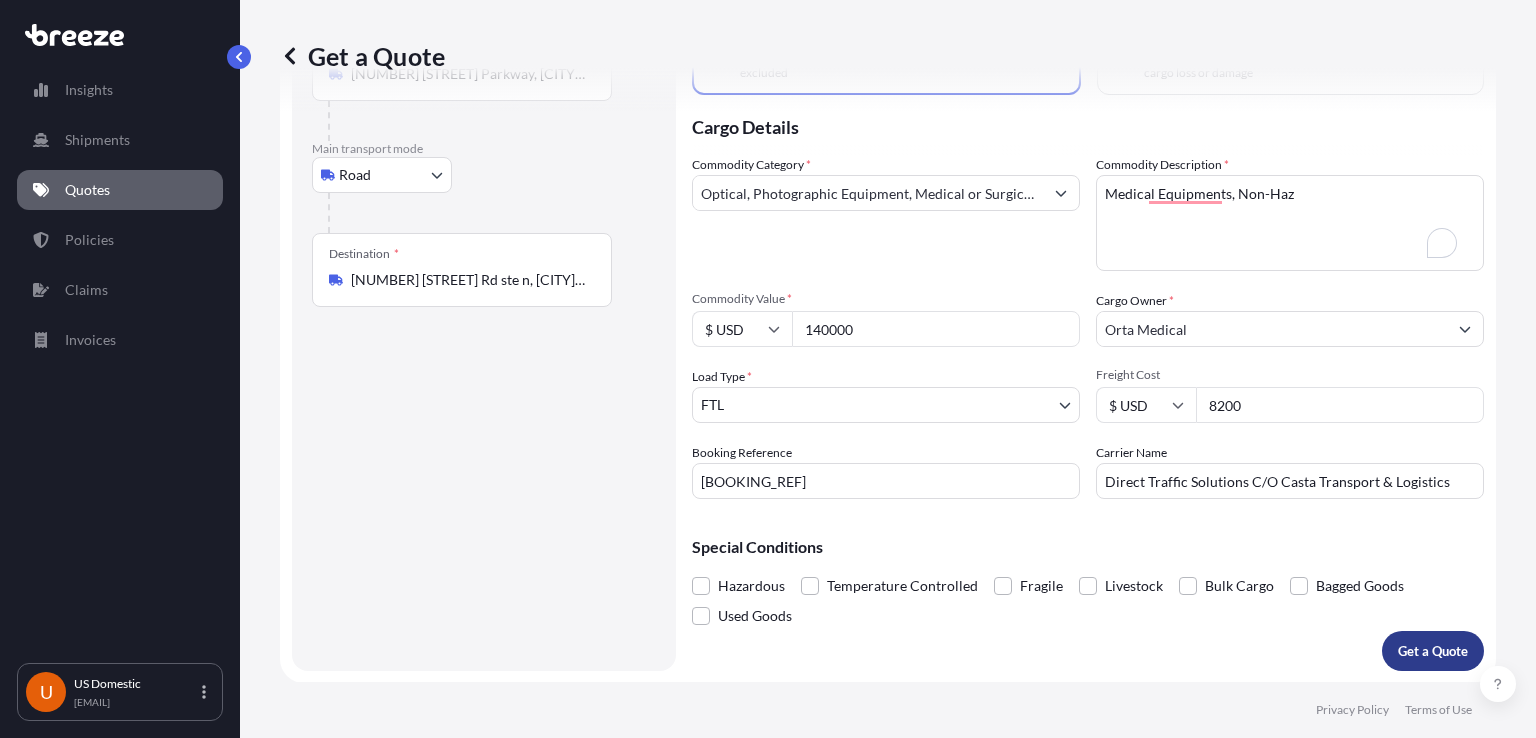 click on "Get a Quote" at bounding box center (1433, 651) 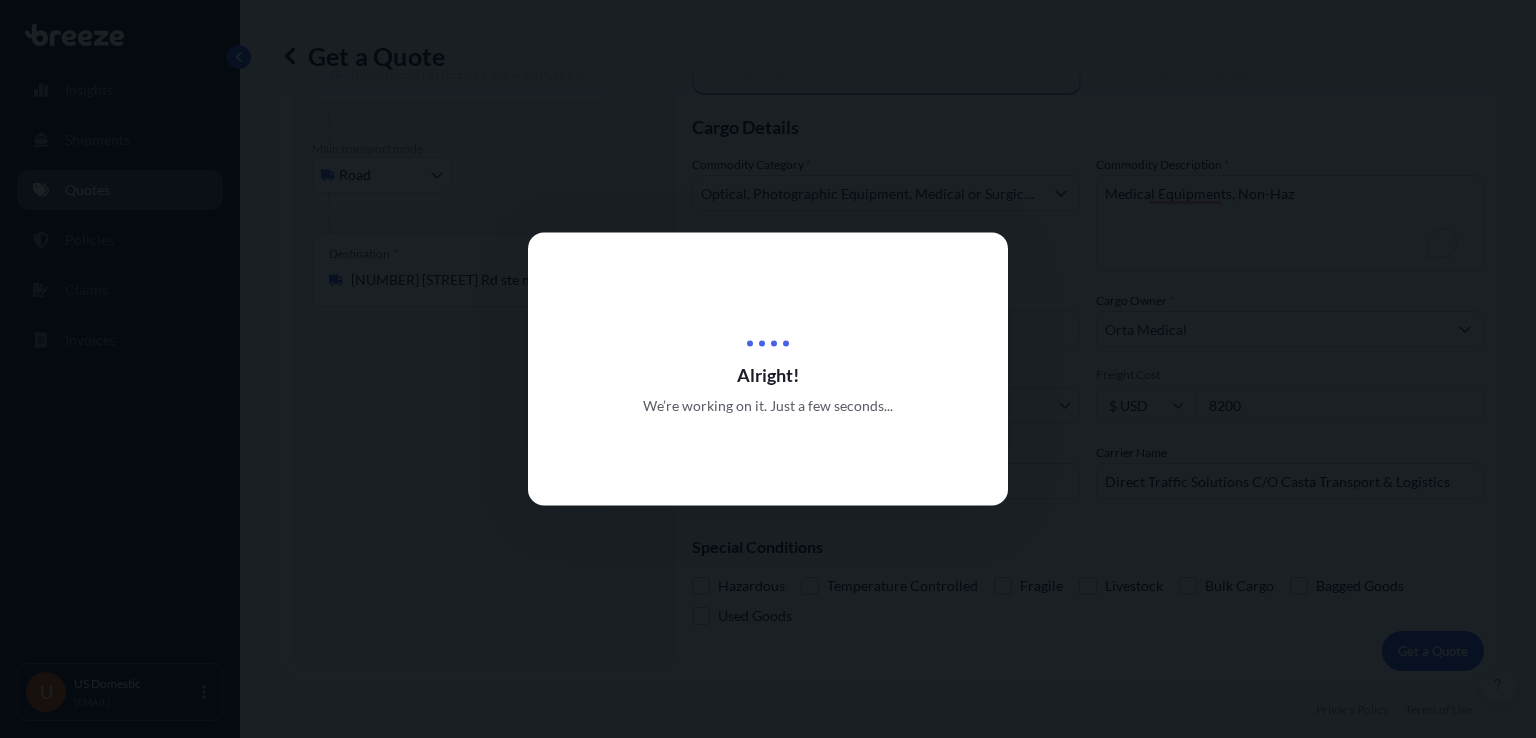 scroll, scrollTop: 0, scrollLeft: 0, axis: both 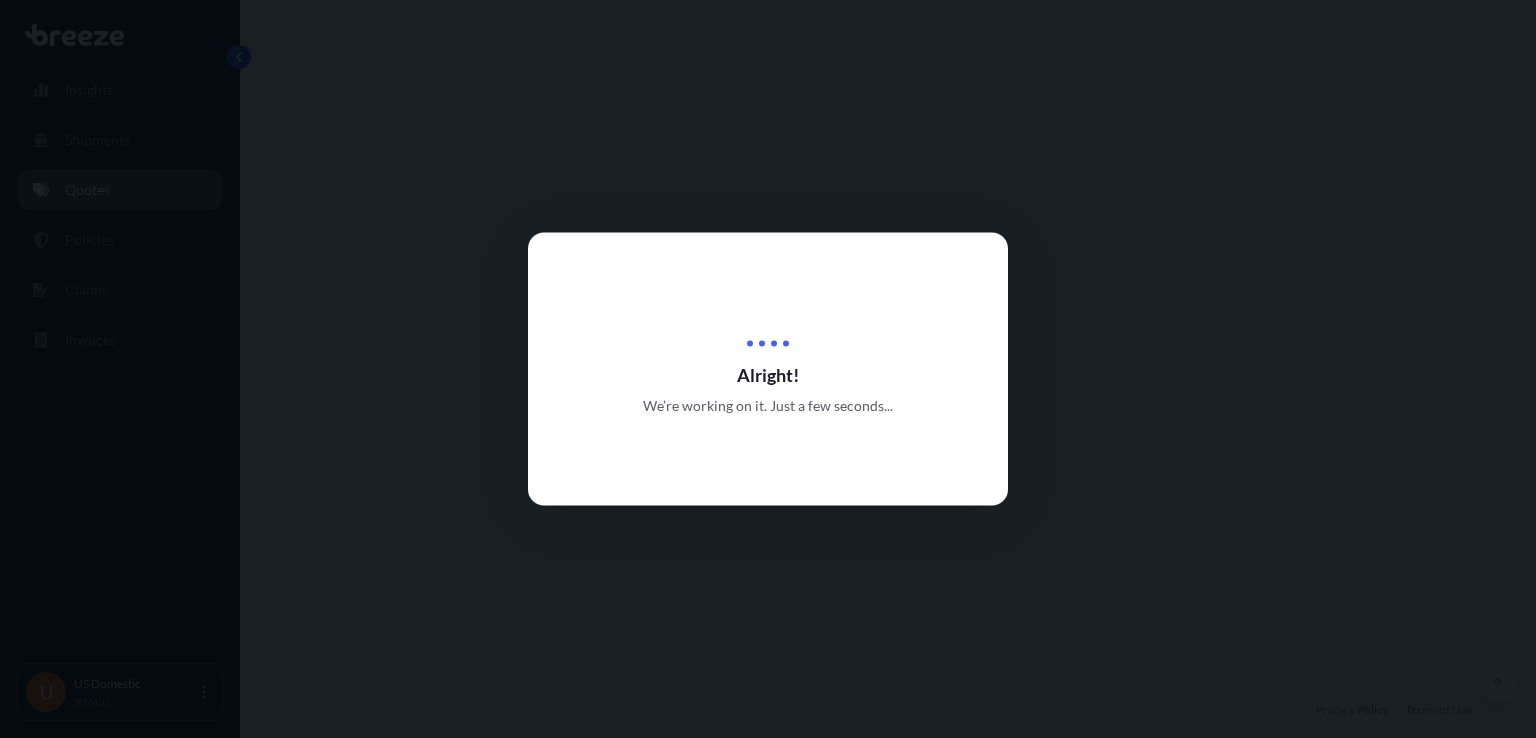 select on "Road" 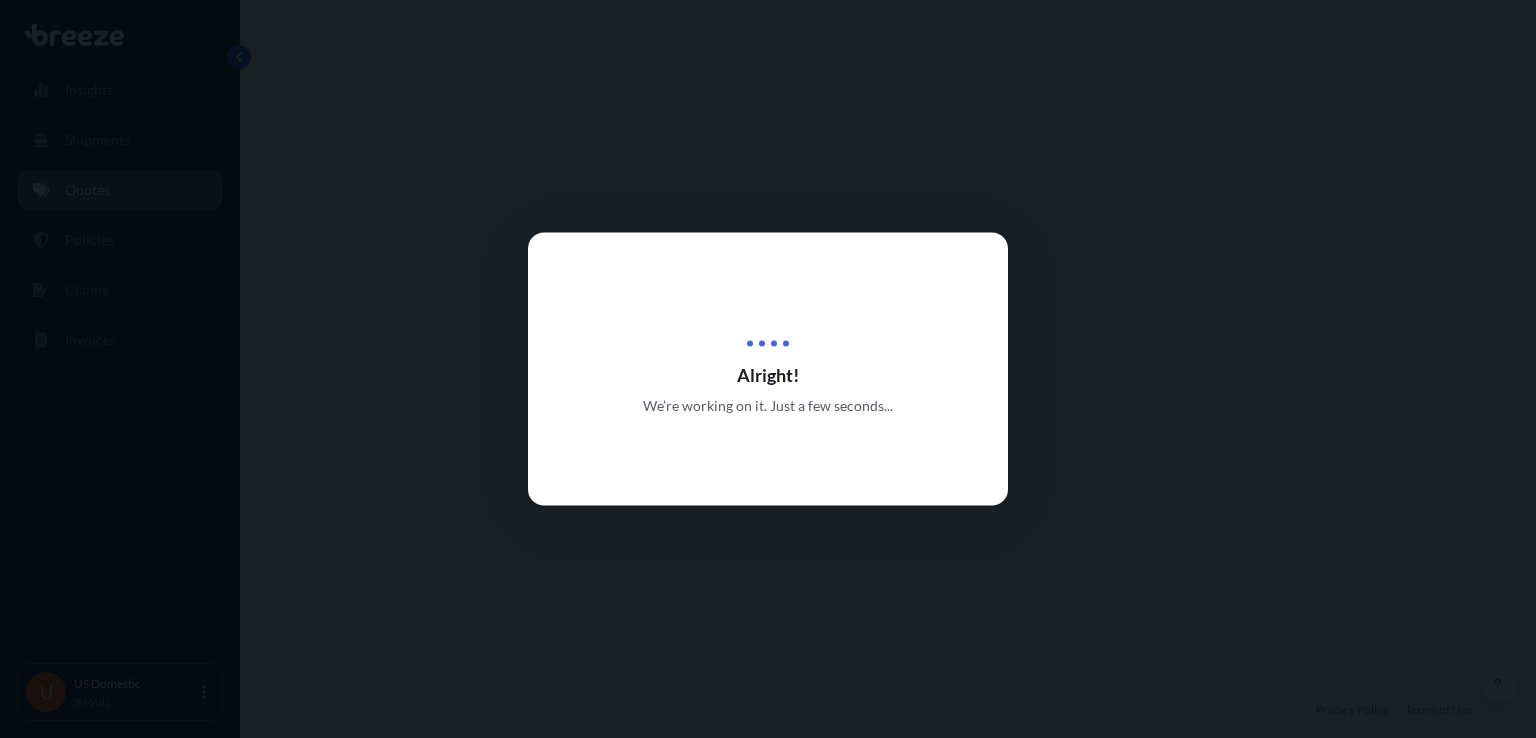 select on "2" 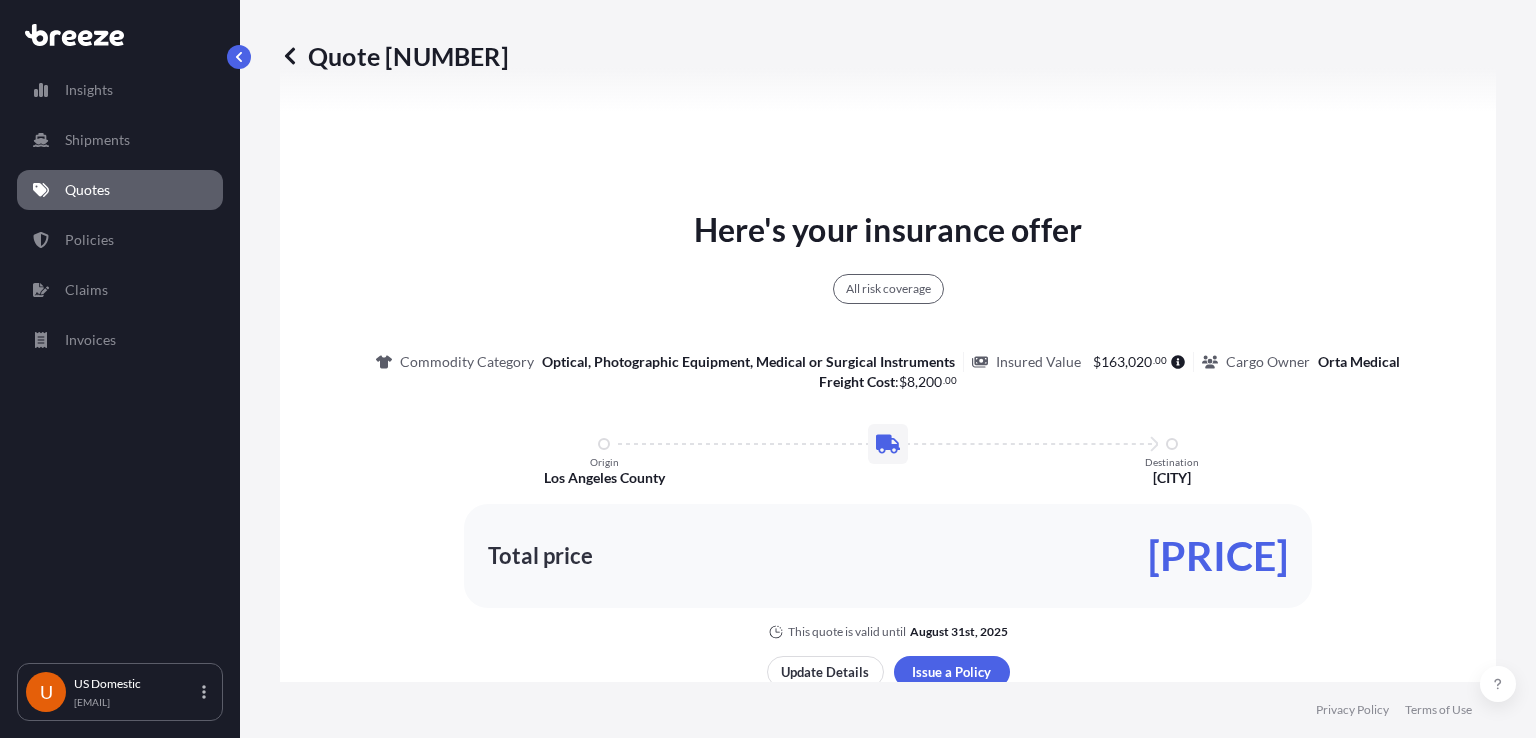 scroll, scrollTop: 1071, scrollLeft: 0, axis: vertical 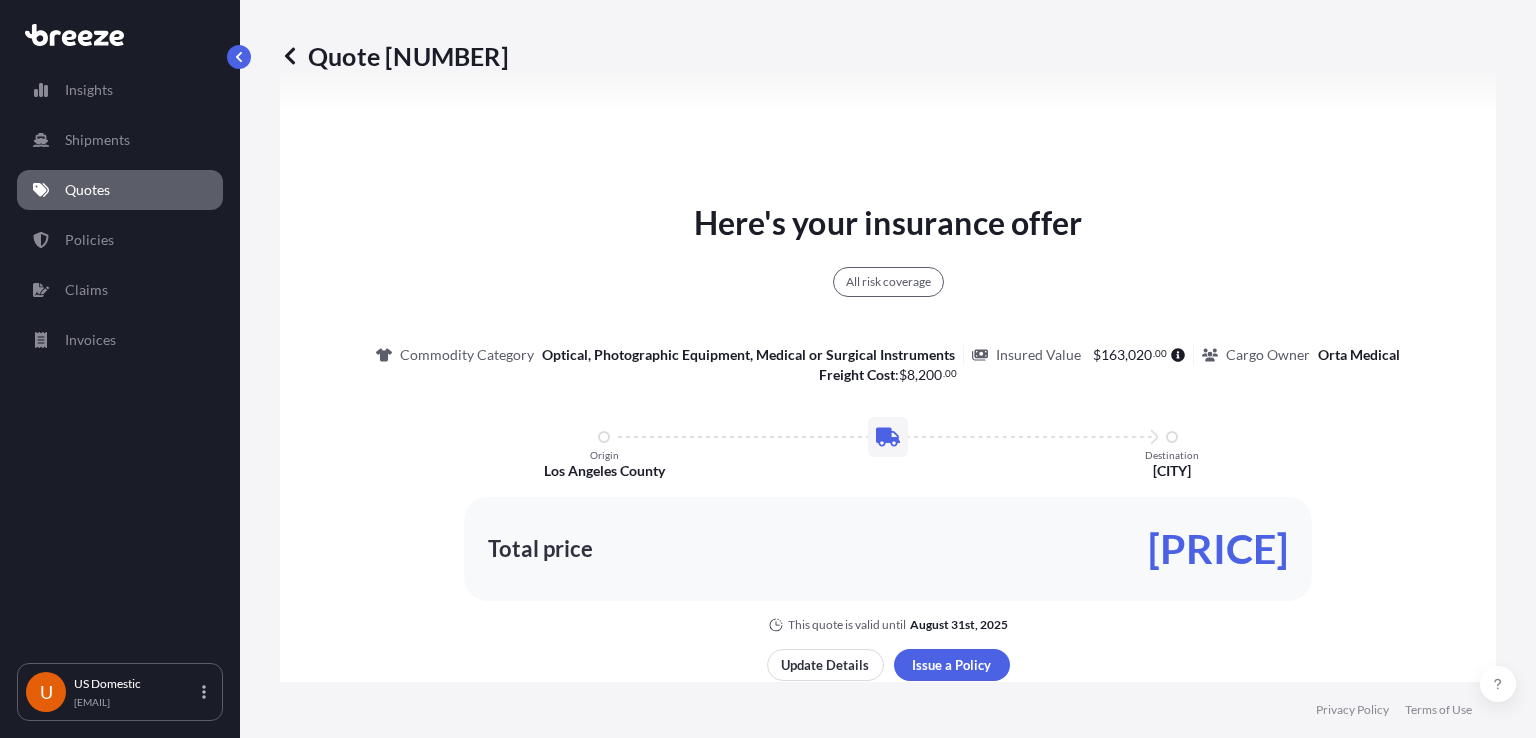 click on "[PRICE]" at bounding box center [1218, 549] 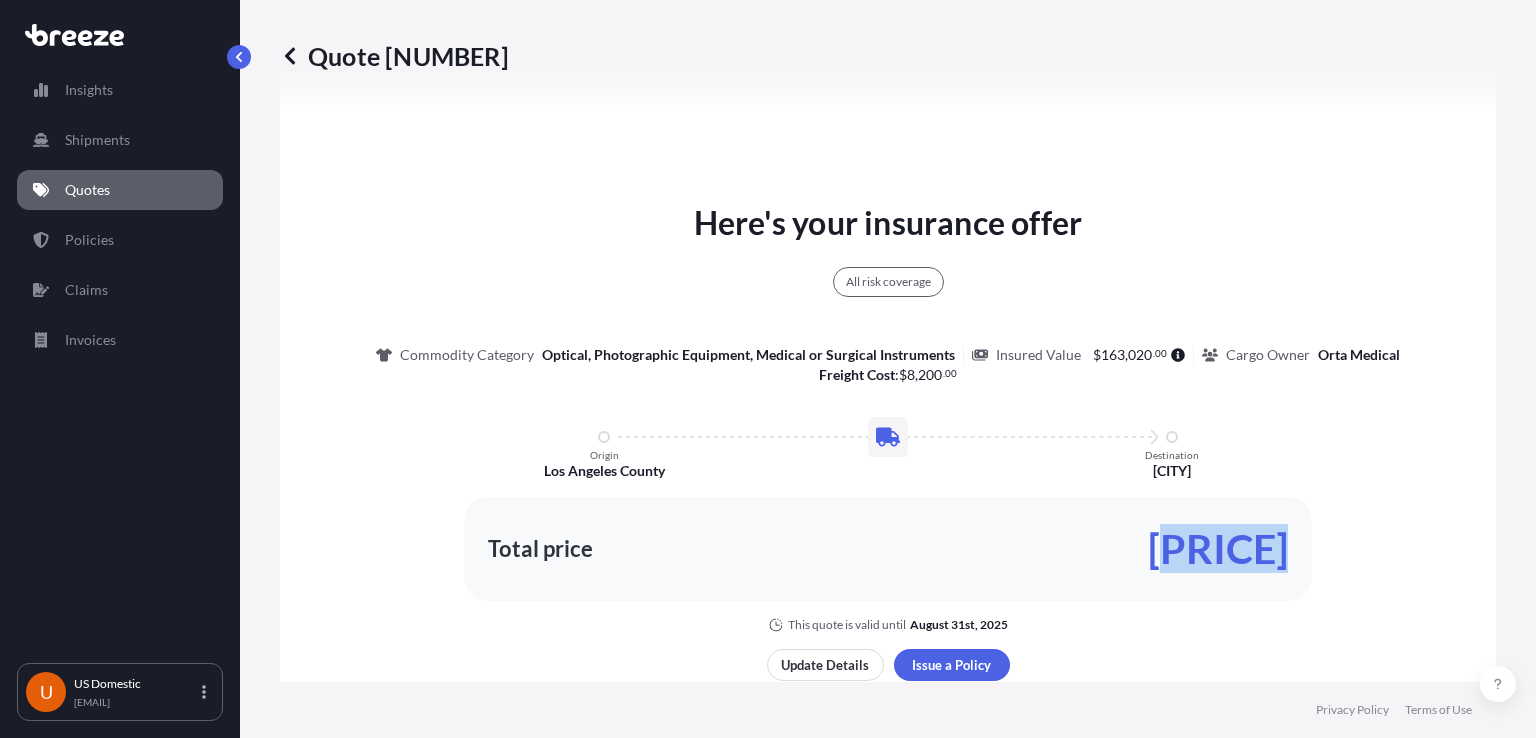 click on "[PRICE]" at bounding box center (1218, 549) 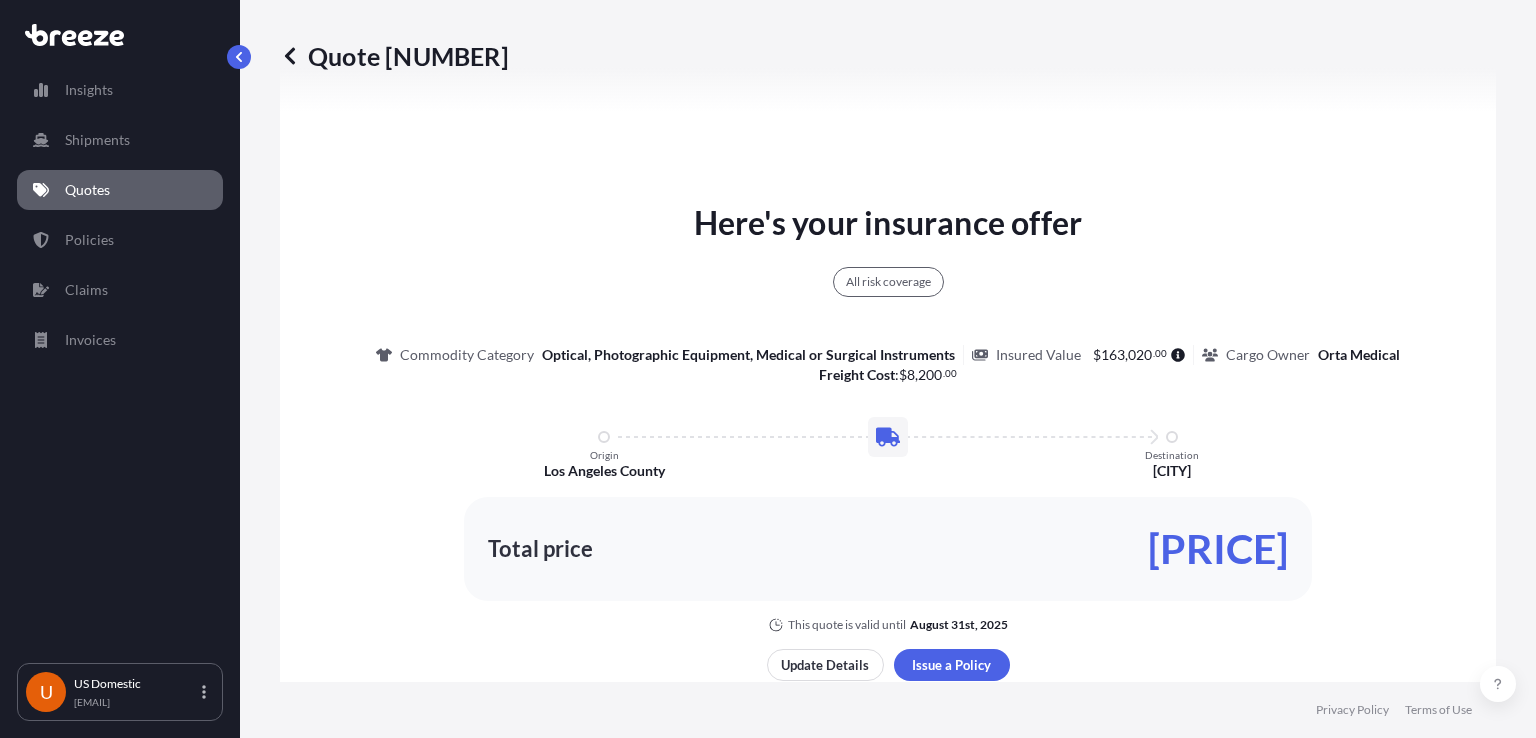 click on "020" at bounding box center [1140, 355] 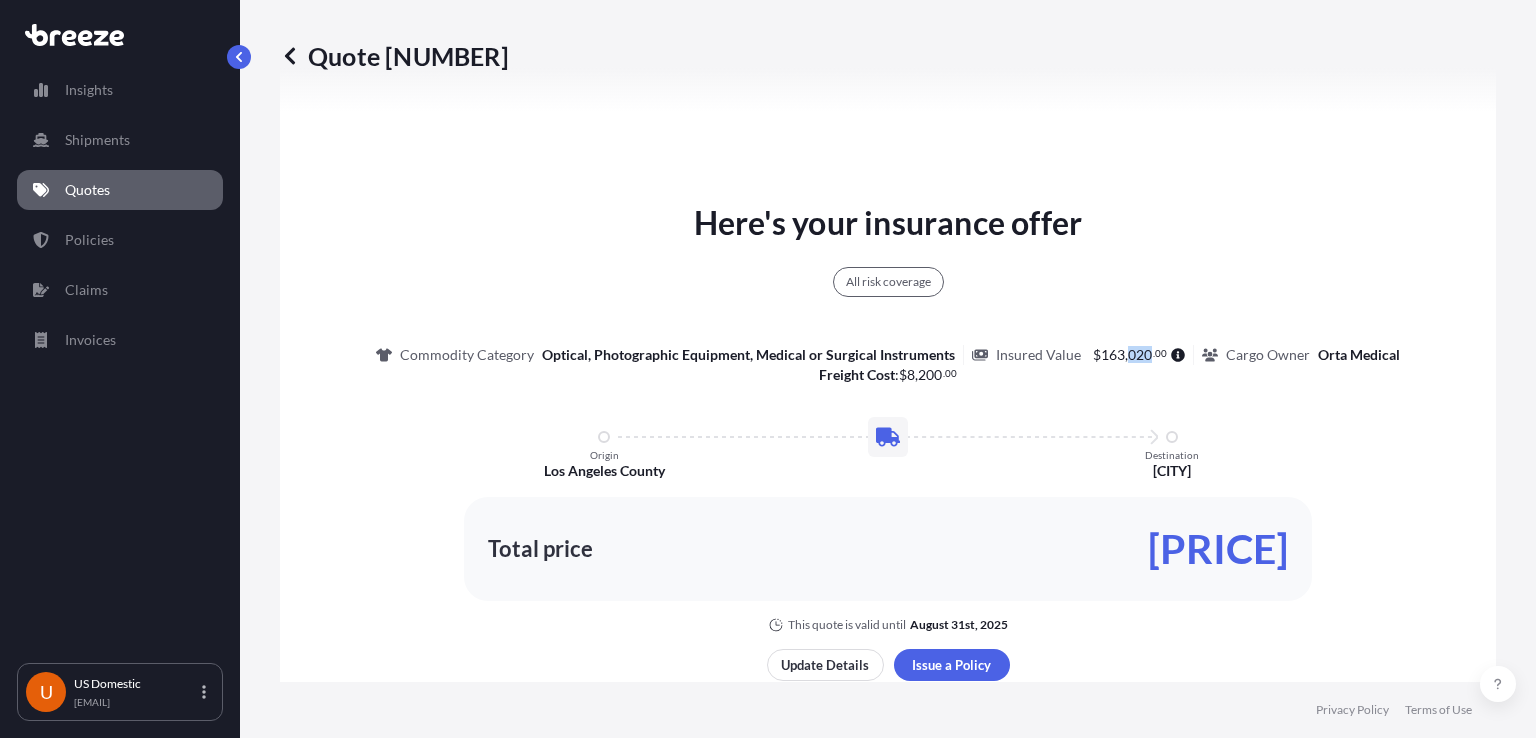 click on "020" at bounding box center [1140, 355] 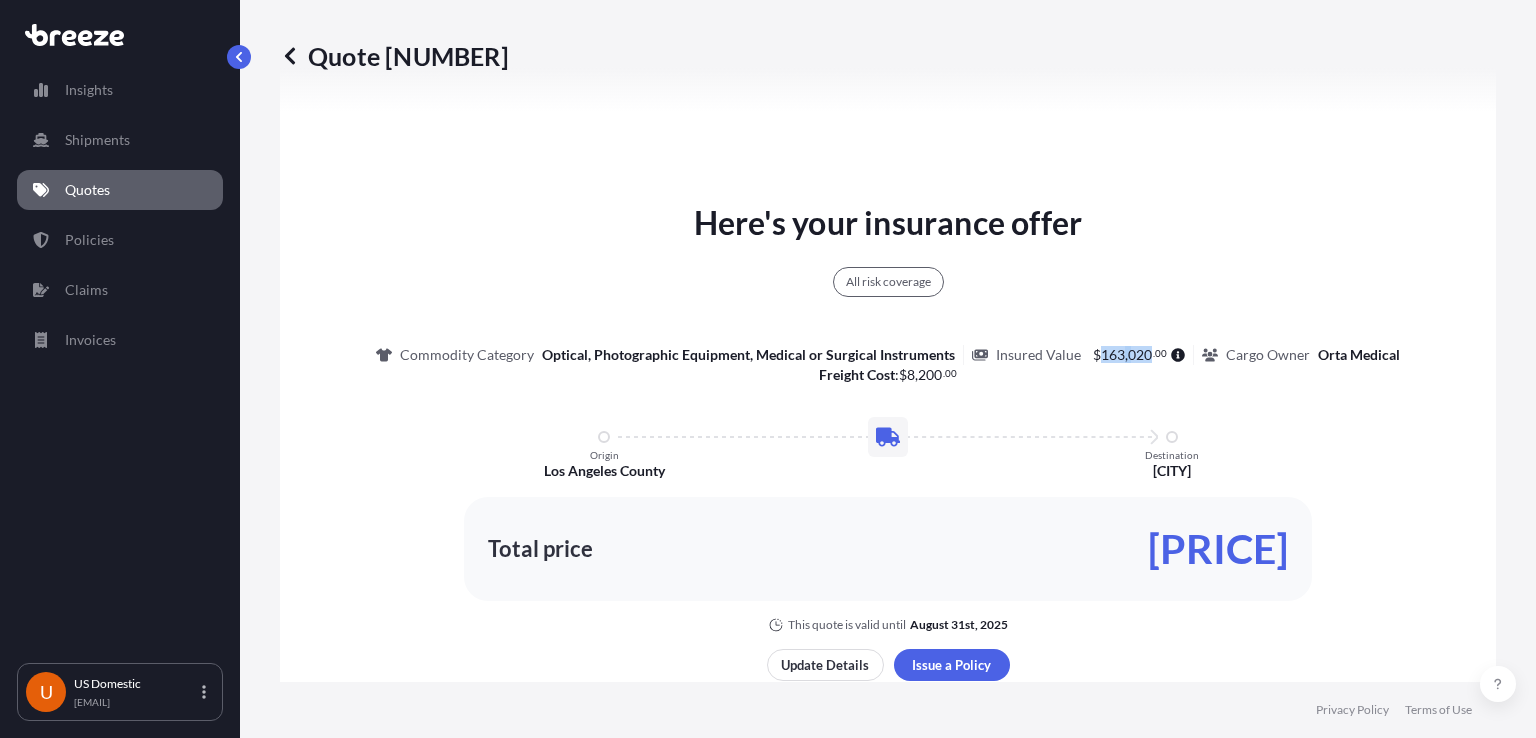 drag, startPoint x: 1142, startPoint y: 355, endPoint x: 1091, endPoint y: 350, distance: 51.24451 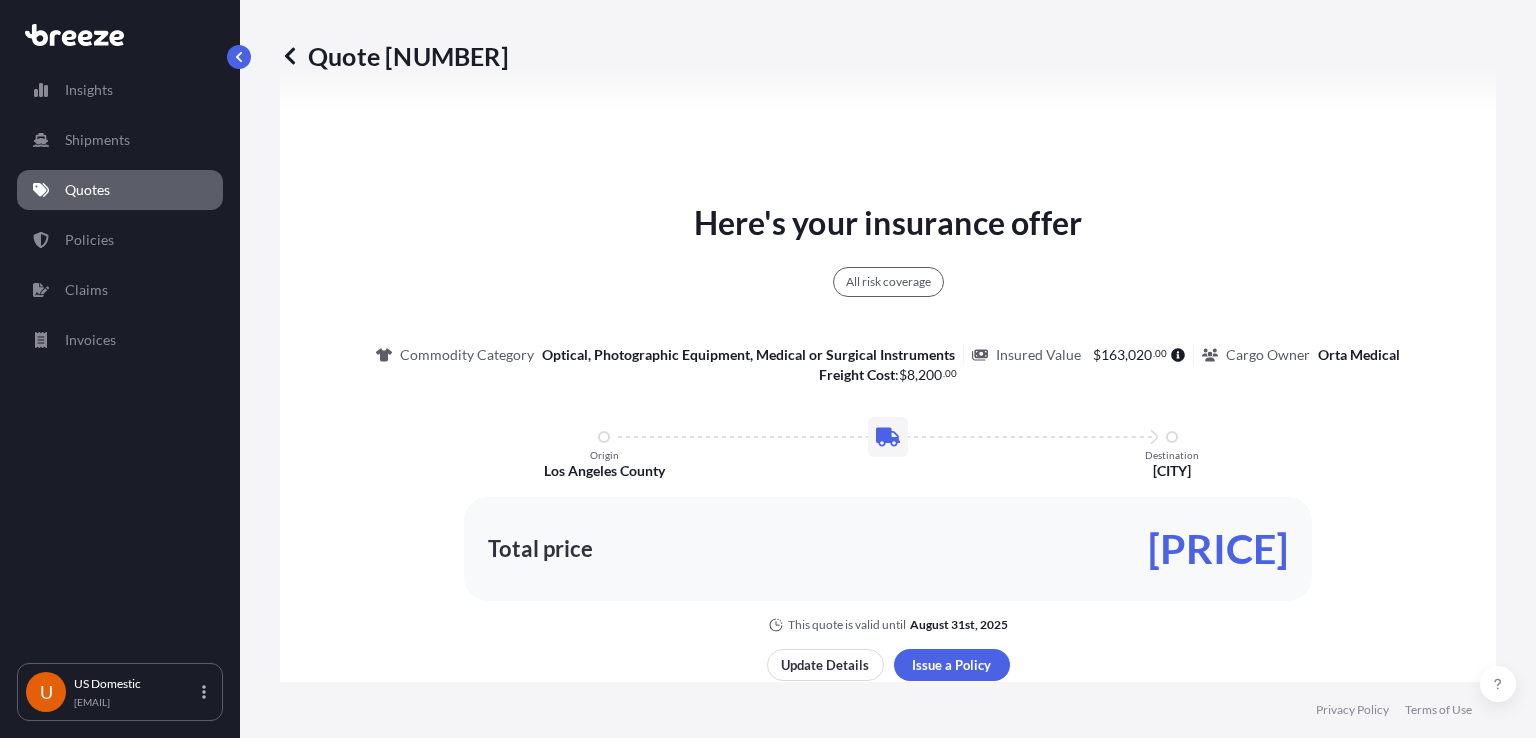 click on "Origin [CITY] County Destination [CITY]" at bounding box center (888, 437) 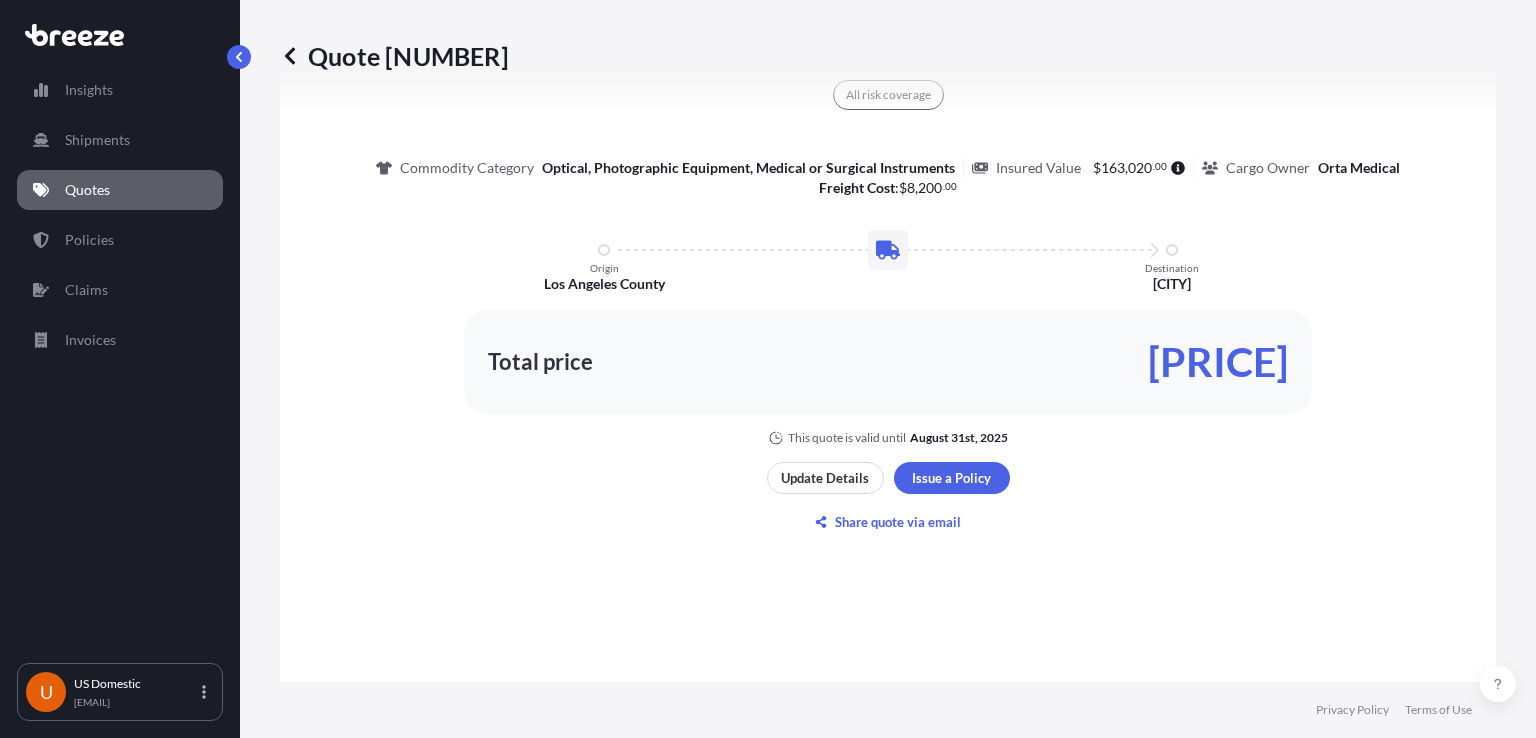 scroll, scrollTop: 1271, scrollLeft: 0, axis: vertical 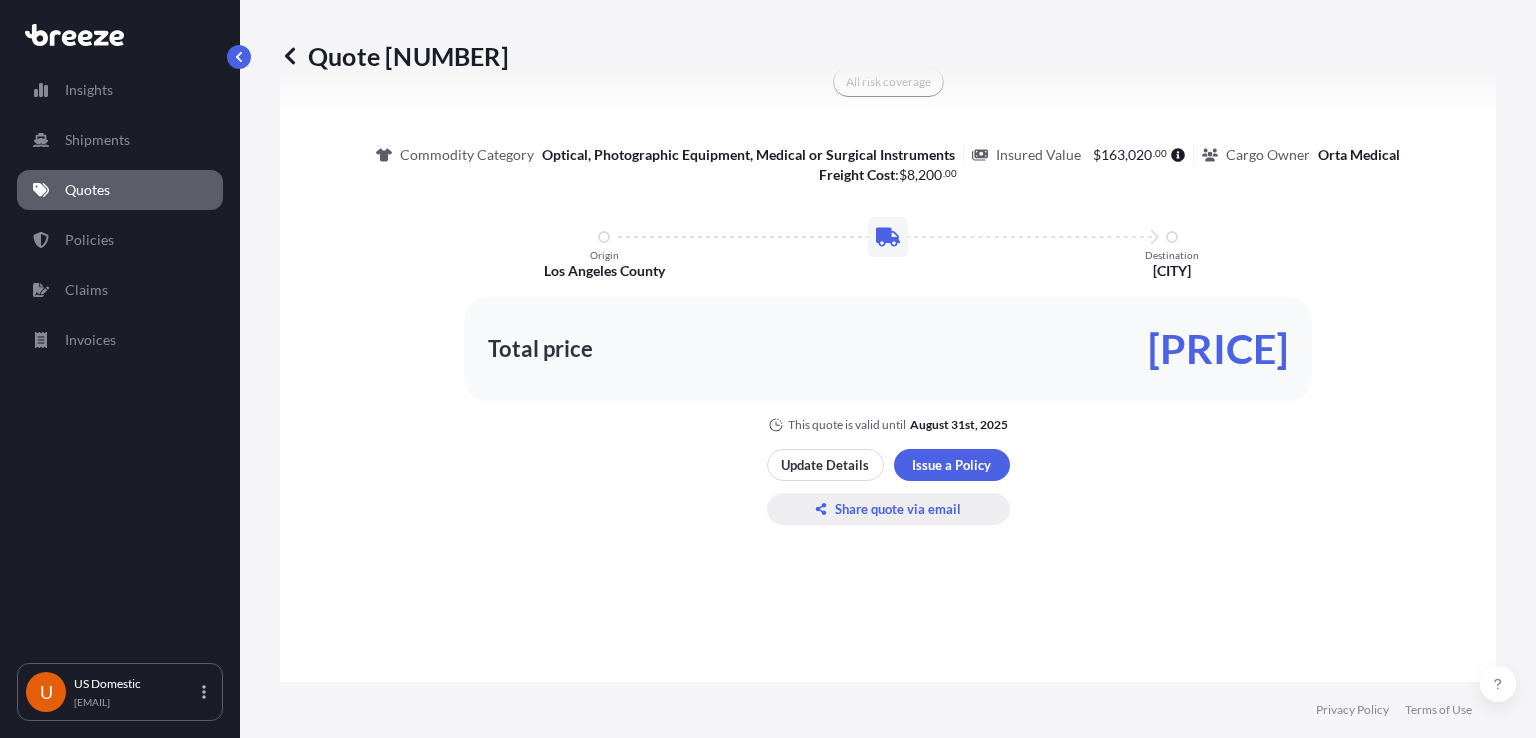 click on "Share quote via email" at bounding box center (898, 509) 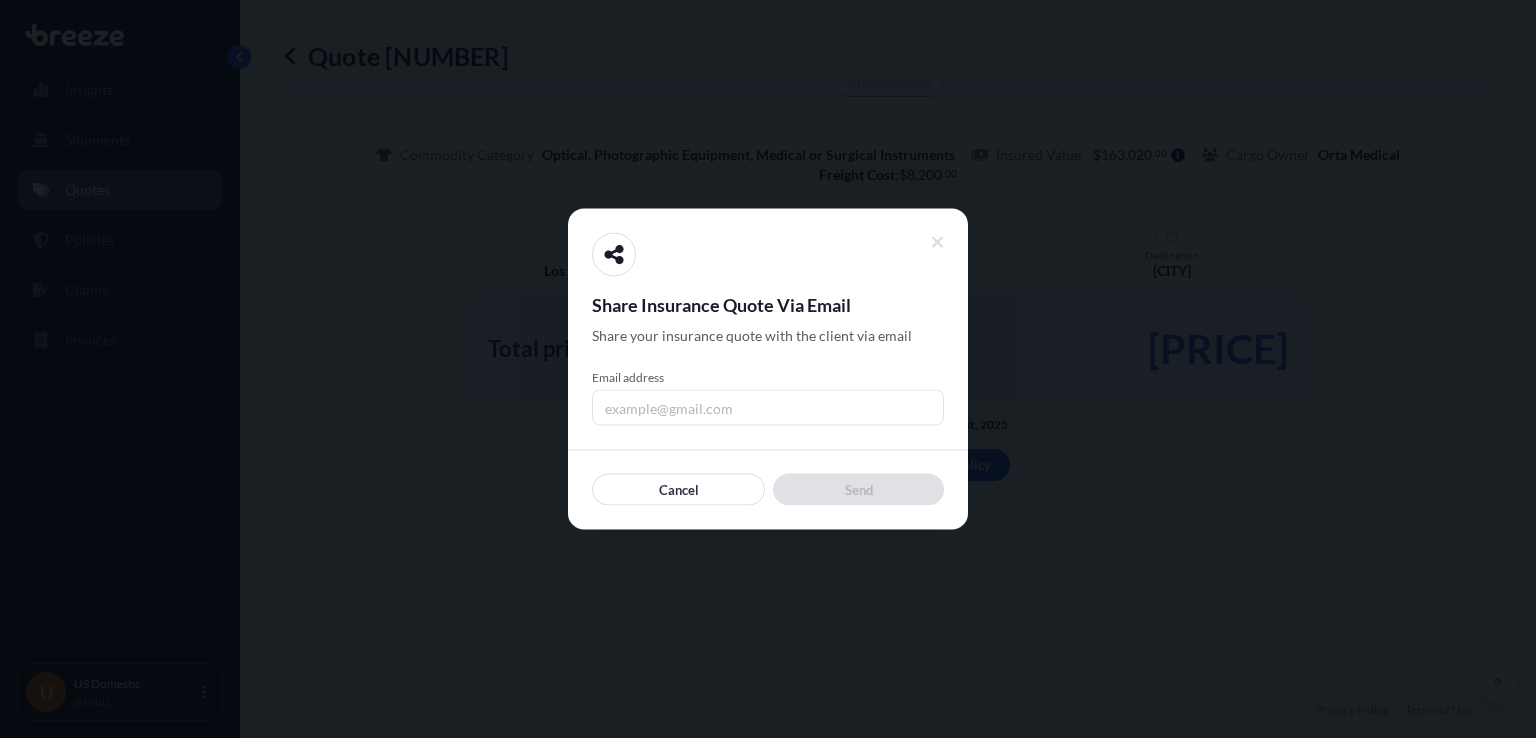 click on "Email address" at bounding box center [768, 408] 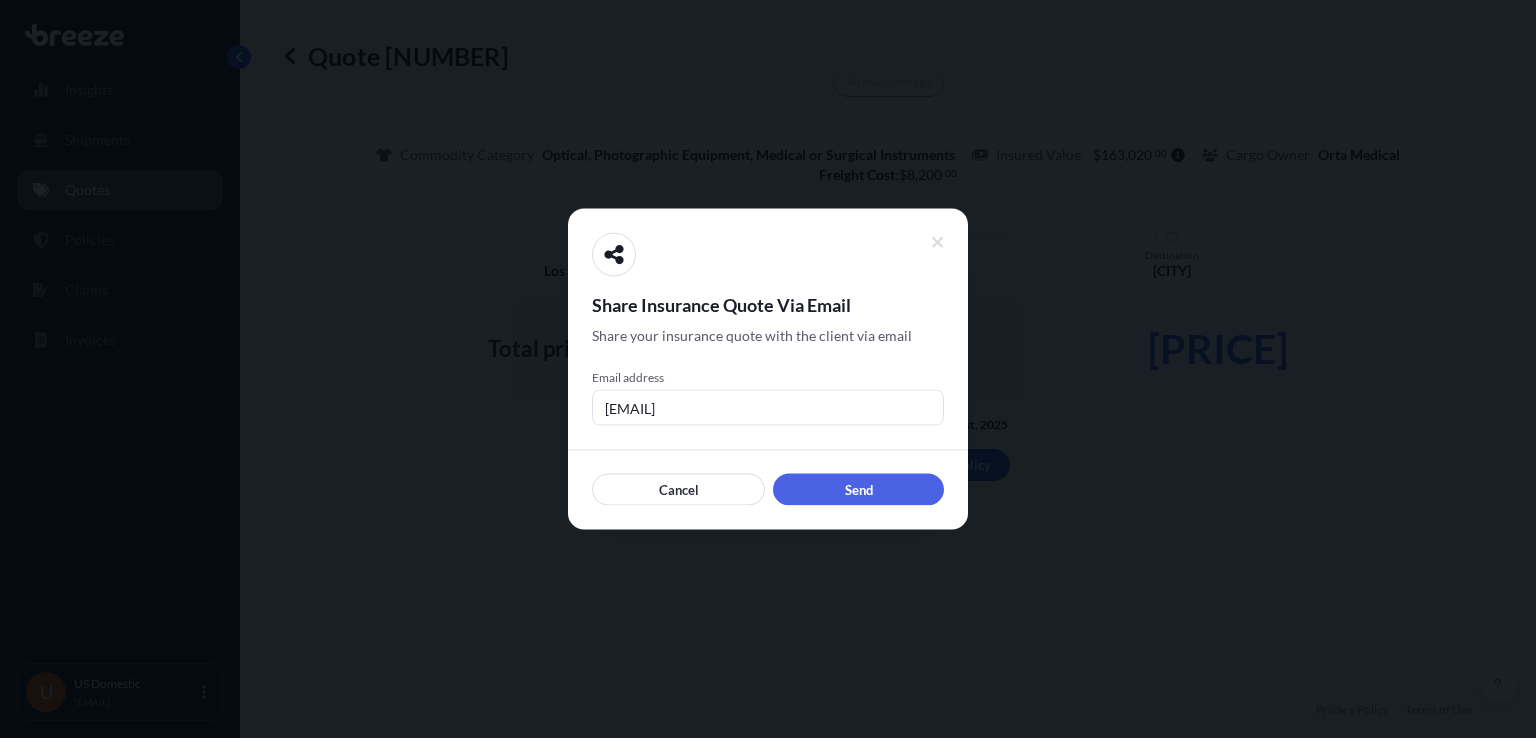 type on "[EMAIL]" 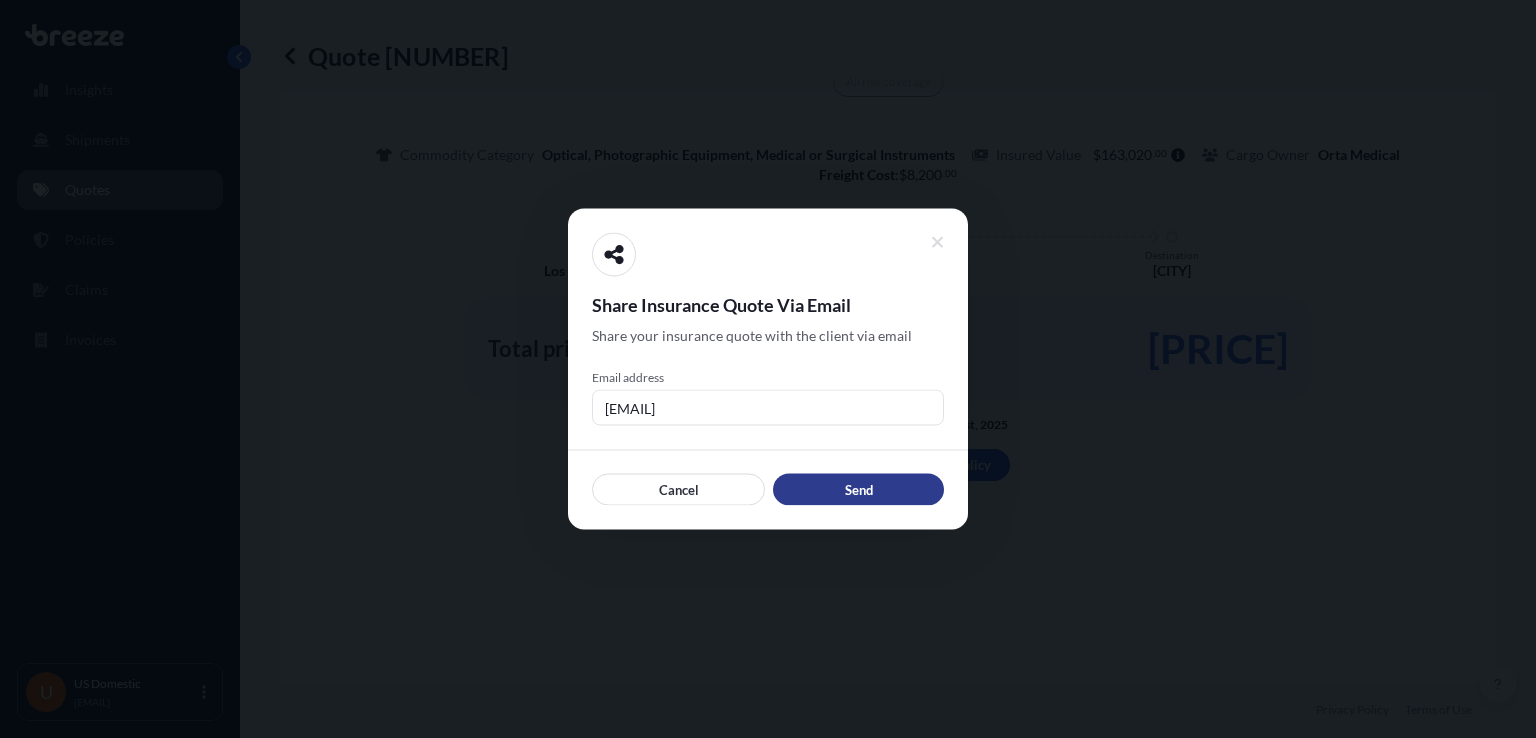 type 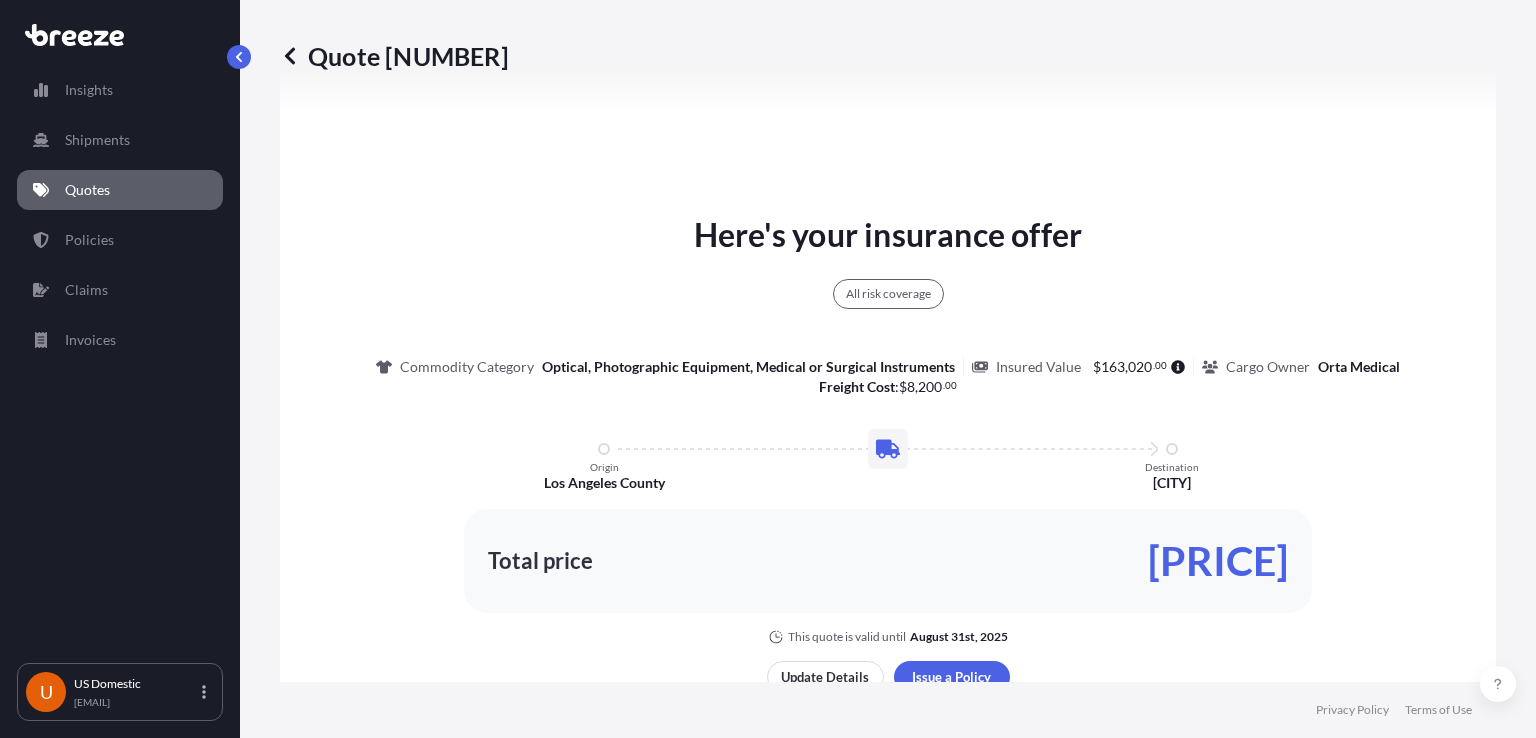 scroll, scrollTop: 1071, scrollLeft: 0, axis: vertical 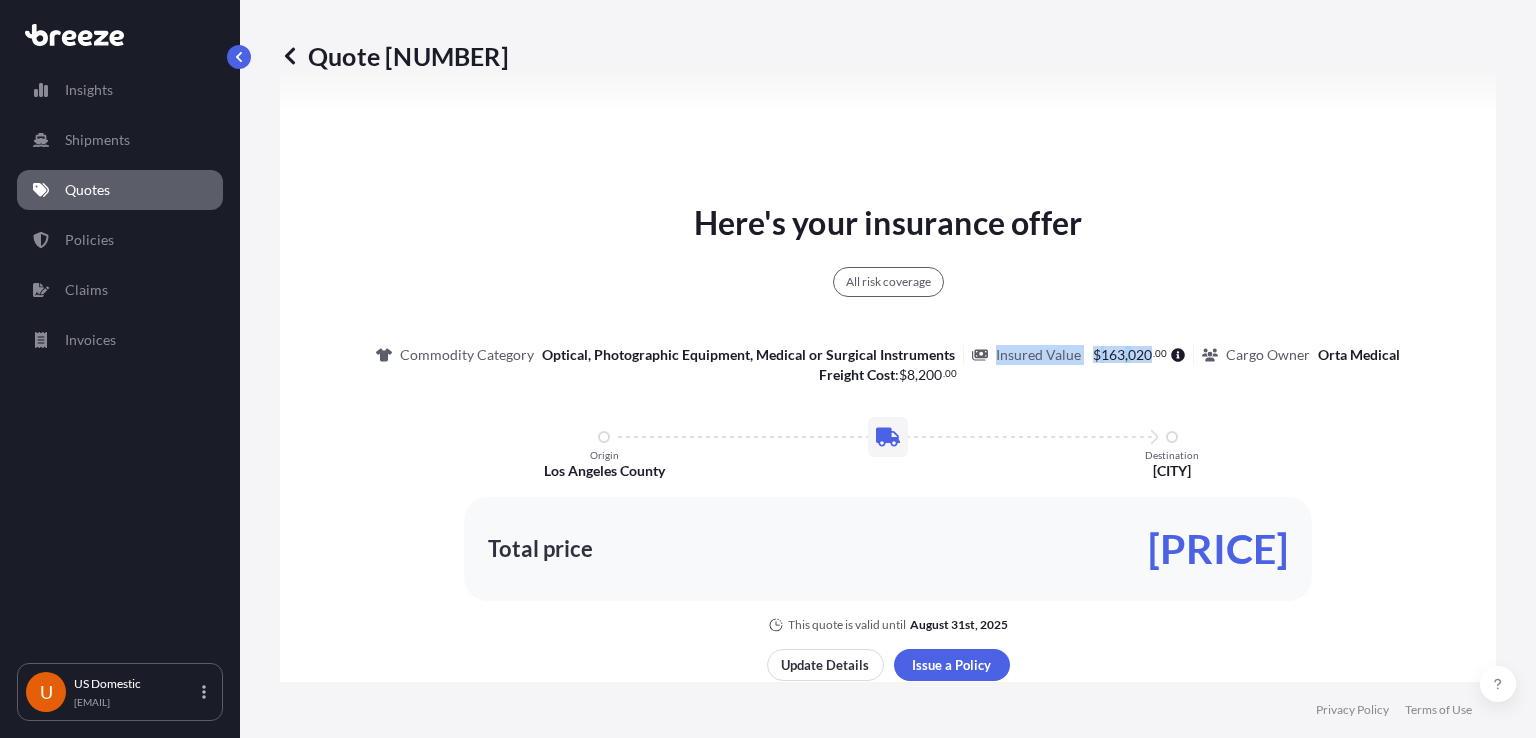 drag, startPoint x: 986, startPoint y: 354, endPoint x: 1140, endPoint y: 358, distance: 154.05194 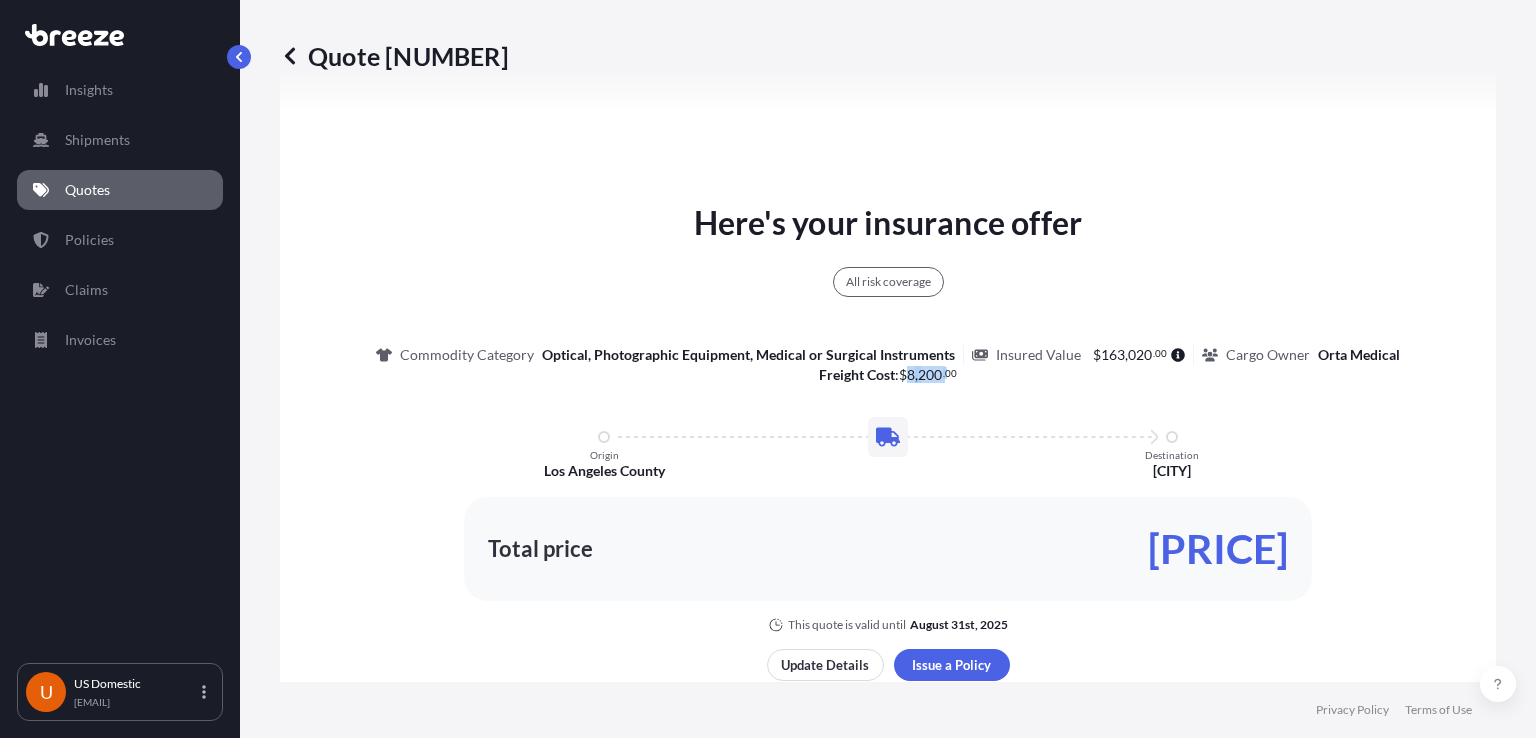 drag, startPoint x: 896, startPoint y: 373, endPoint x: 941, endPoint y: 372, distance: 45.01111 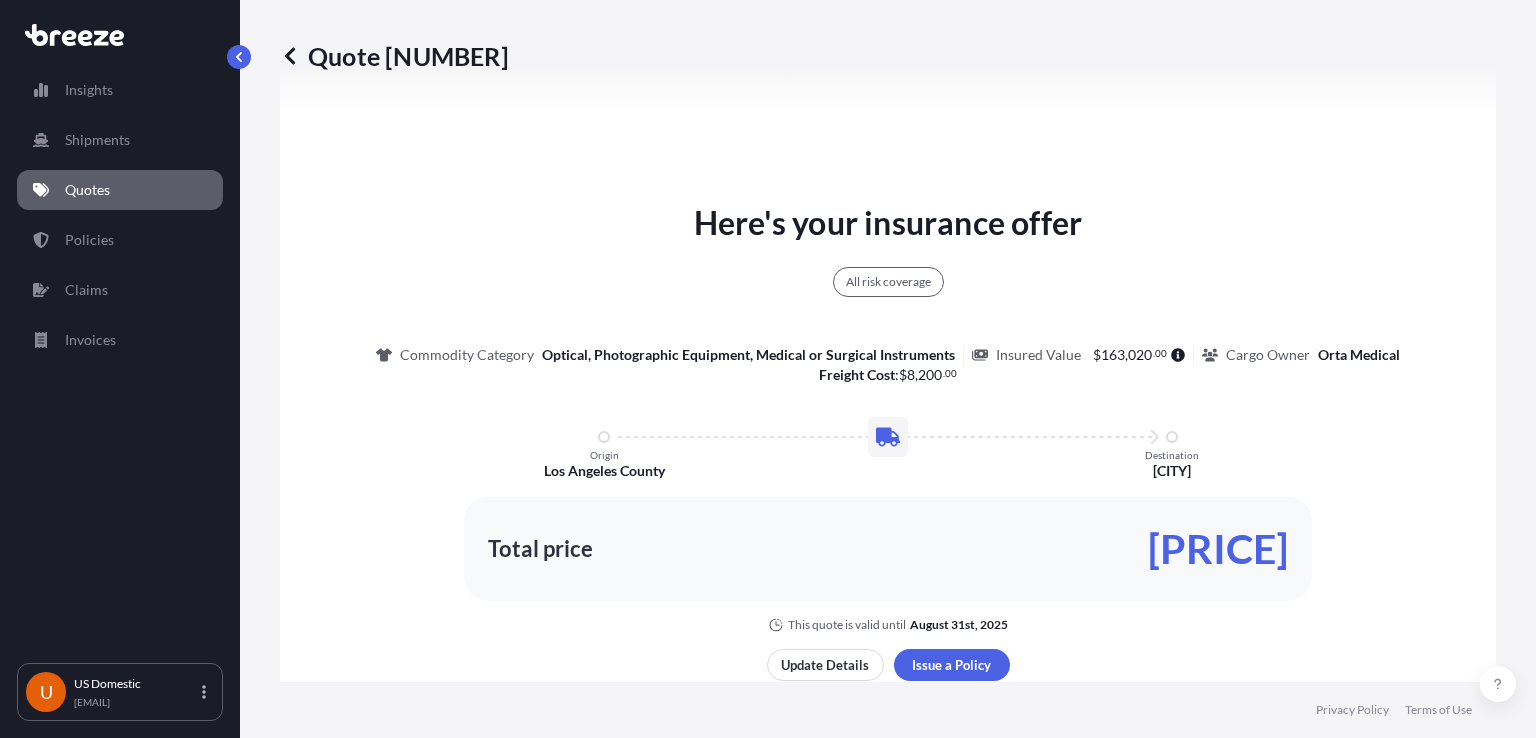 click on "020" at bounding box center [1140, 355] 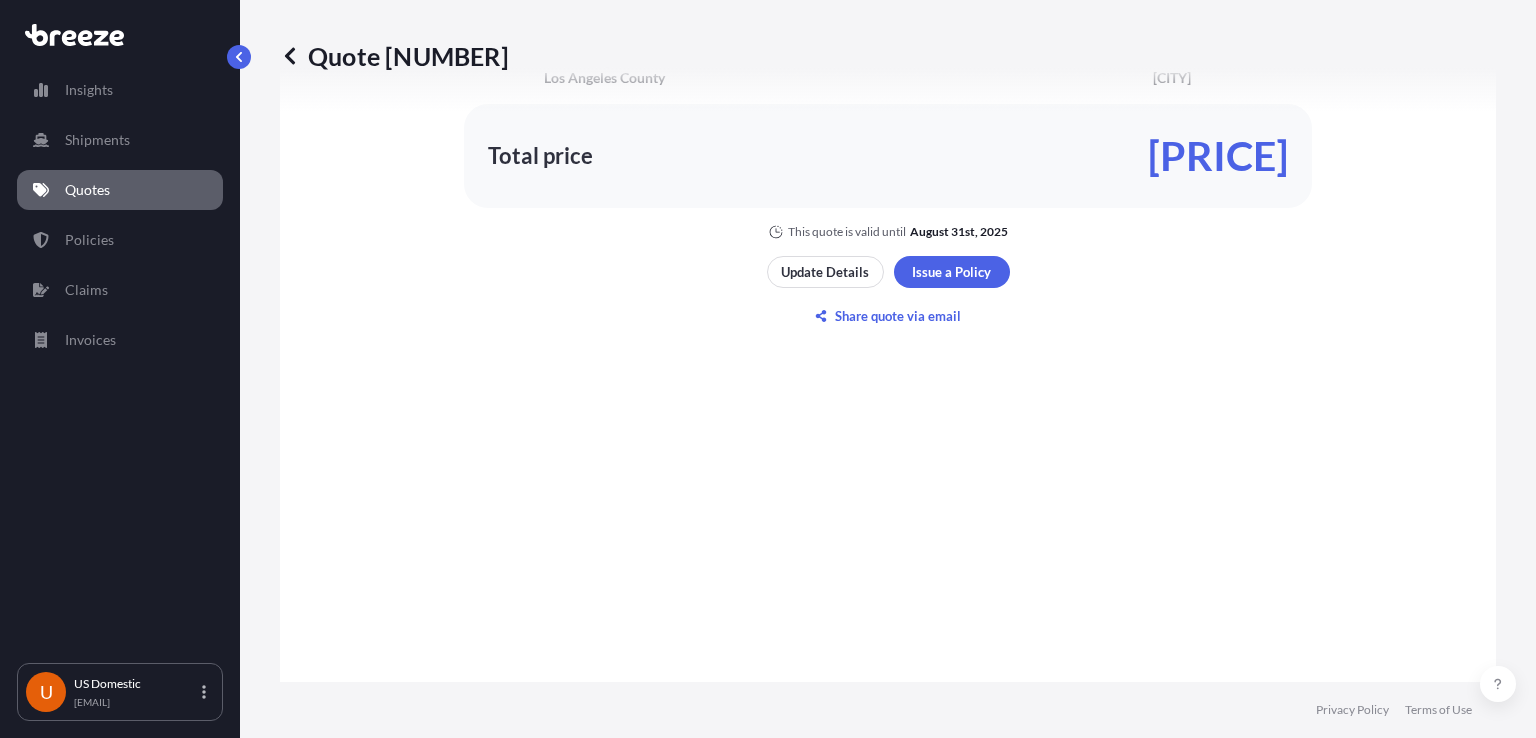 scroll, scrollTop: 1471, scrollLeft: 0, axis: vertical 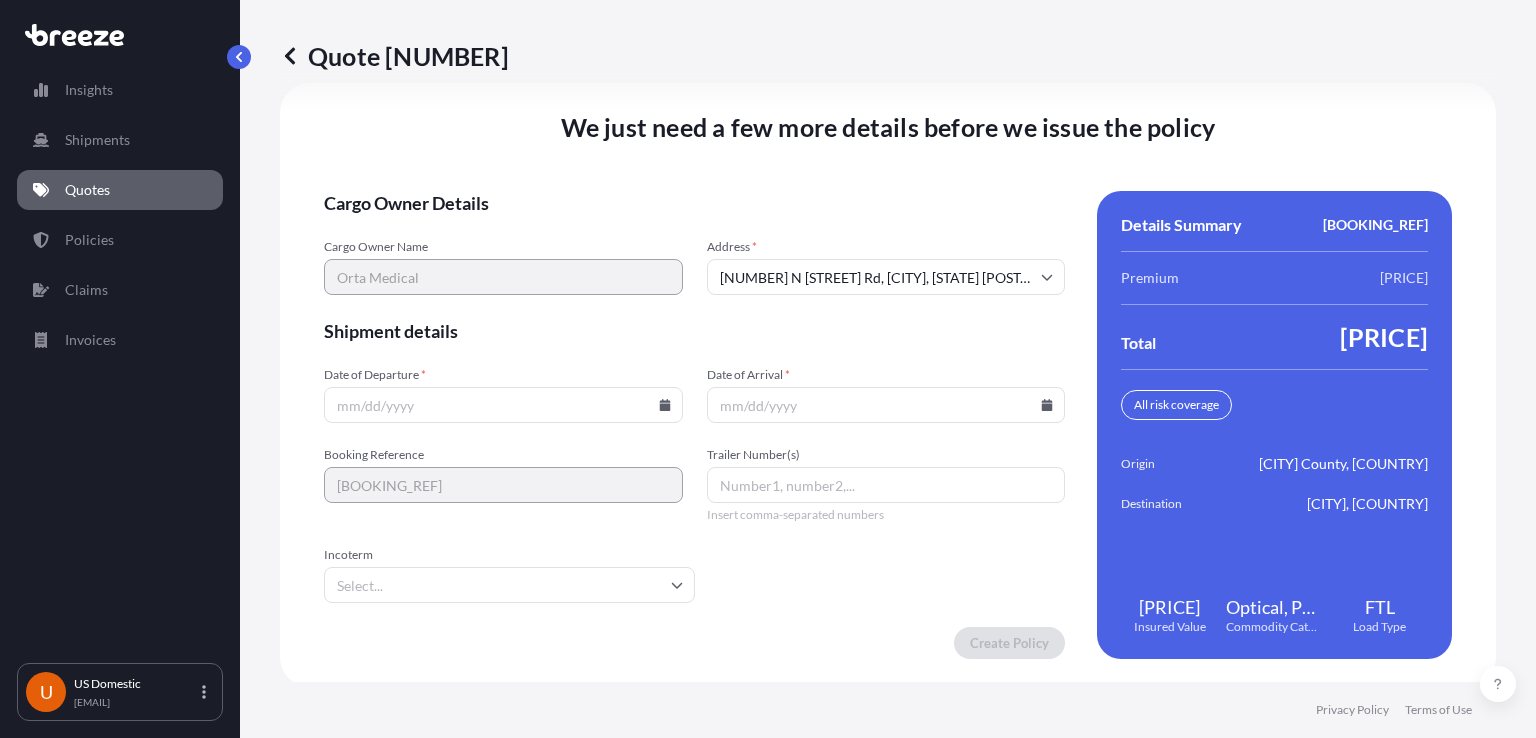 click 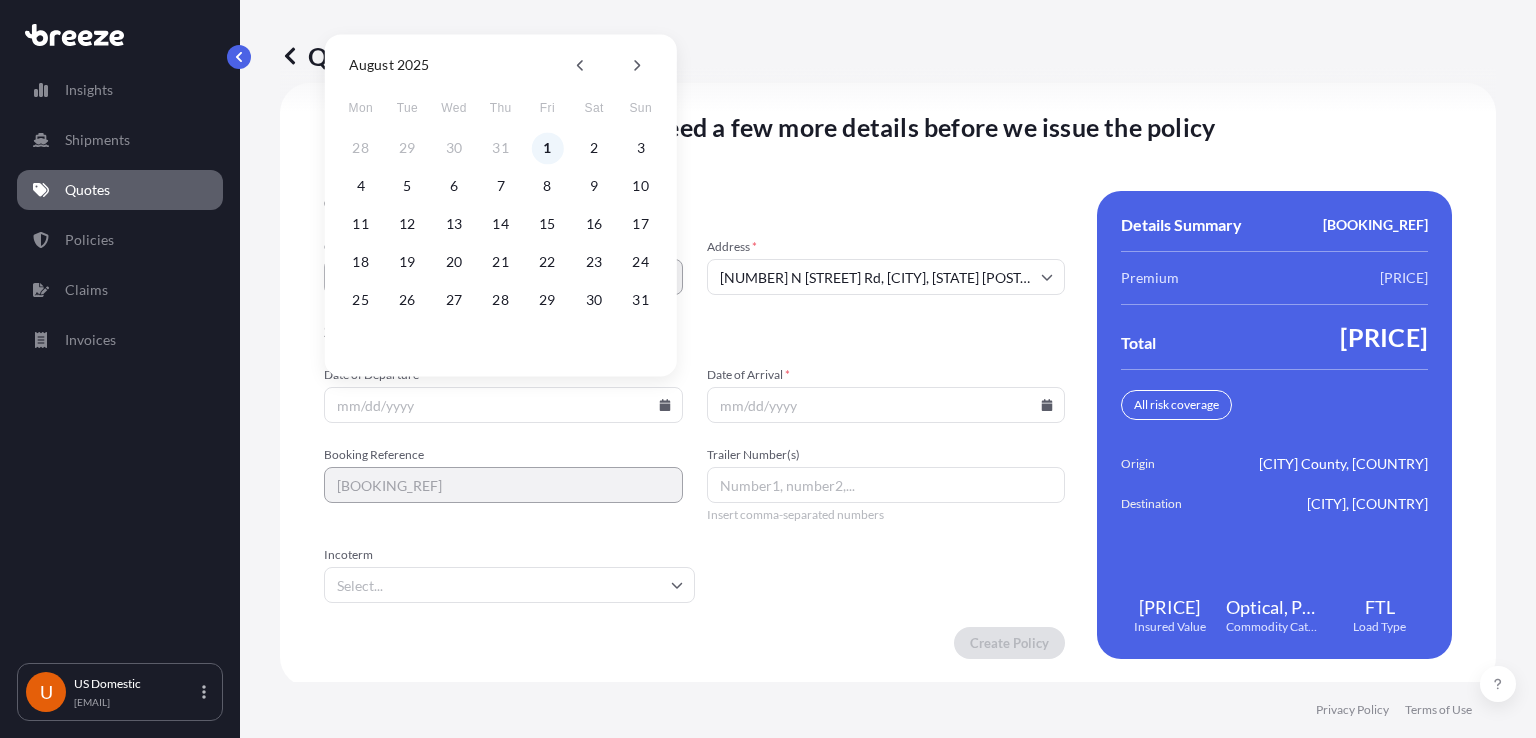 click on "1" at bounding box center (547, 148) 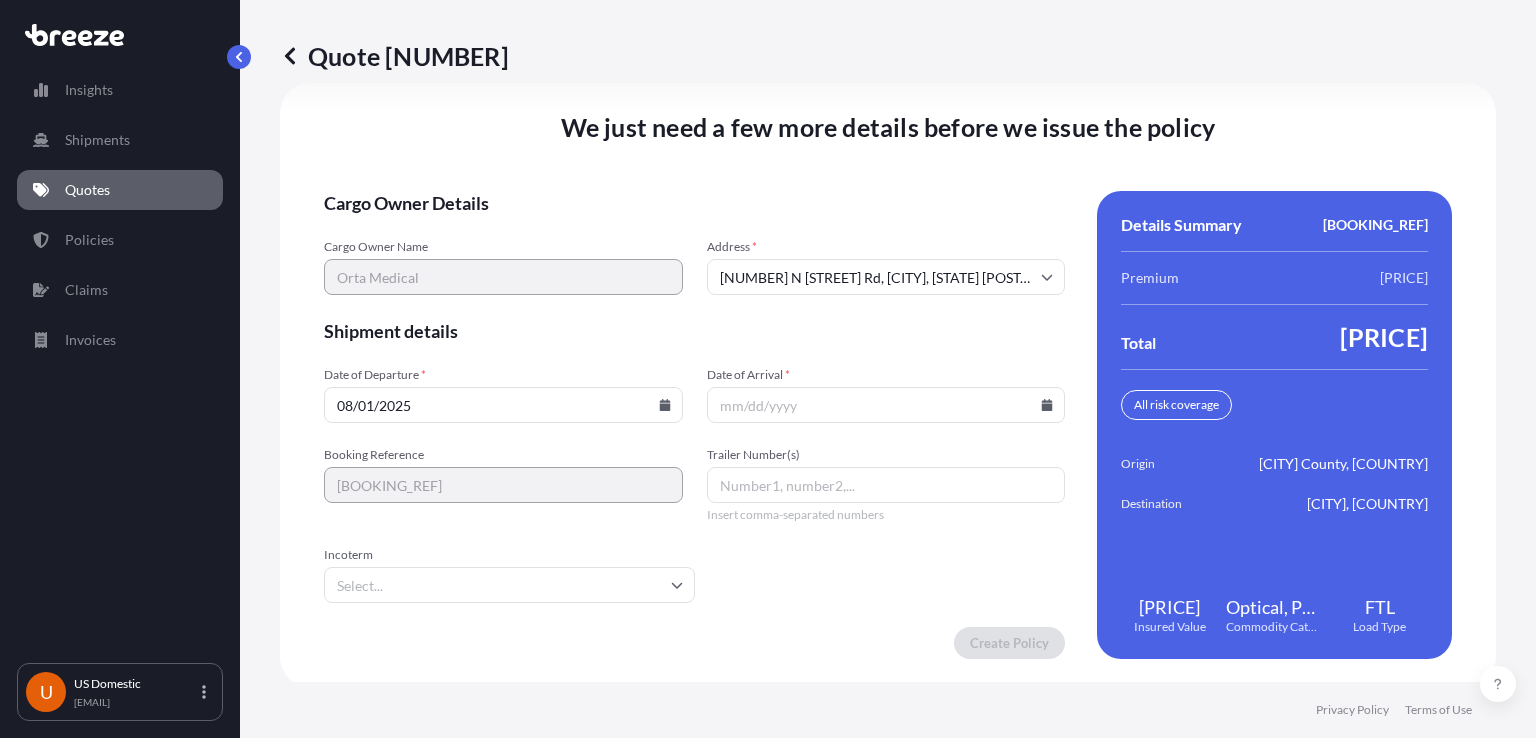 click 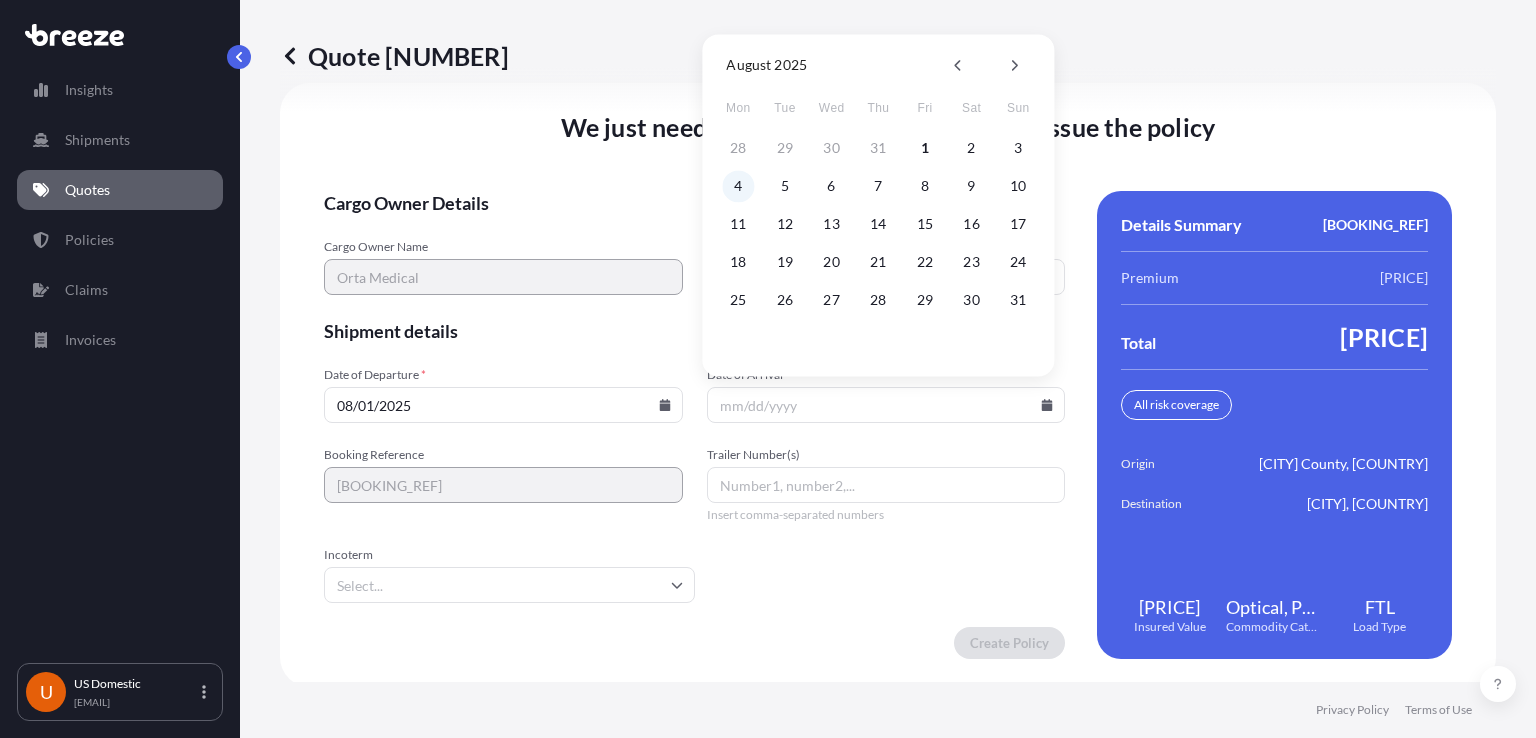 click on "4" at bounding box center (738, 186) 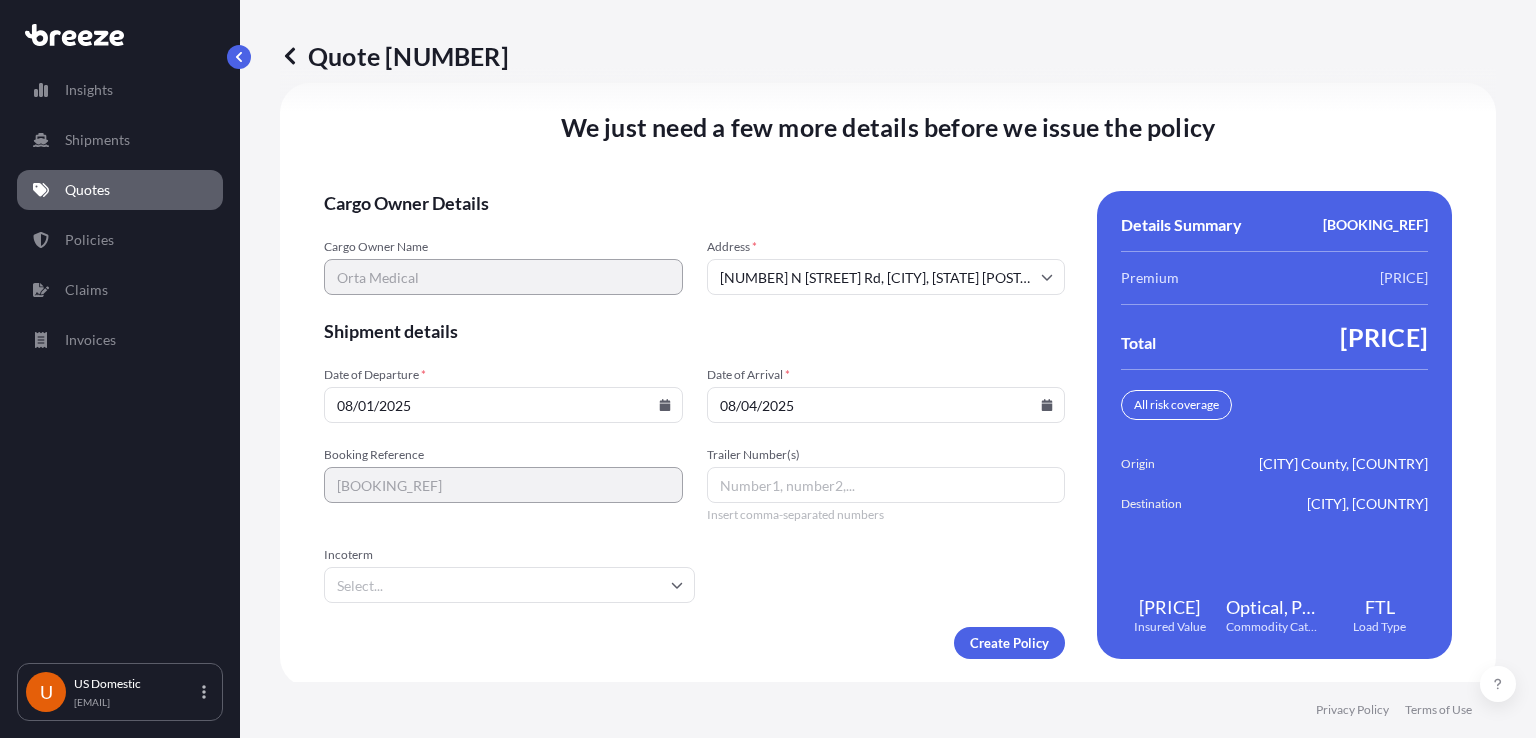 click on "Cargo Owner Details Cargo Owner Name Orta Medical Address * [NUMBER] N [STREET] Rd, [CITY], [STATE] [POSTAL_CODE], USA Shipment details Date of Departure * [DATE] Date of Arrival * [DATE] Booking Reference [BOOKING_REF] Trailer Number(s) Insert comma-separated numbers Incoterm Create Policy" at bounding box center [694, 425] 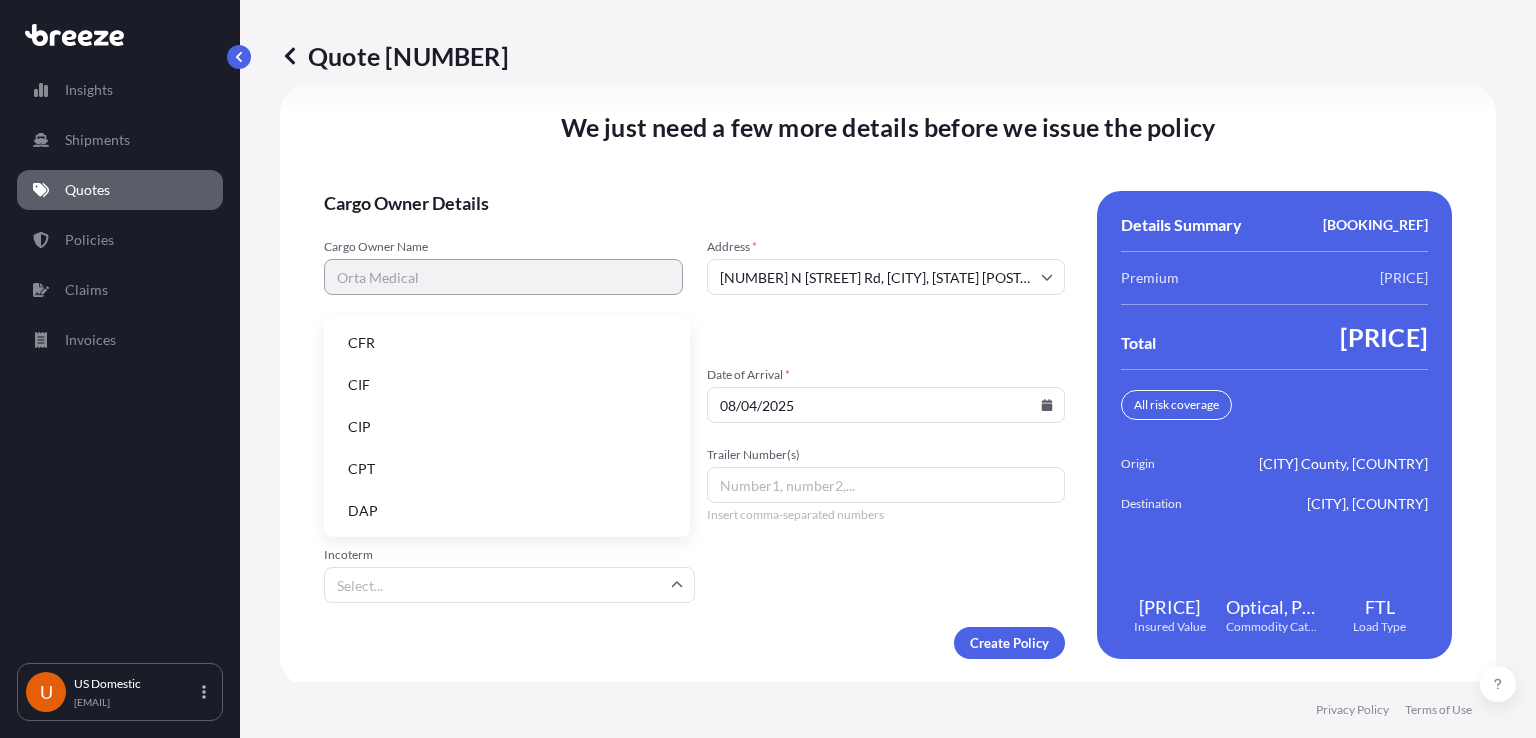 click on "Incoterm" at bounding box center [509, 585] 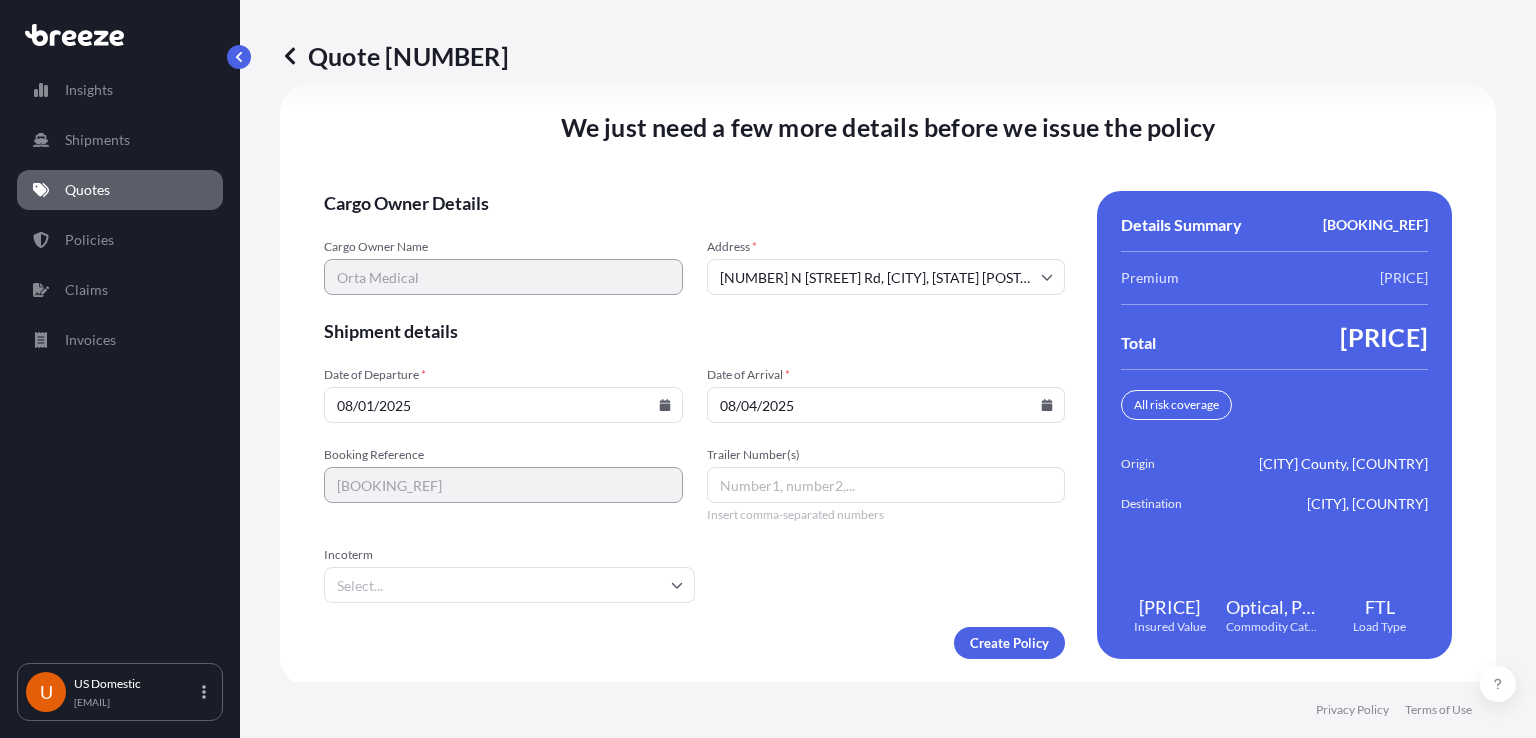 click on "Incoterm" at bounding box center (509, 555) 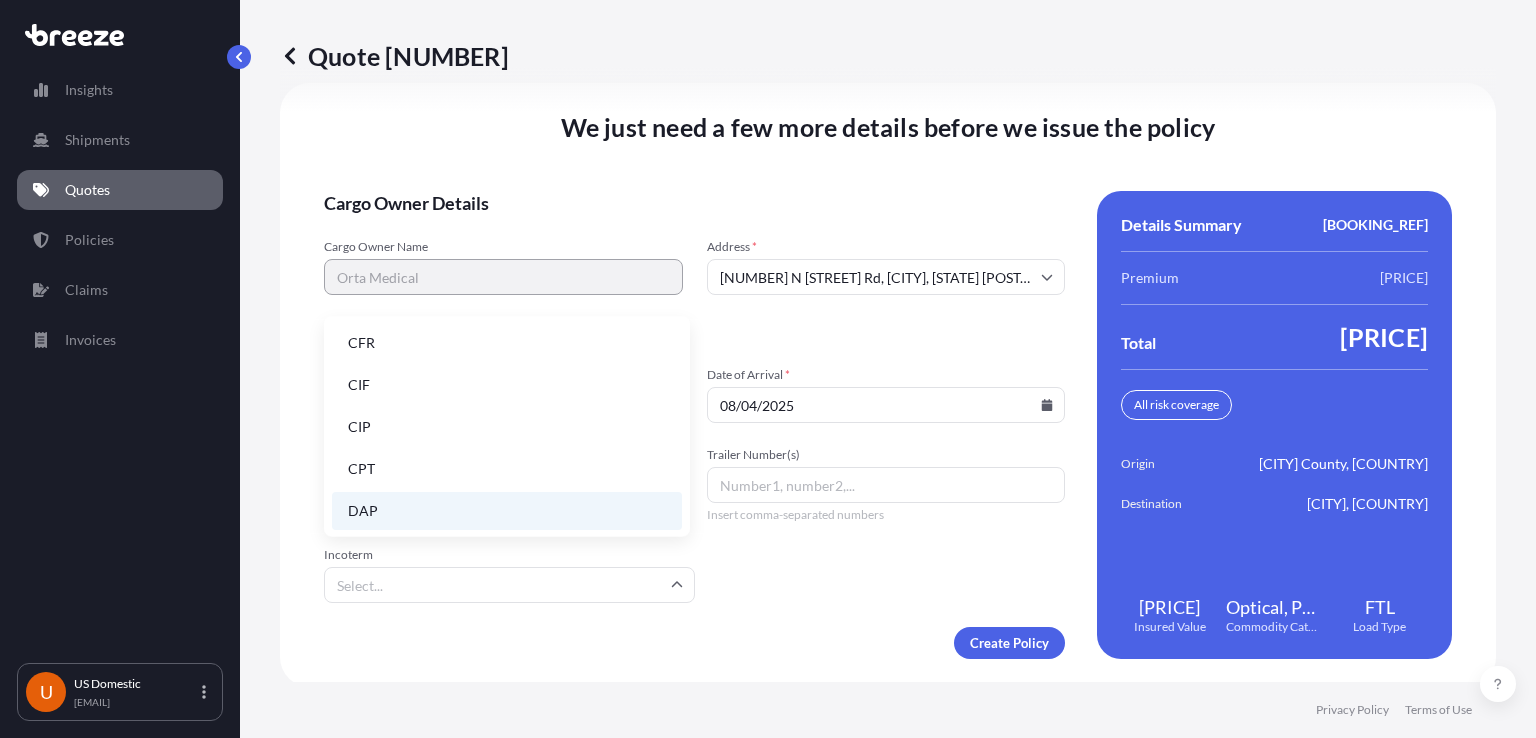 scroll, scrollTop: 254, scrollLeft: 0, axis: vertical 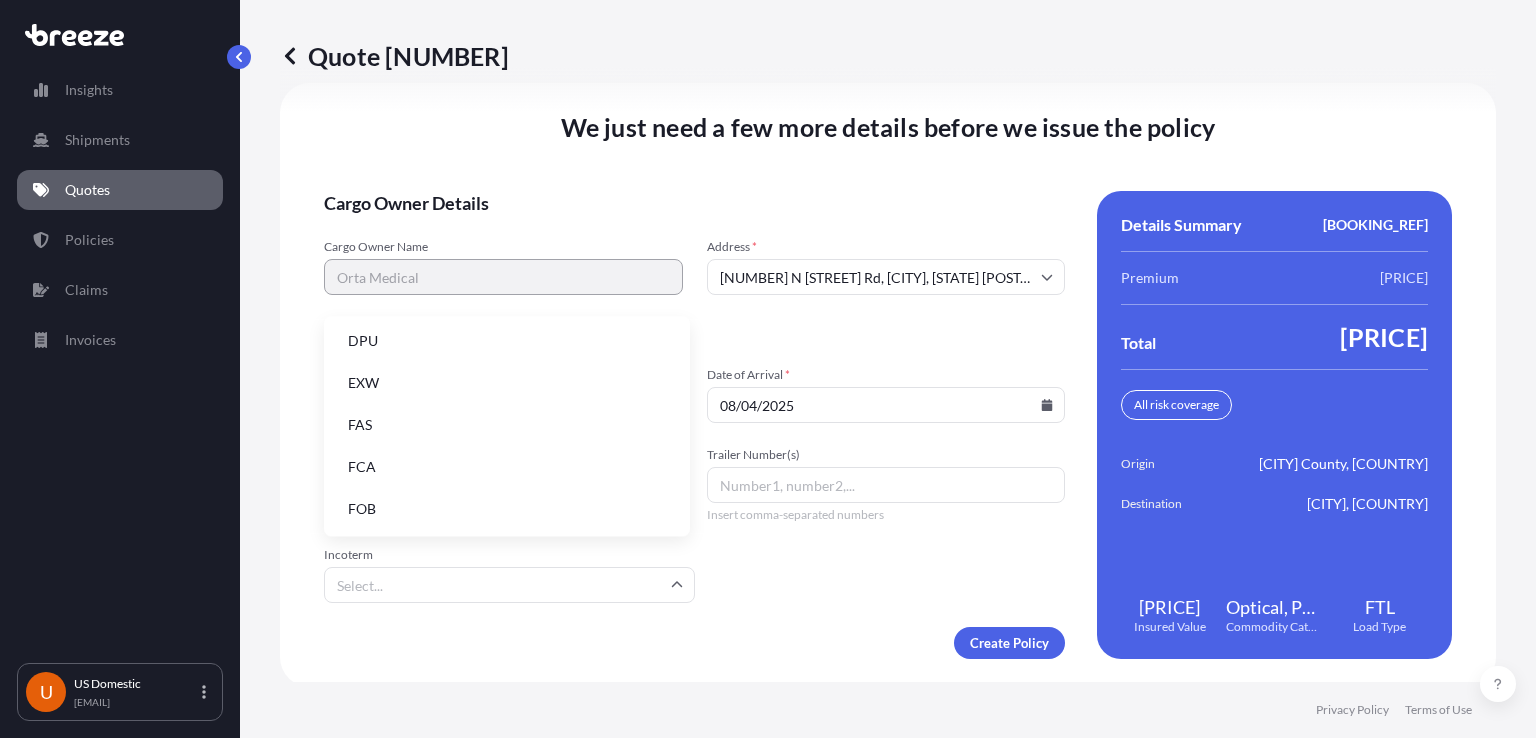 click on "Cargo Owner Details Cargo Owner Name Orta Medical Address * [NUMBER] N [STREET] Rd, [CITY], [STATE] [POSTAL_CODE], USA Shipment details Date of Departure * [DATE] Date of Arrival * [DATE] Booking Reference [BOOKING_REF] Trailer Number(s) Insert comma-separated numbers Incoterm CFR CIF CIP CPT DAP DDP DPU EXW FAS FCA FOB Create Policy" at bounding box center (694, 425) 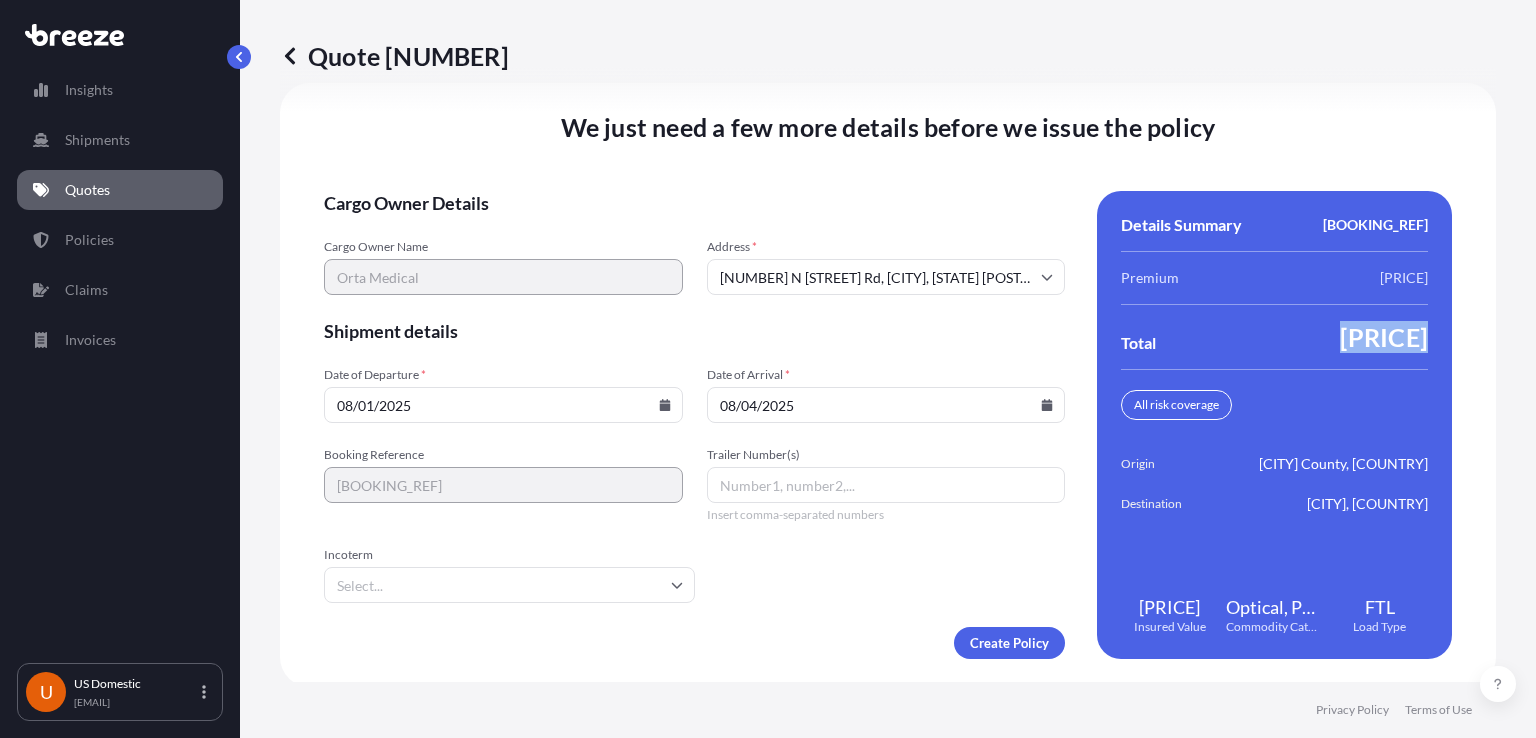 drag, startPoint x: 1324, startPoint y: 326, endPoint x: 1414, endPoint y: 330, distance: 90.088844 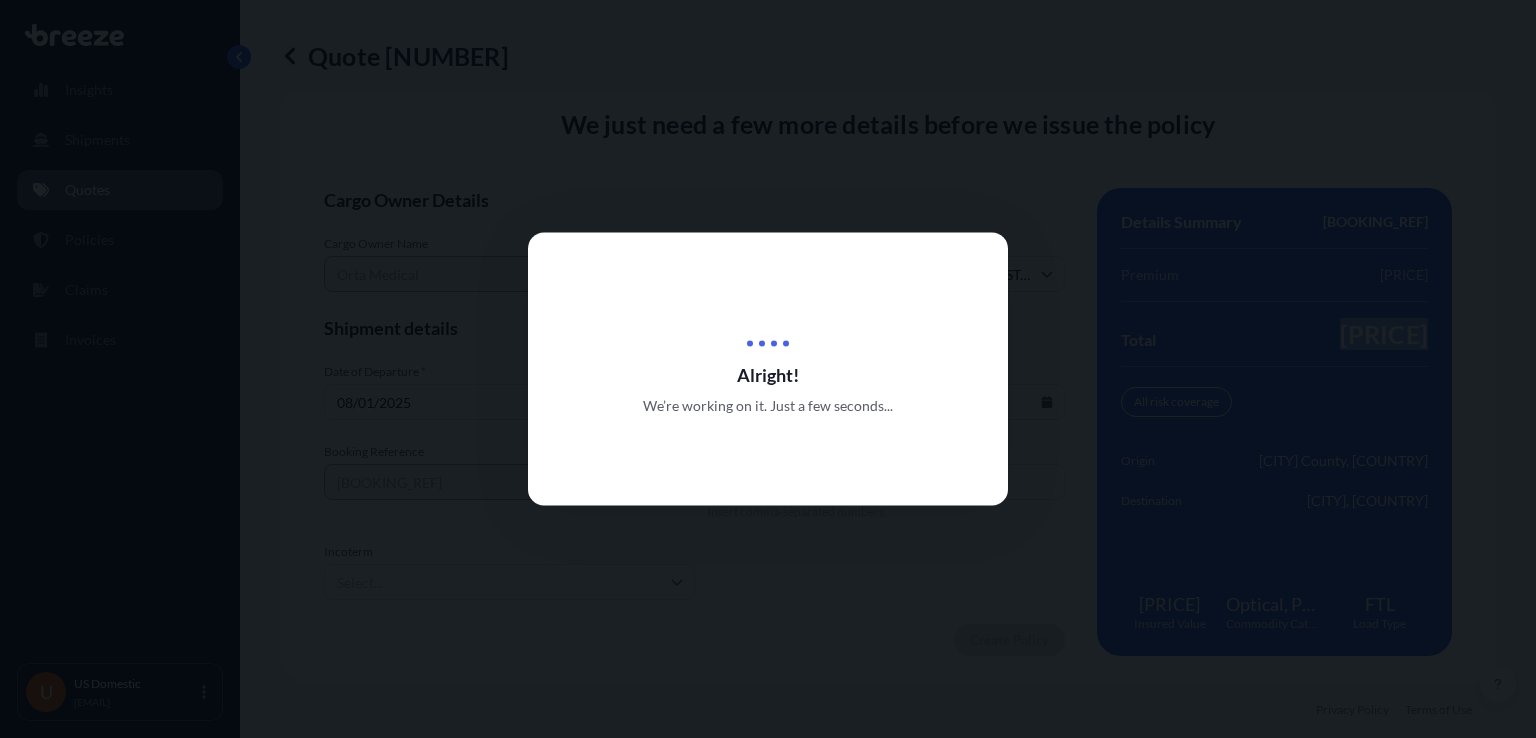 scroll, scrollTop: 0, scrollLeft: 0, axis: both 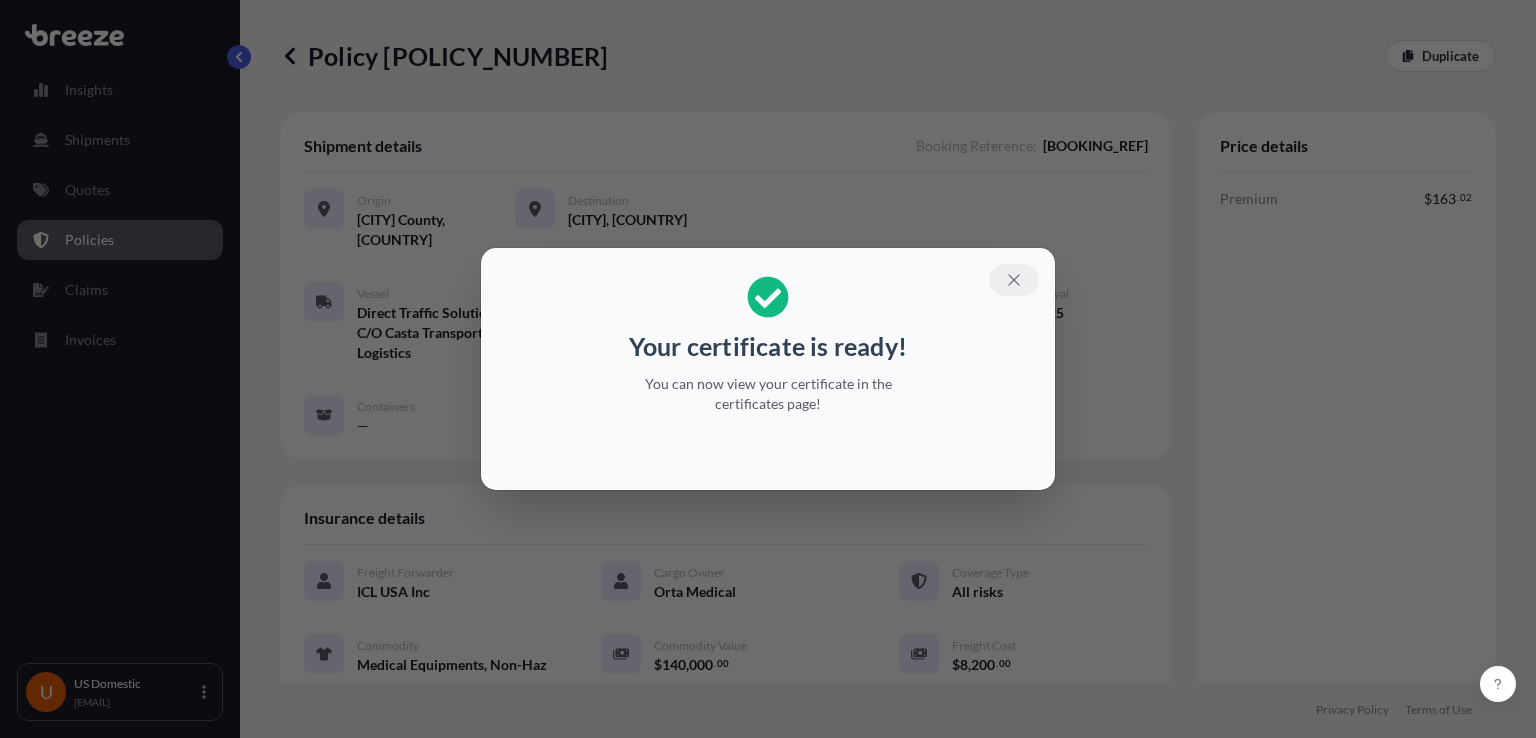 click at bounding box center (1014, 280) 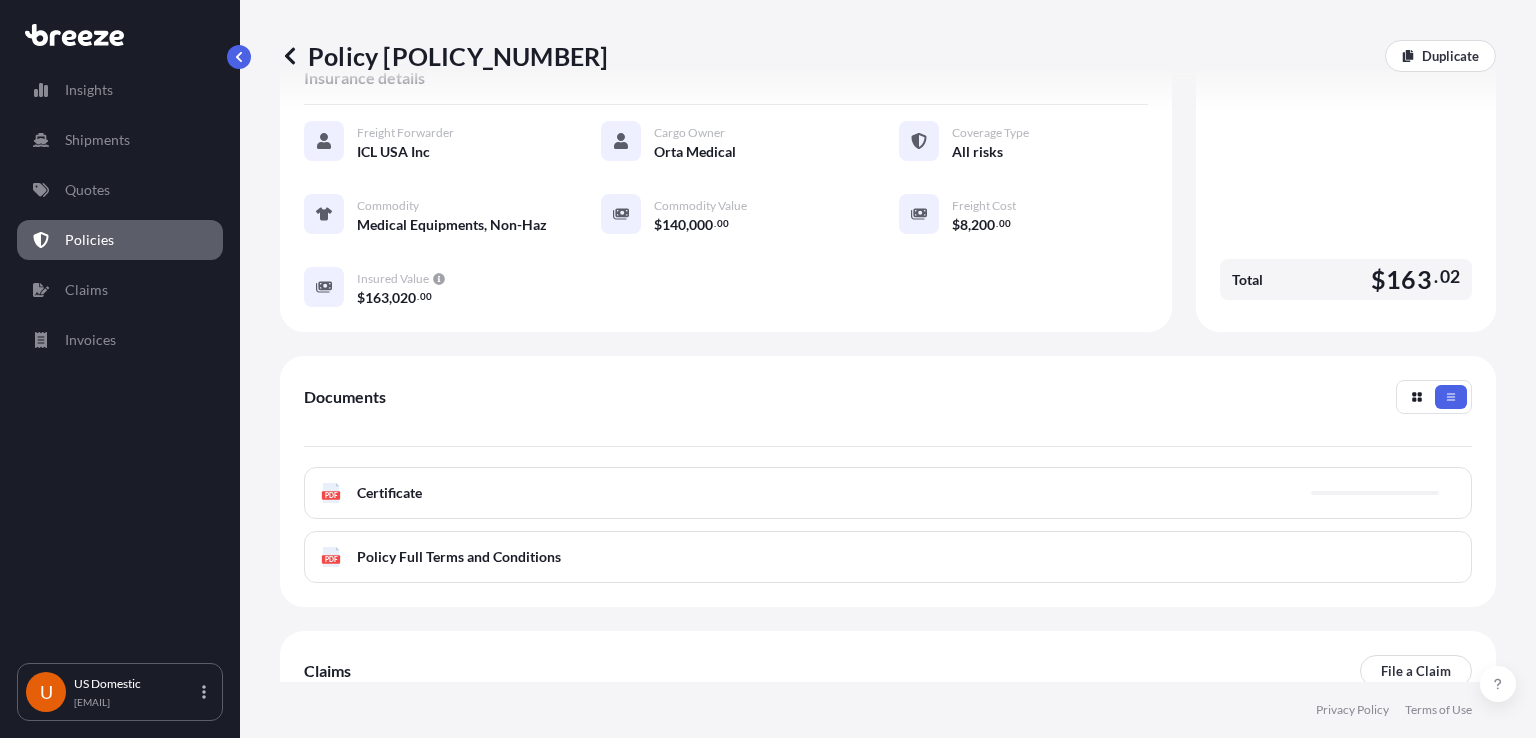 scroll, scrollTop: 500, scrollLeft: 0, axis: vertical 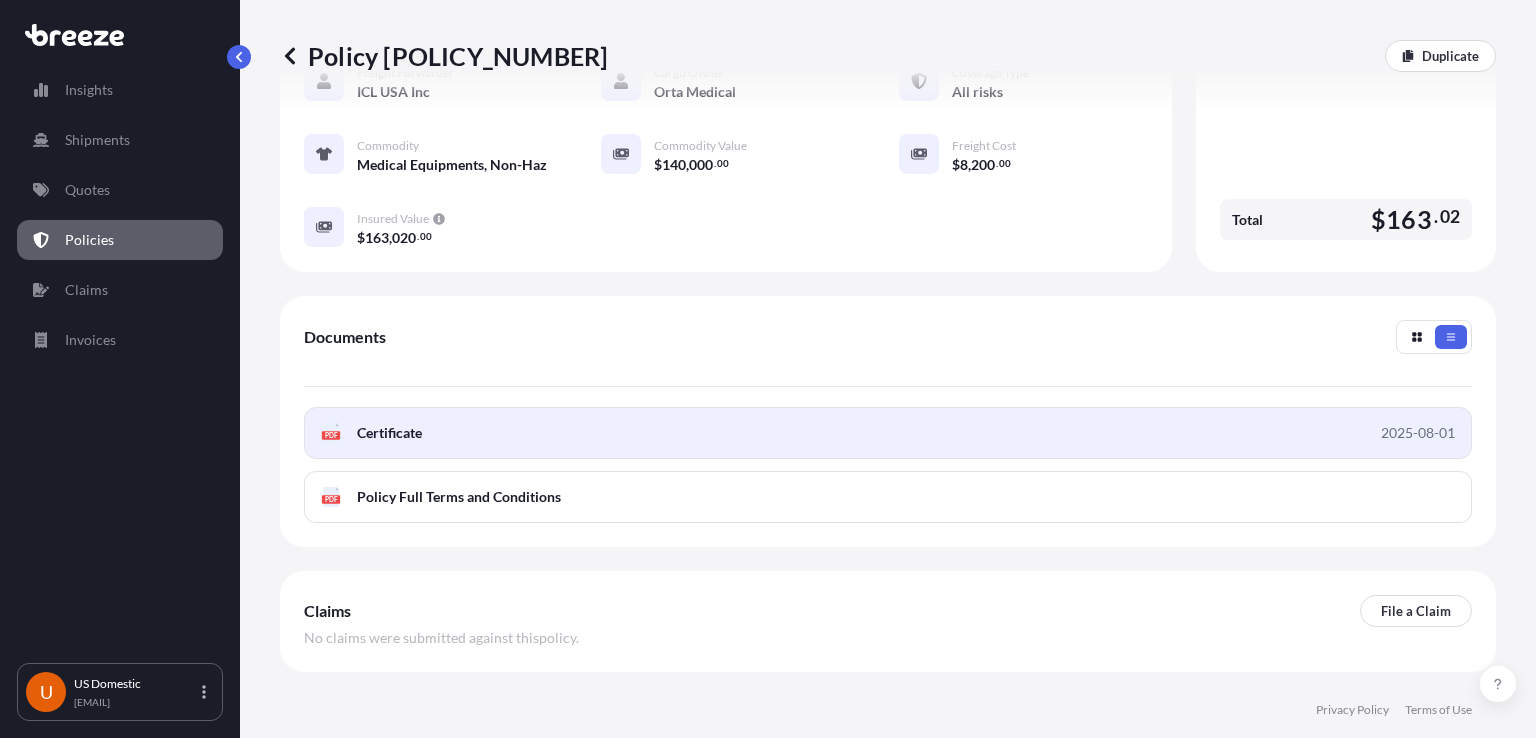 click on "PDF Certificate 2025-08-01" at bounding box center (888, 433) 